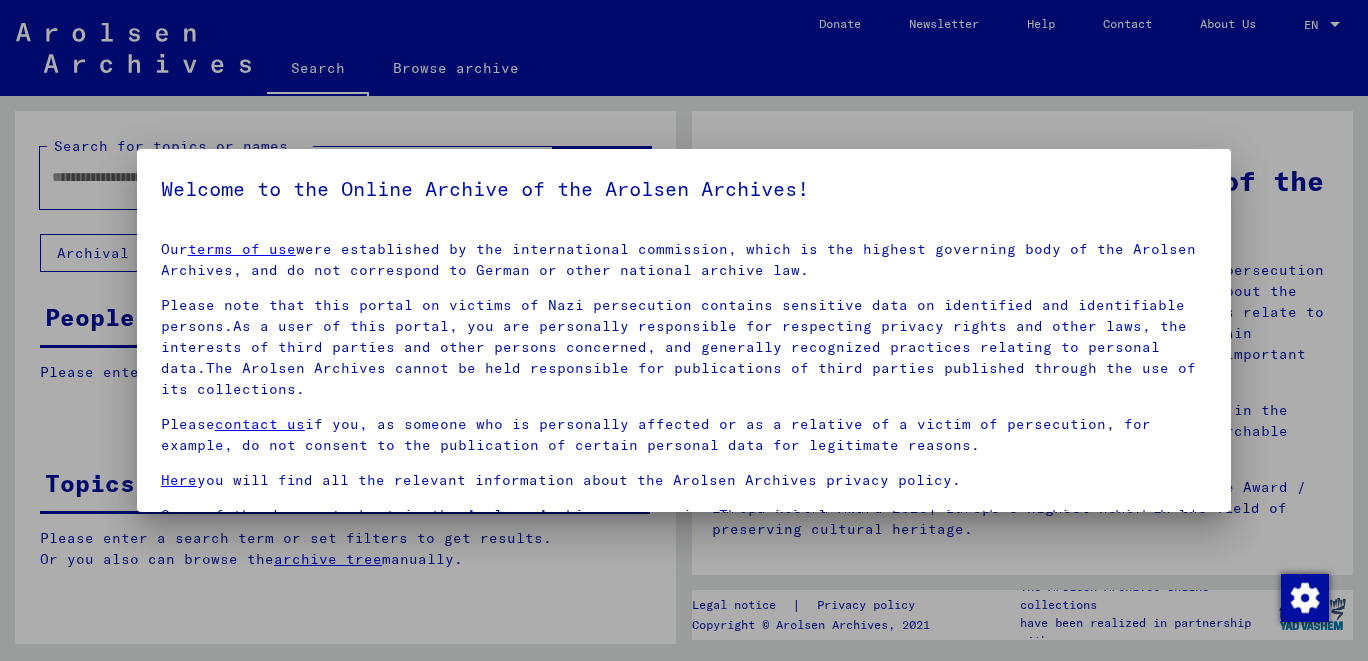 scroll, scrollTop: 0, scrollLeft: 0, axis: both 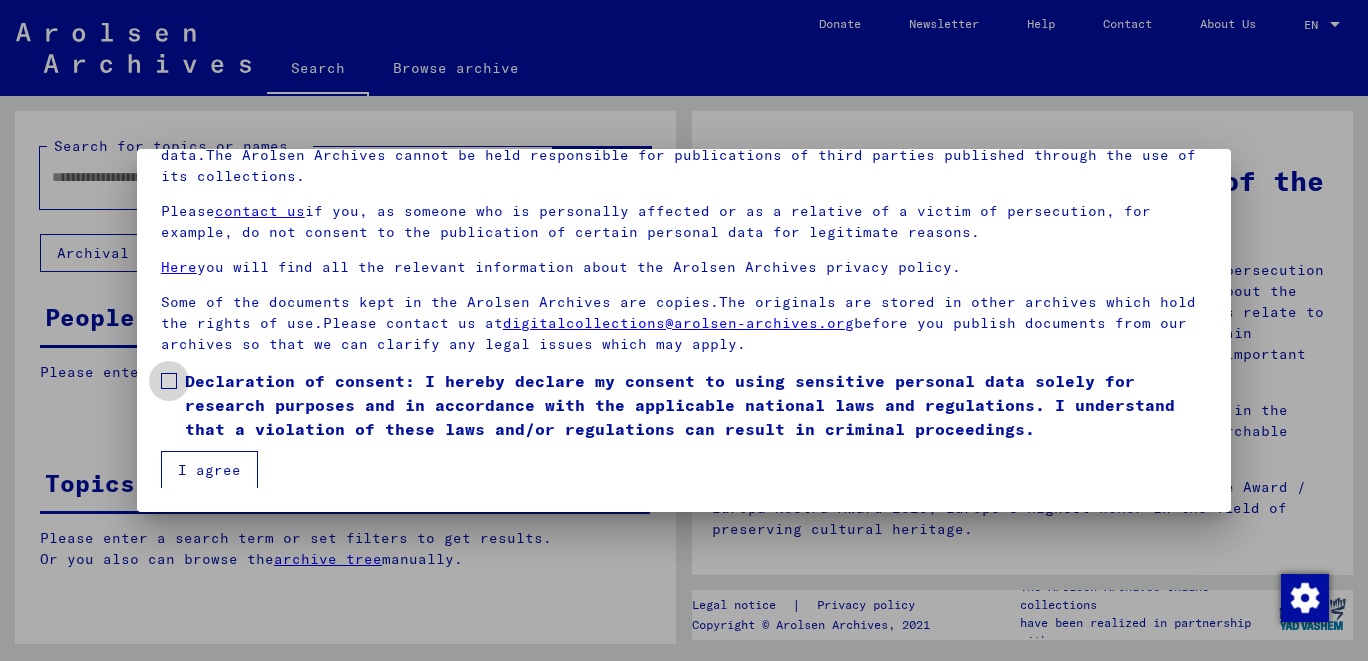 click at bounding box center [169, 381] 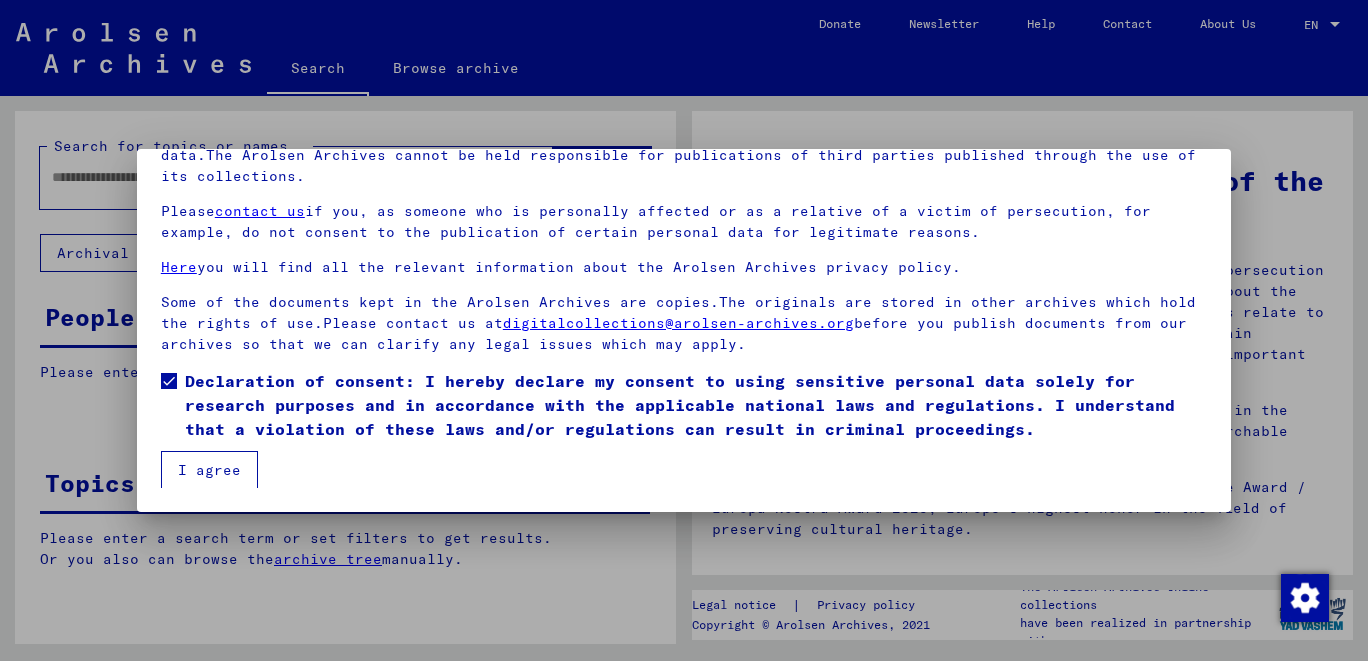 click on "I agree" at bounding box center (209, 470) 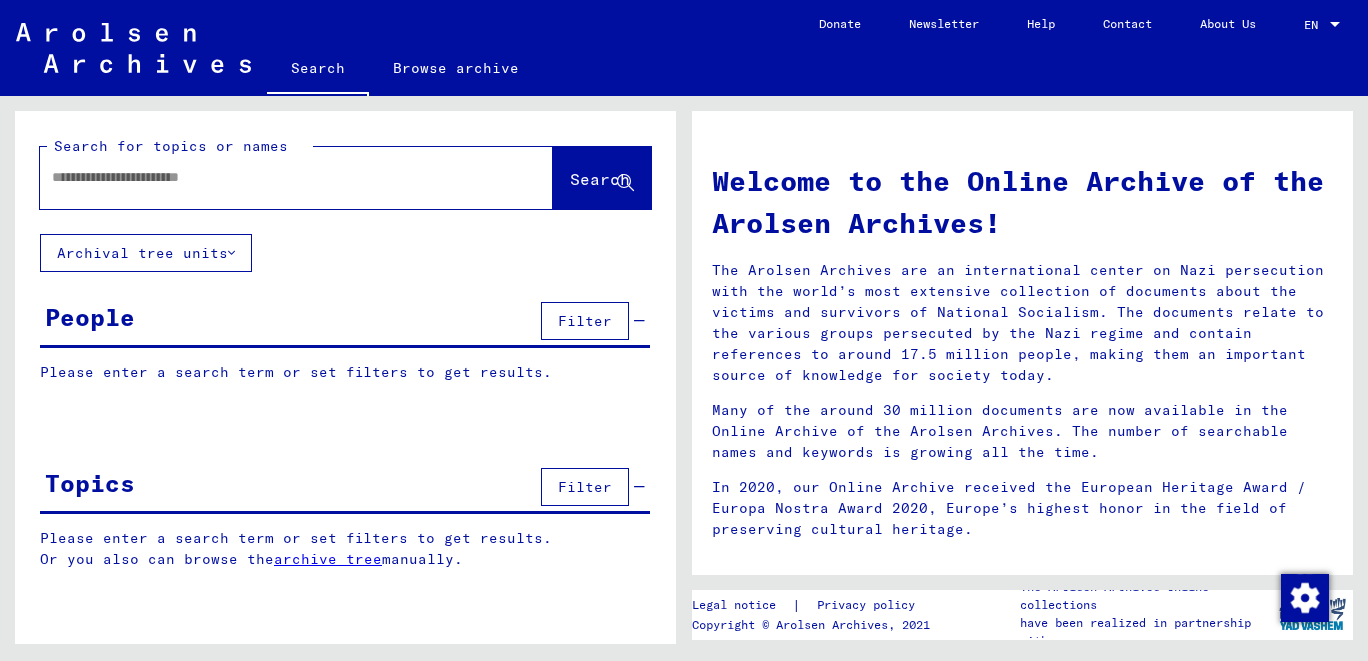click 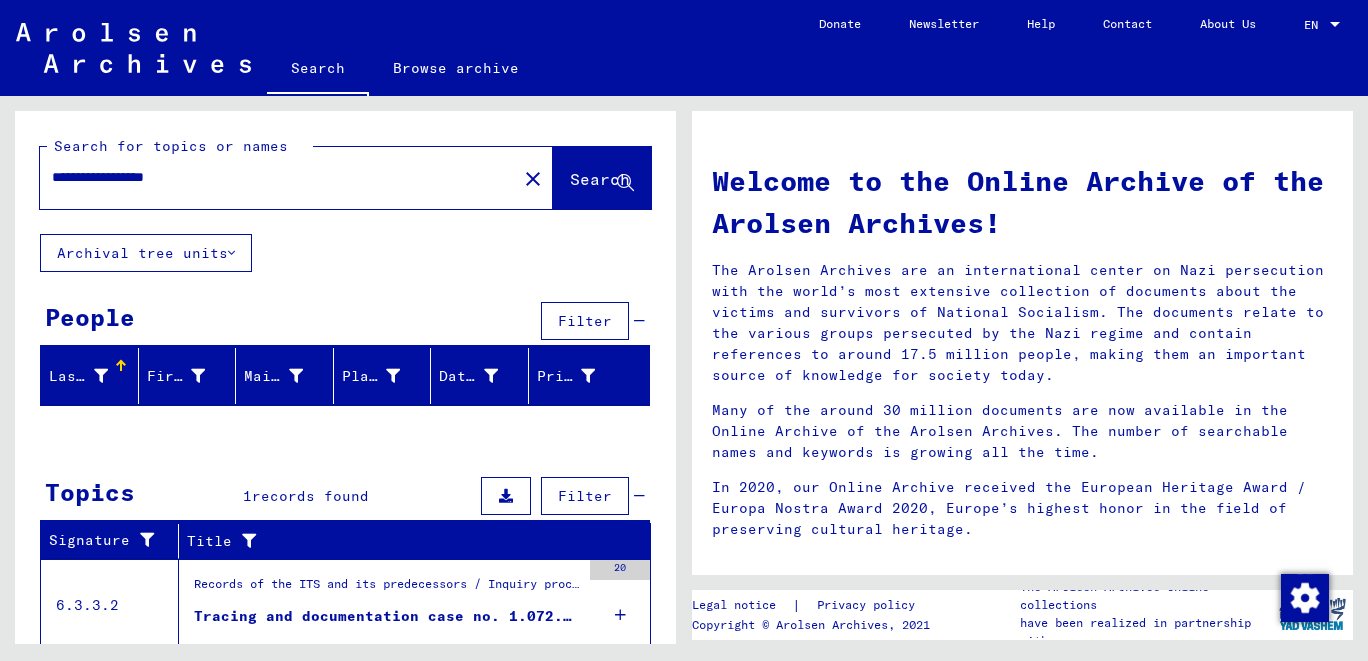 scroll, scrollTop: 62, scrollLeft: 0, axis: vertical 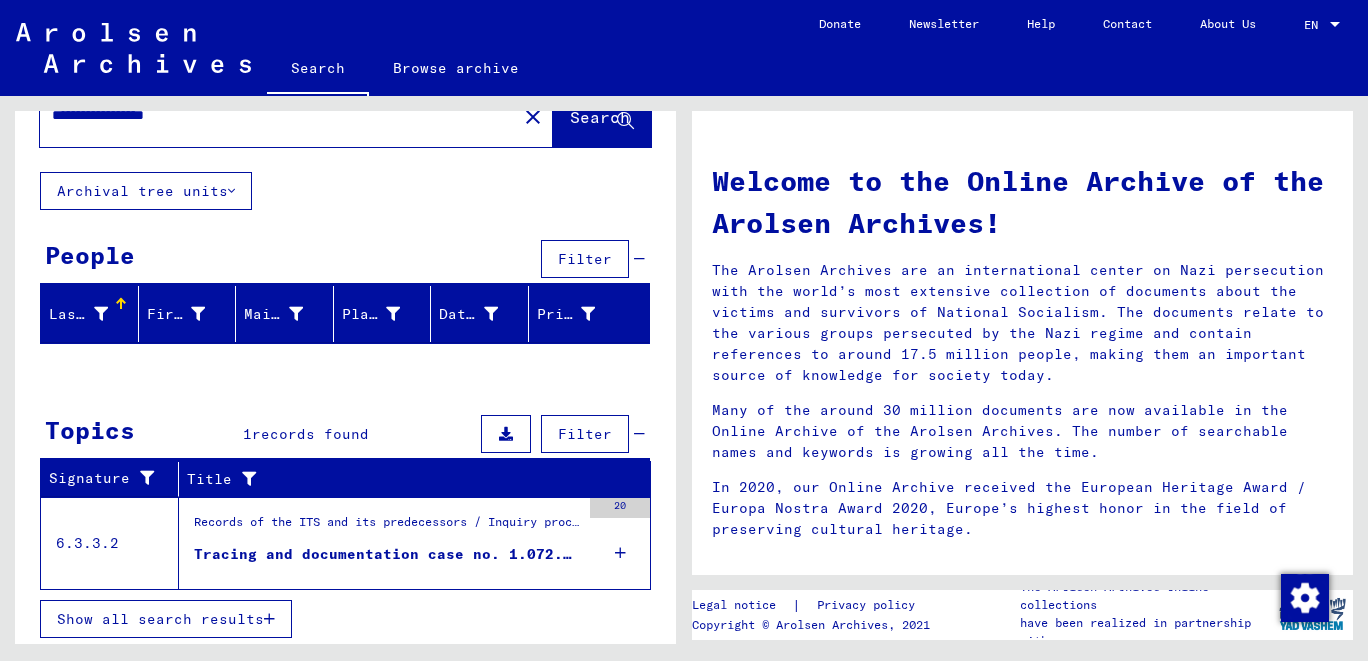 click on "Records of the ITS and its predecessors / Inquiry processing / ITS case files as of 1947 / Repository of T/D cases / Tracing and documentation cases with (T/D) numbers between 1.000.000 and 1.249.999 / Tracing and documentation cases with (T/D) numbers between 1.072.500 and 1.072.999" at bounding box center (387, 527) 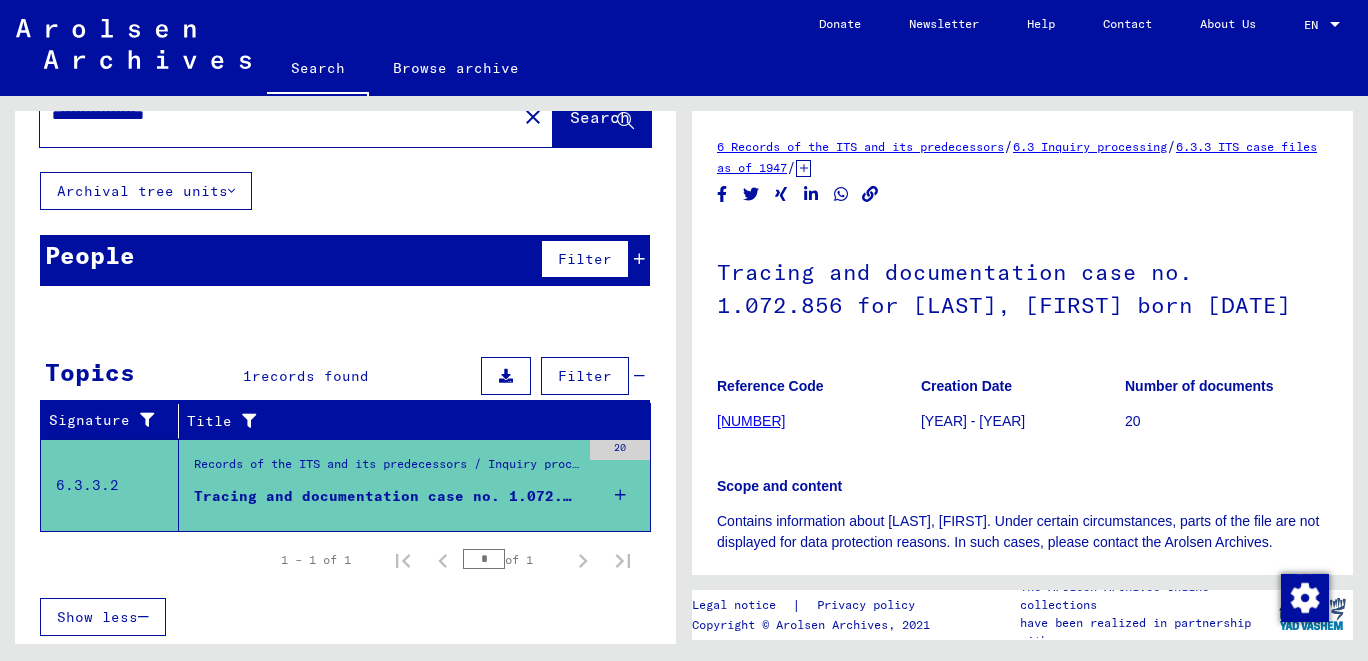 scroll, scrollTop: 60, scrollLeft: 0, axis: vertical 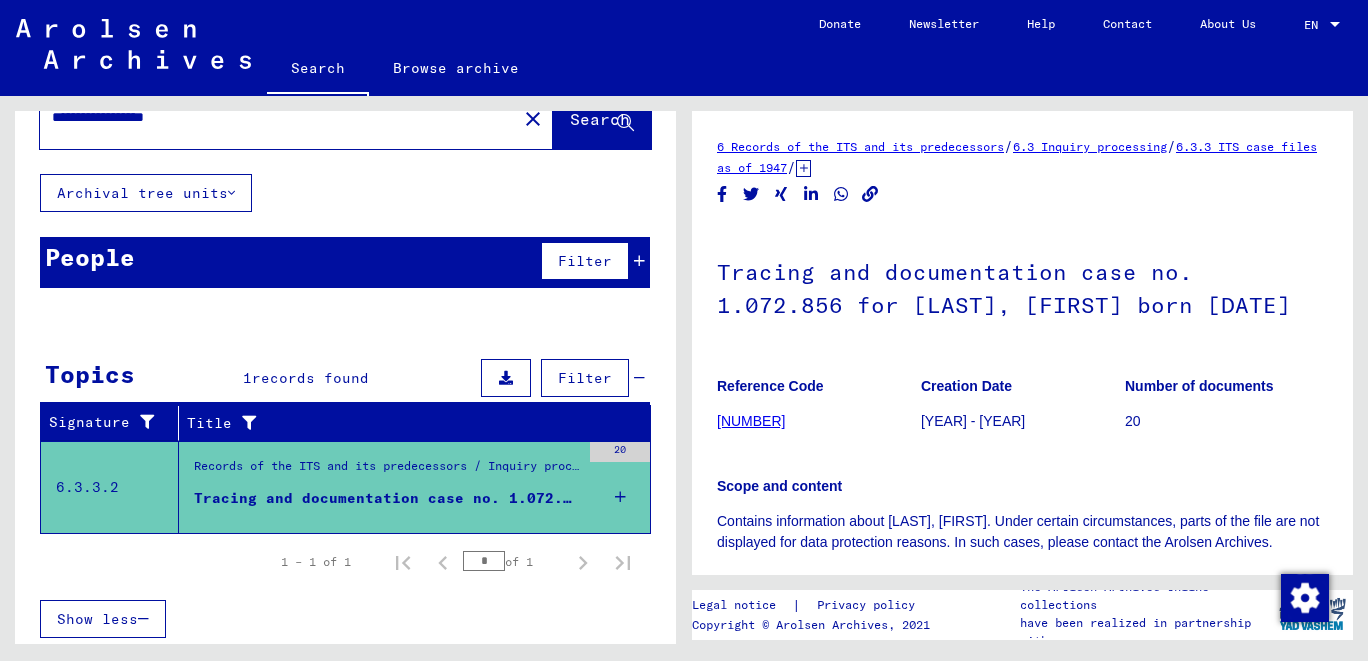 click on "Scope and content Contains information about [LAST], [FIRST]. Under certain circumstances, parts of the file are not displayed for data protection reasons. In such cases, please contact the Arolsen Archives." 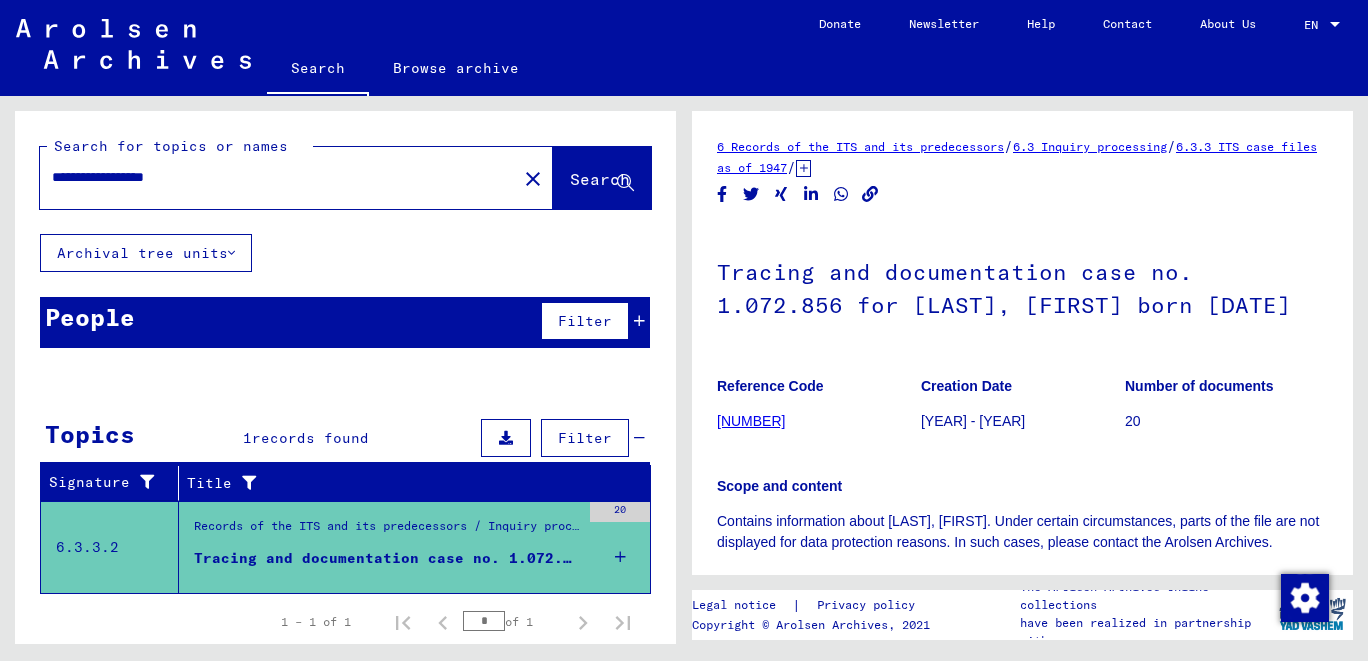 click on "**********" at bounding box center [278, 177] 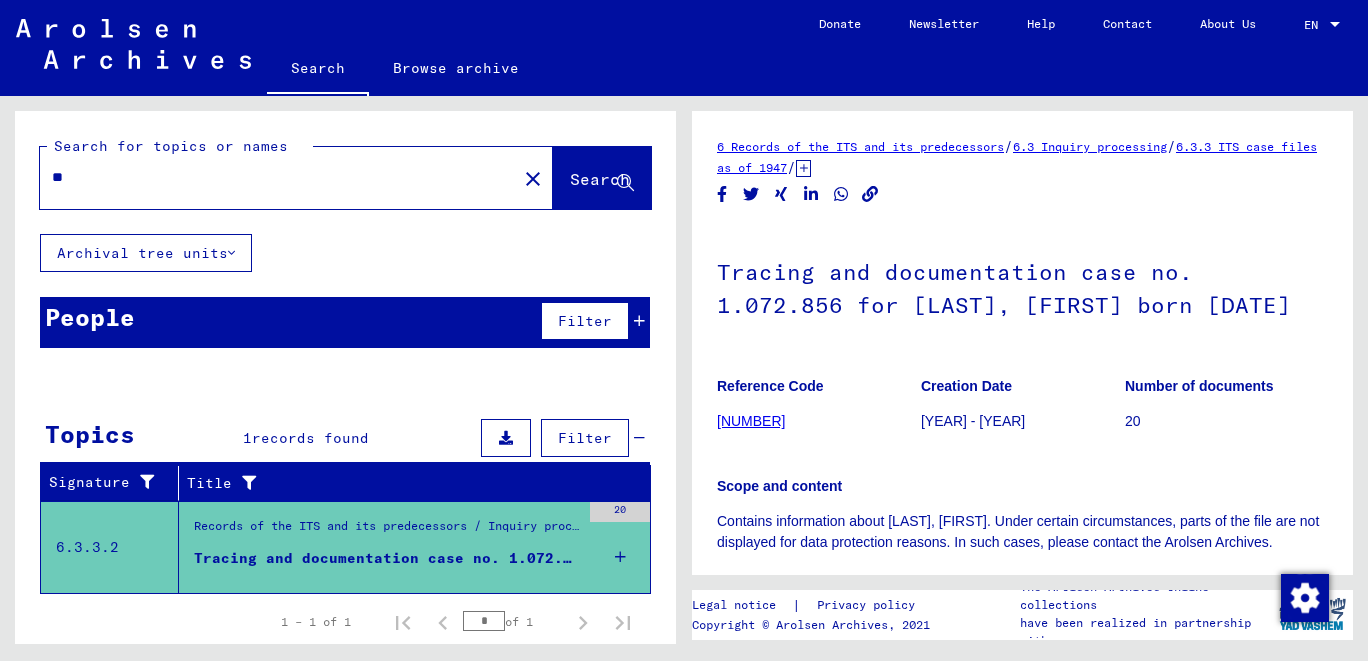 type on "*" 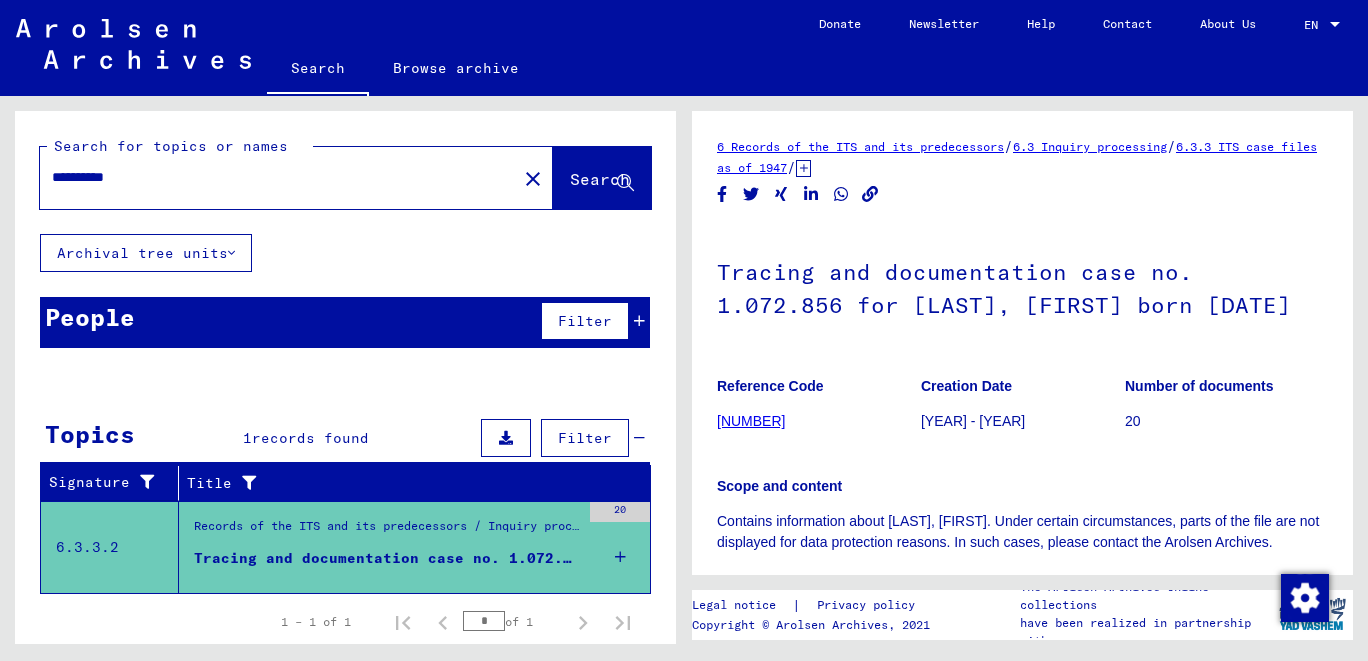 type on "**********" 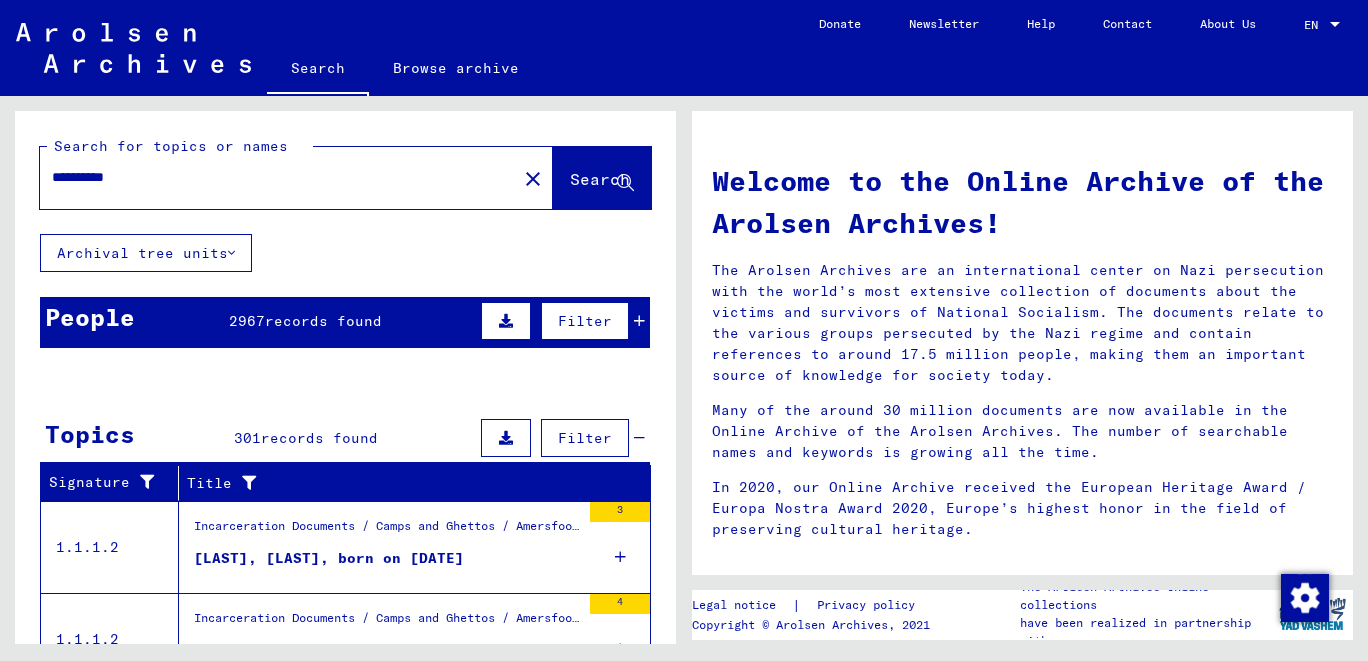 click on "People 2967  records found  Filter" at bounding box center (345, 322) 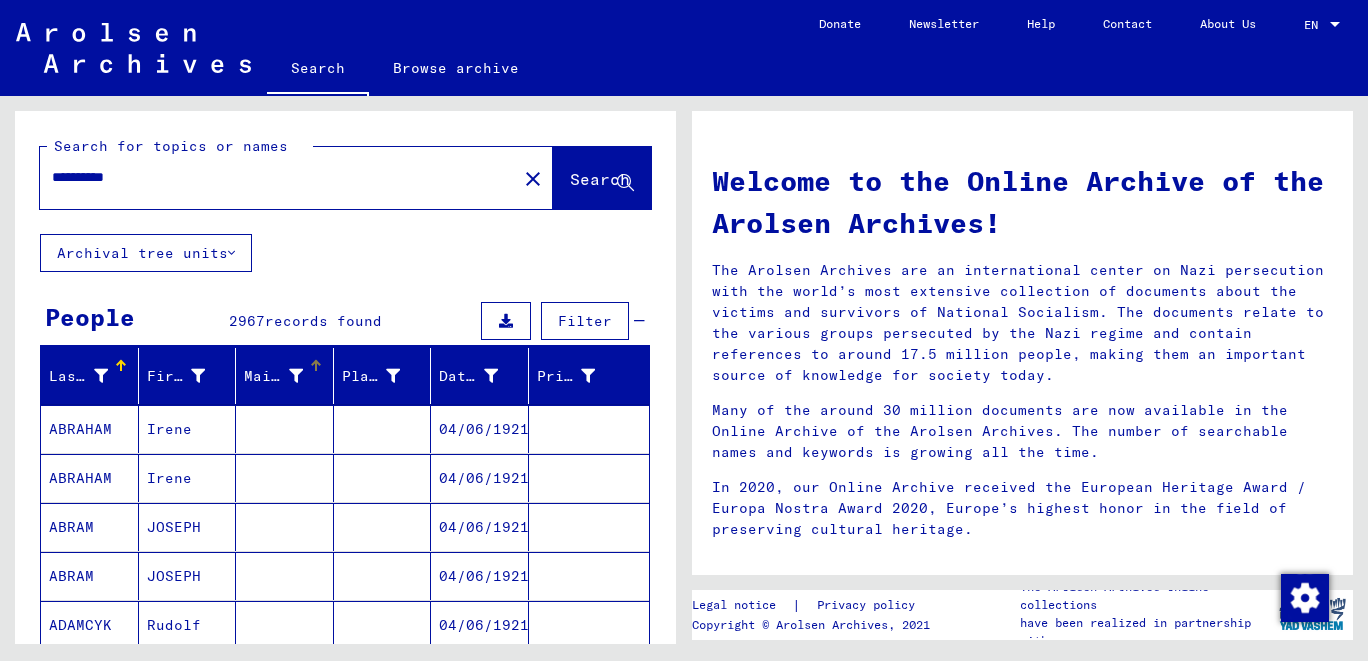 scroll, scrollTop: 441, scrollLeft: 0, axis: vertical 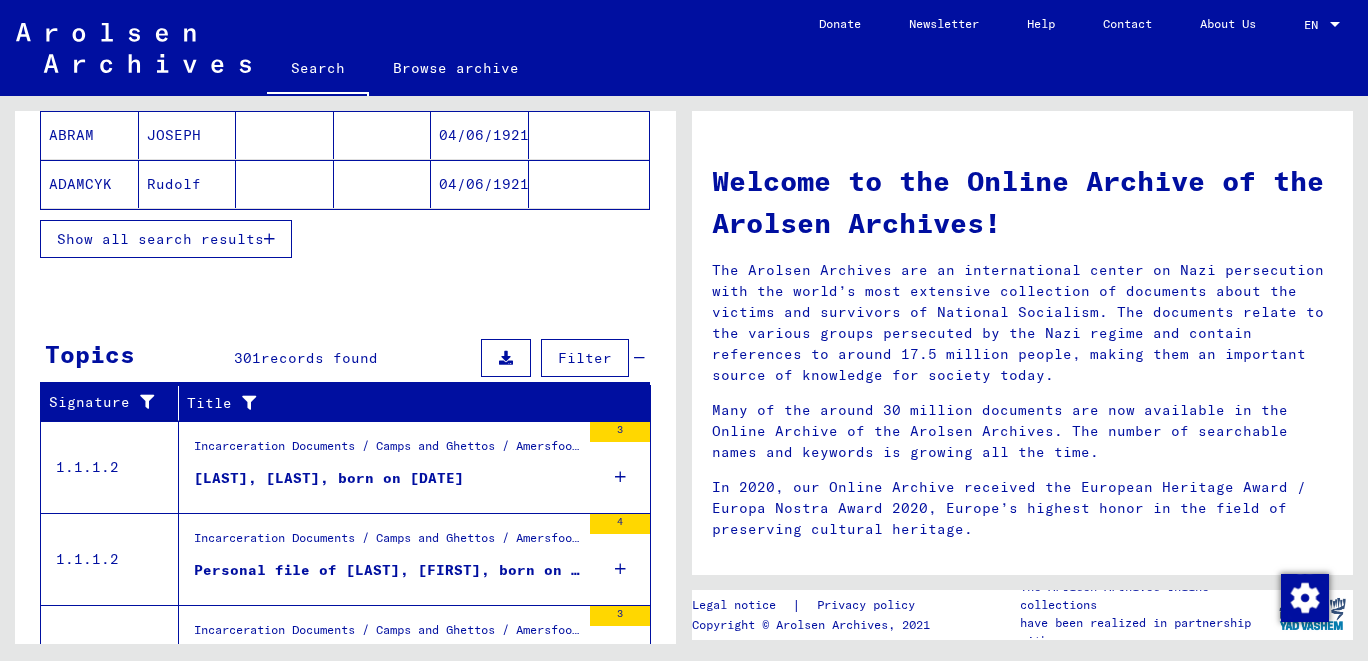click on "Show all search results" at bounding box center (160, 239) 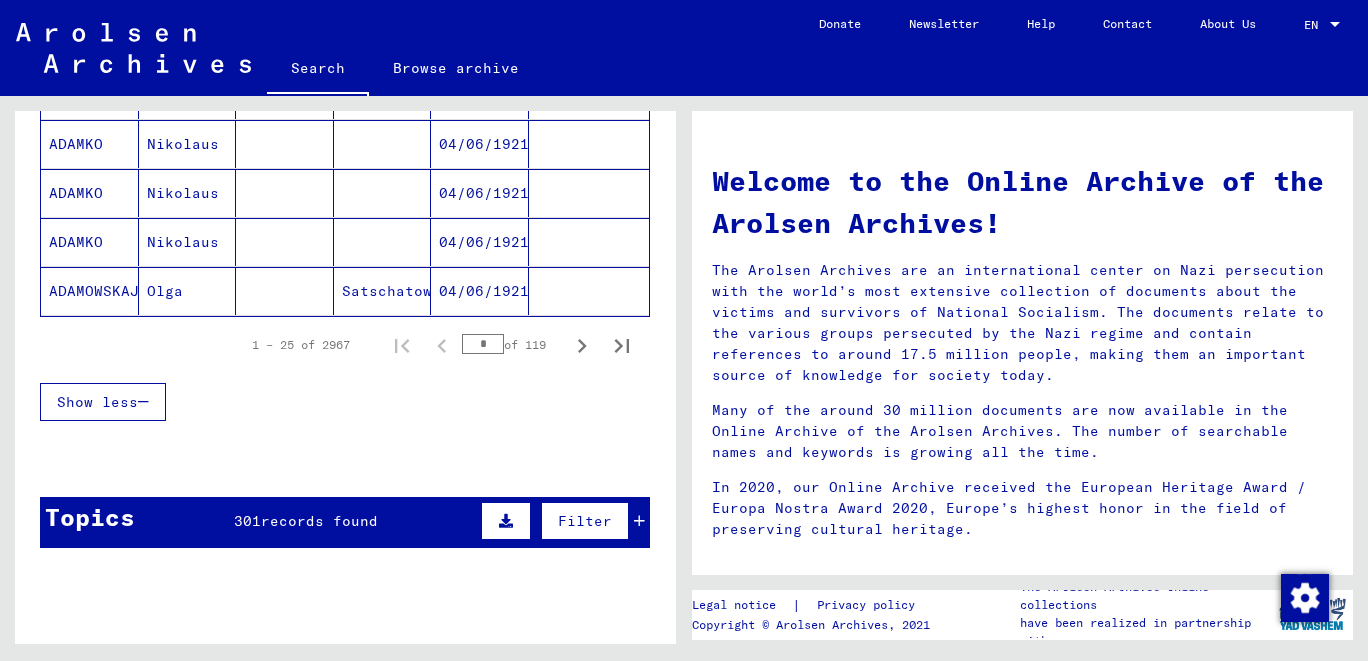 scroll, scrollTop: 1324, scrollLeft: 0, axis: vertical 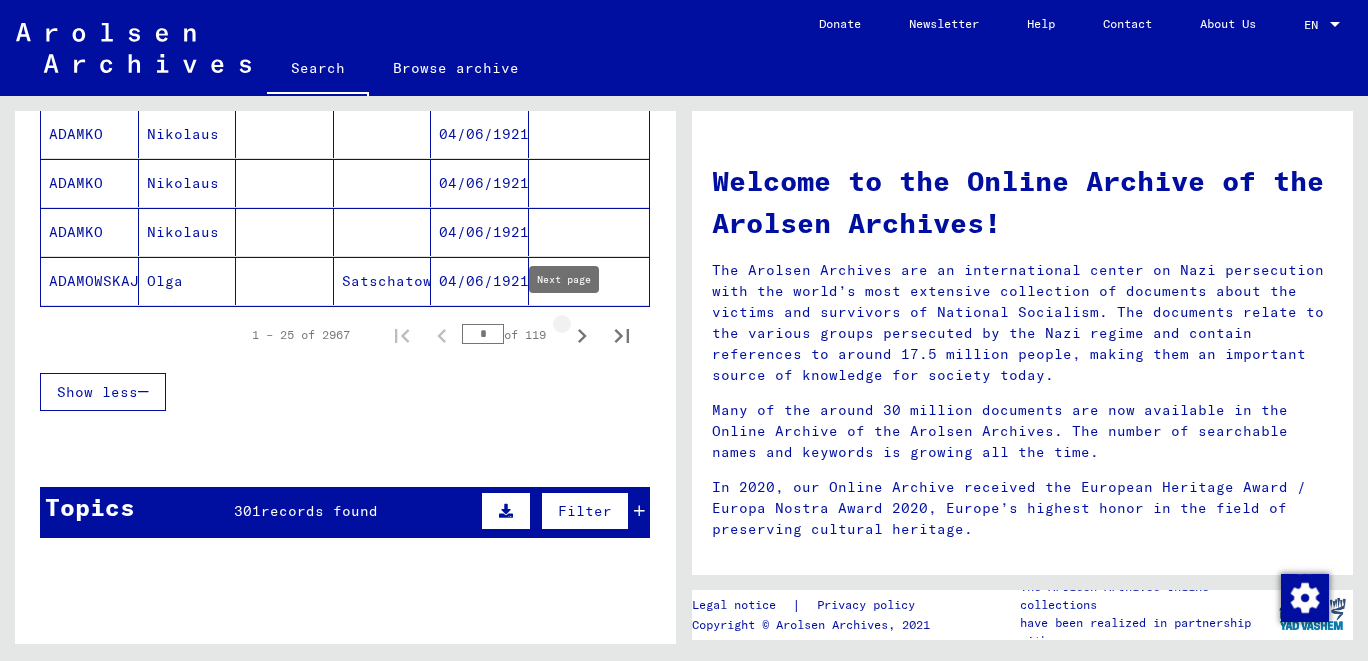 click 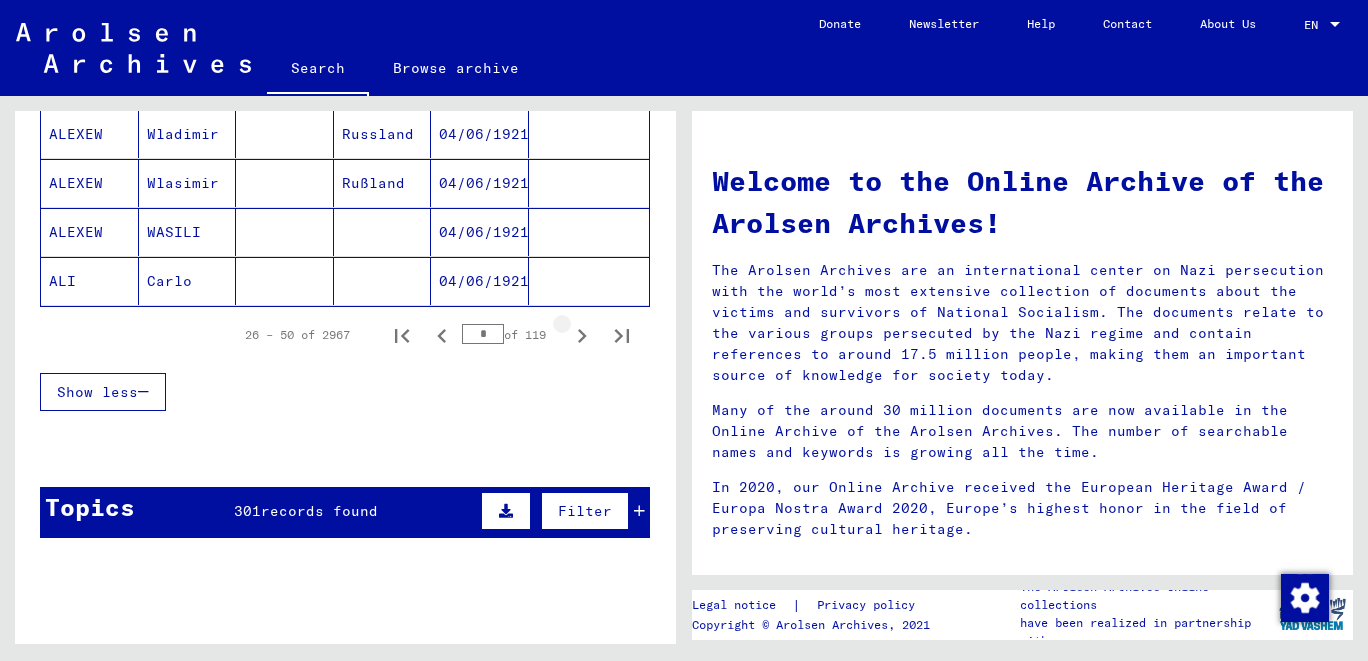 click 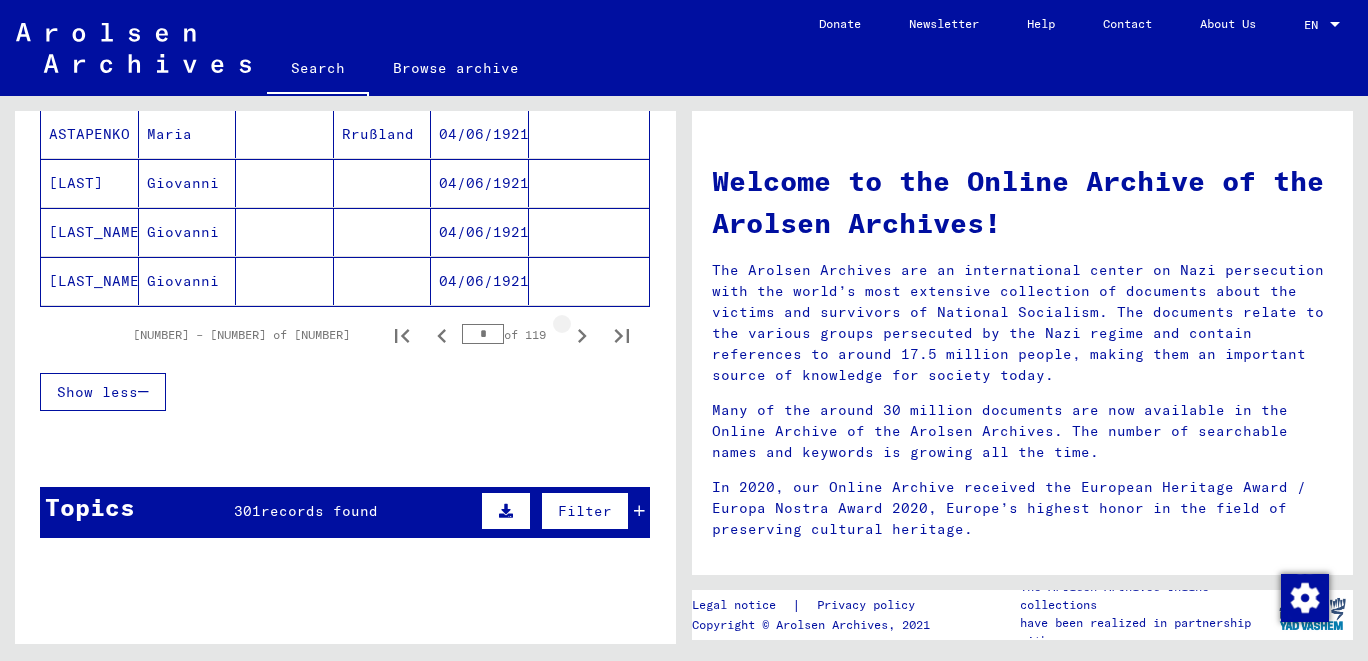 click 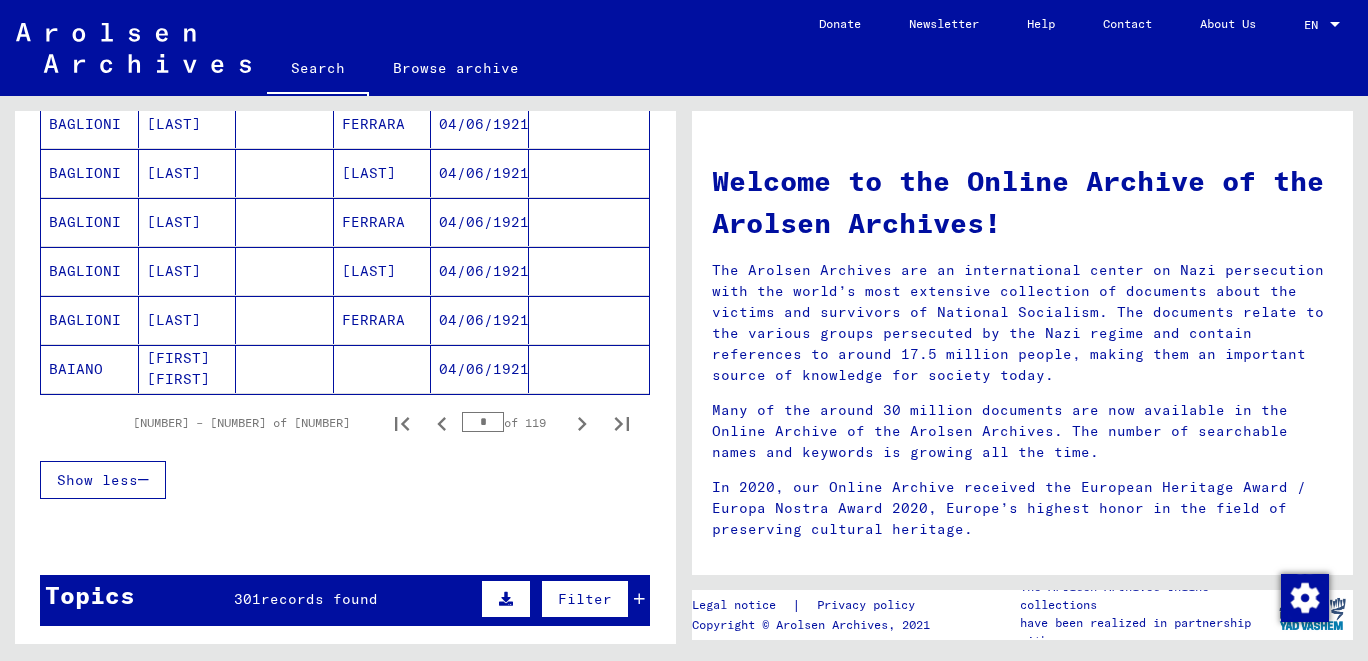 scroll, scrollTop: 1324, scrollLeft: 0, axis: vertical 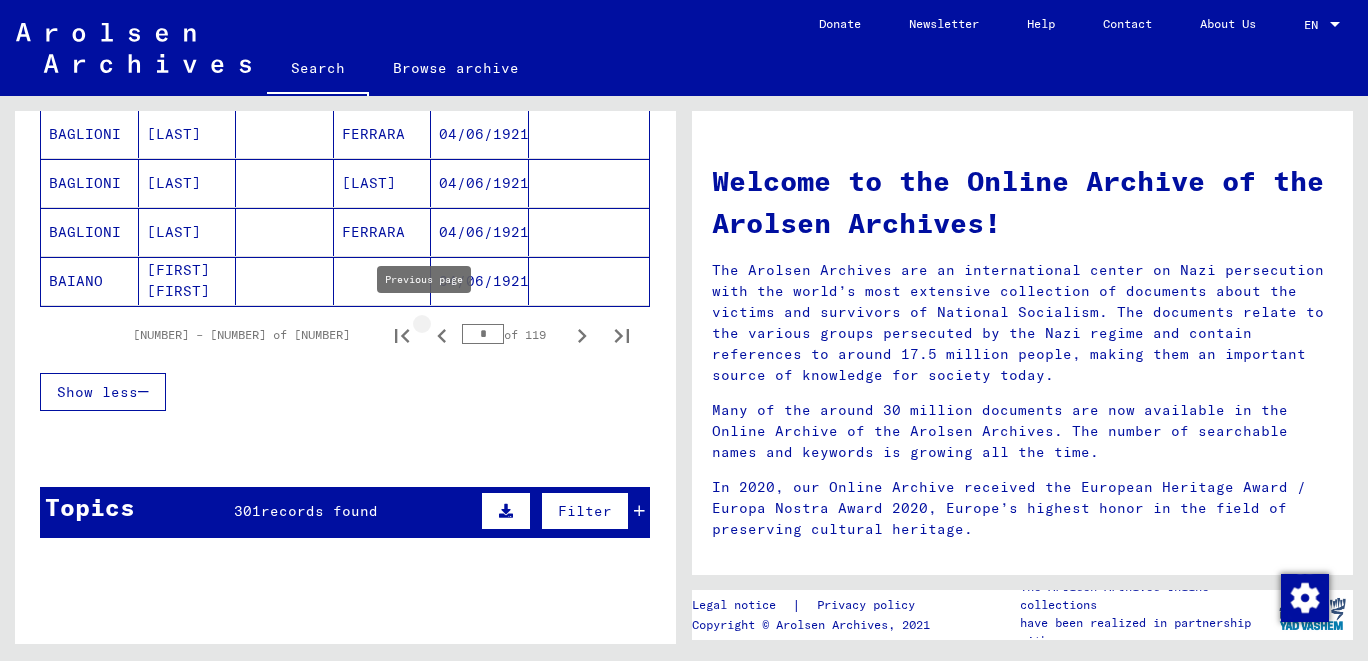 click 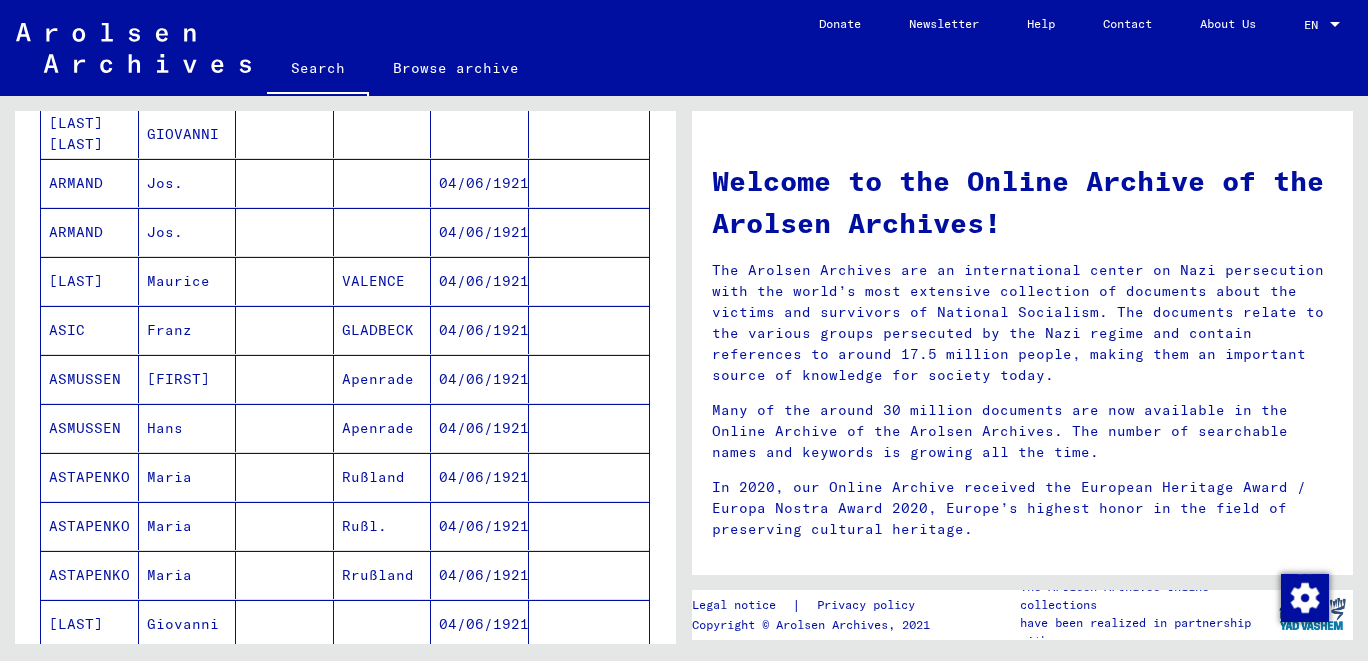 scroll, scrollTop: 441, scrollLeft: 0, axis: vertical 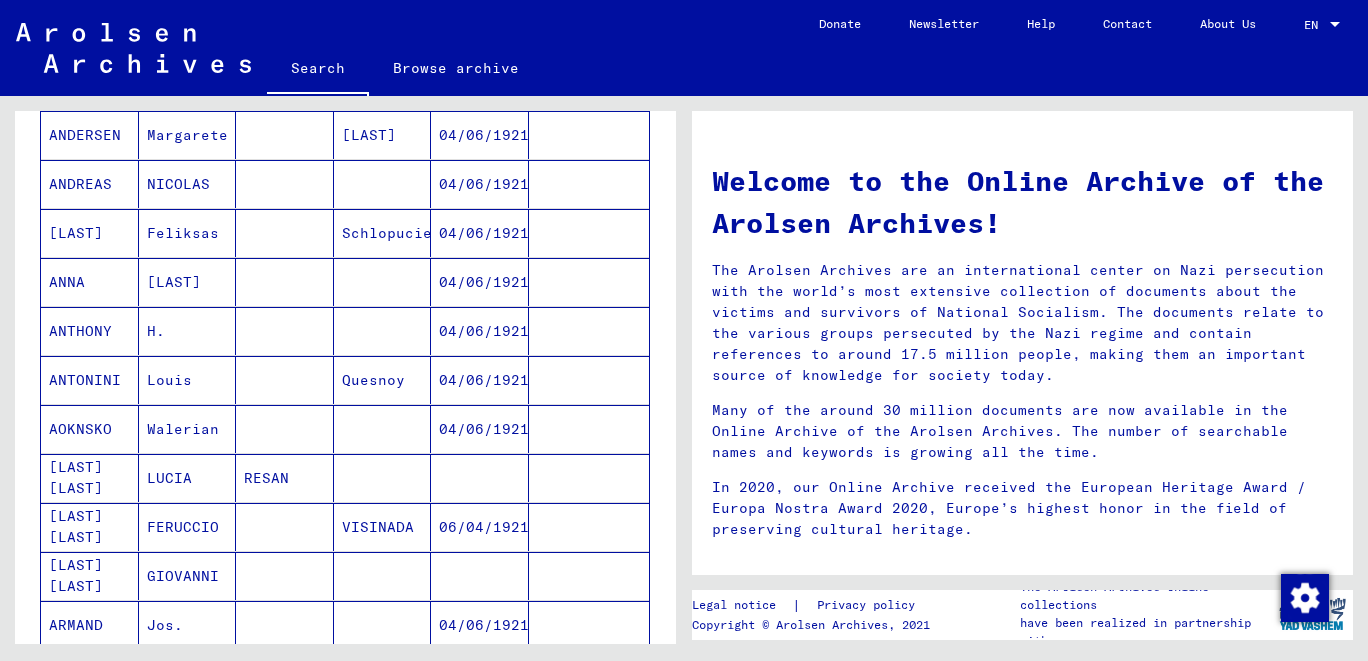click on "**********" 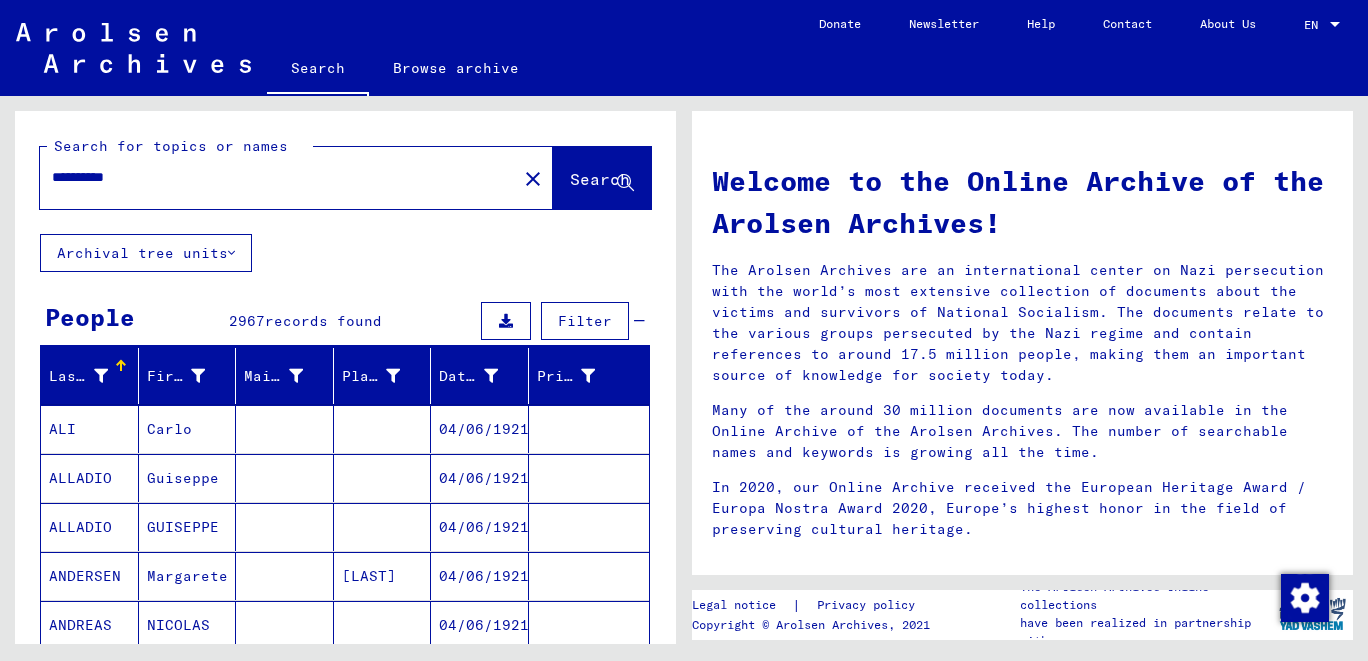 scroll, scrollTop: 0, scrollLeft: 0, axis: both 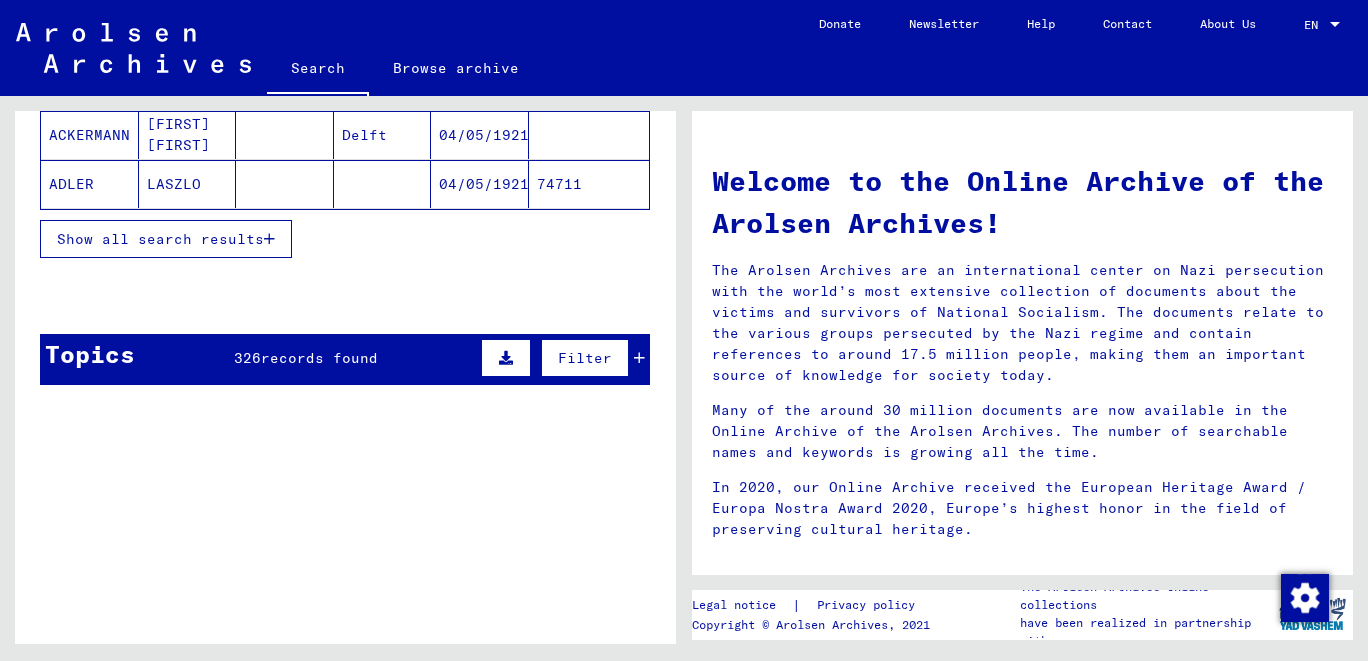 click on "Show all search results" at bounding box center (160, 239) 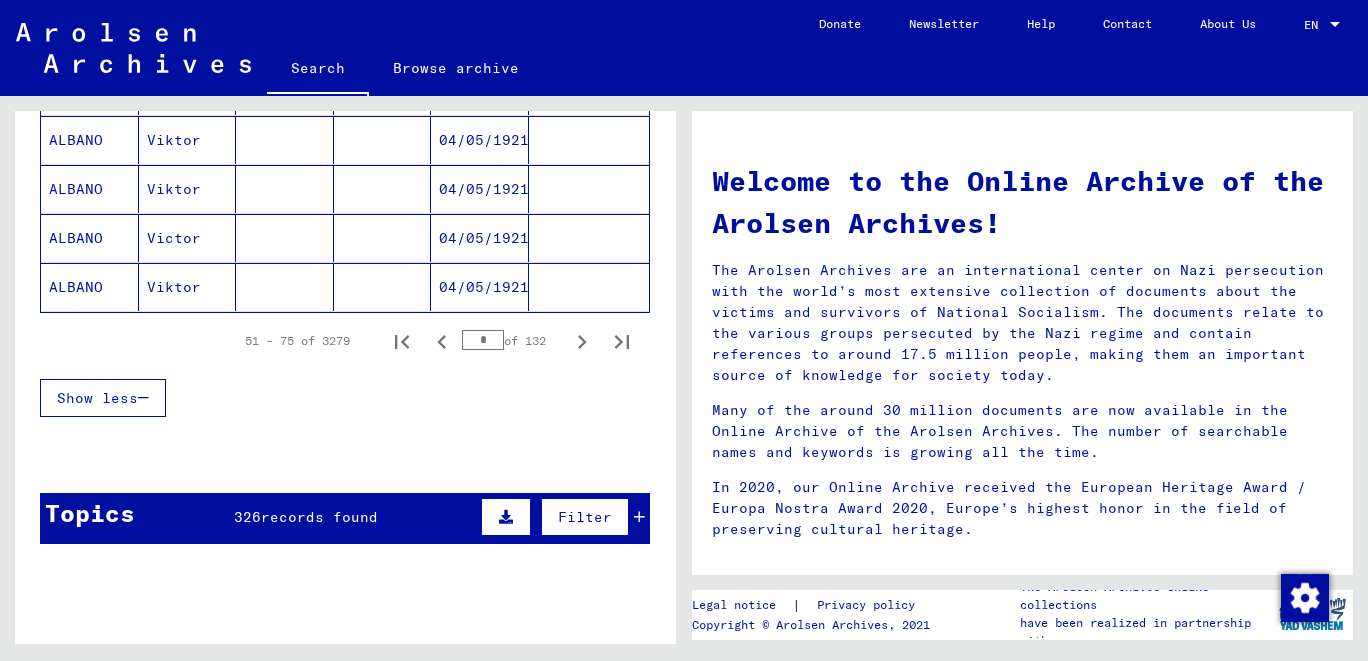scroll, scrollTop: 1324, scrollLeft: 0, axis: vertical 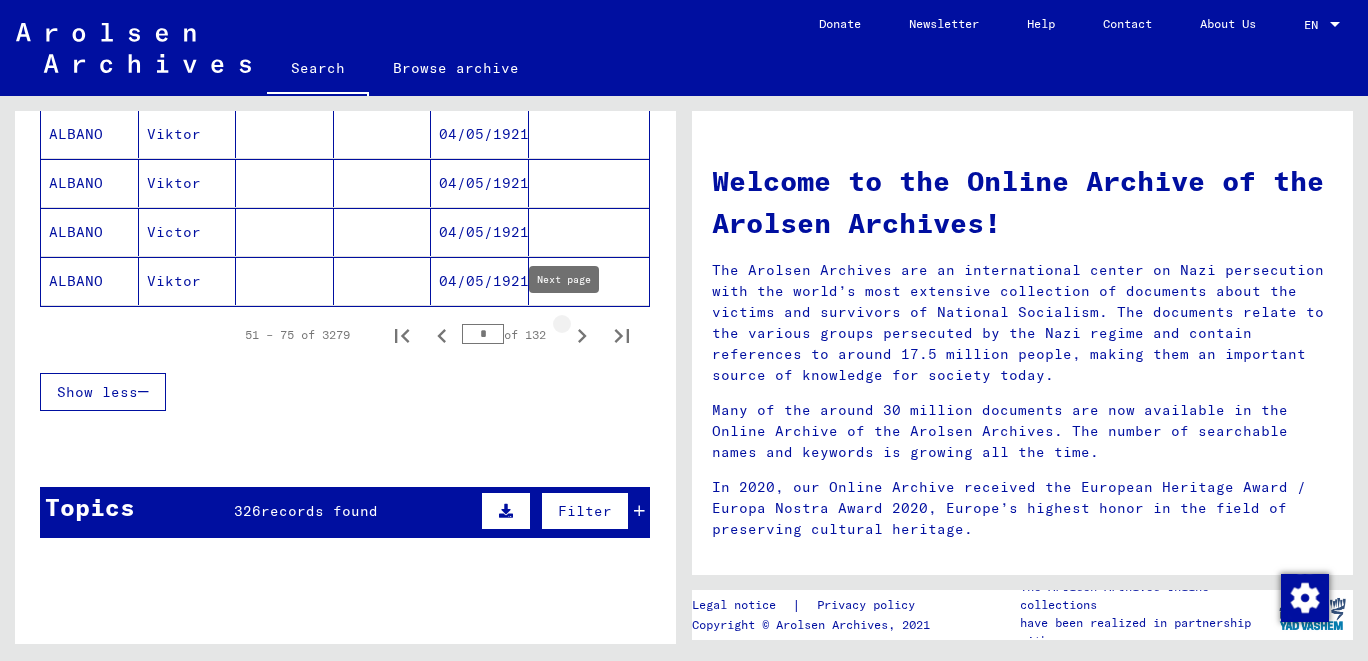 click 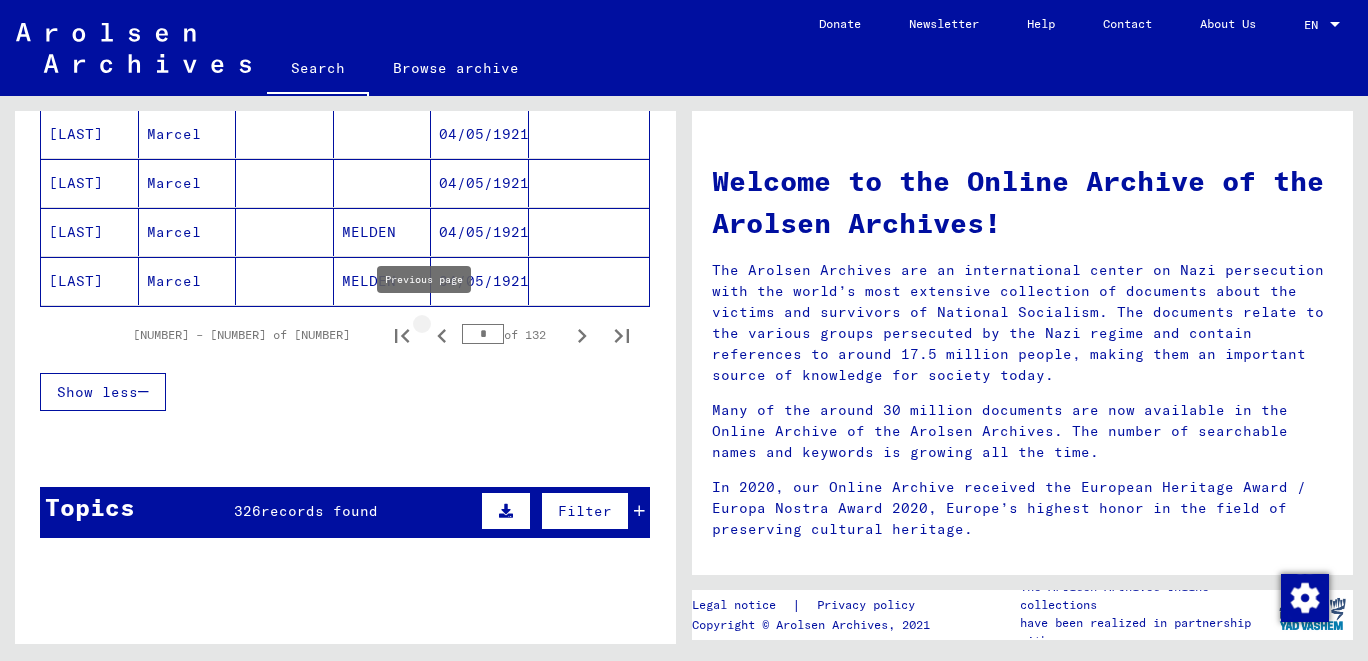 click 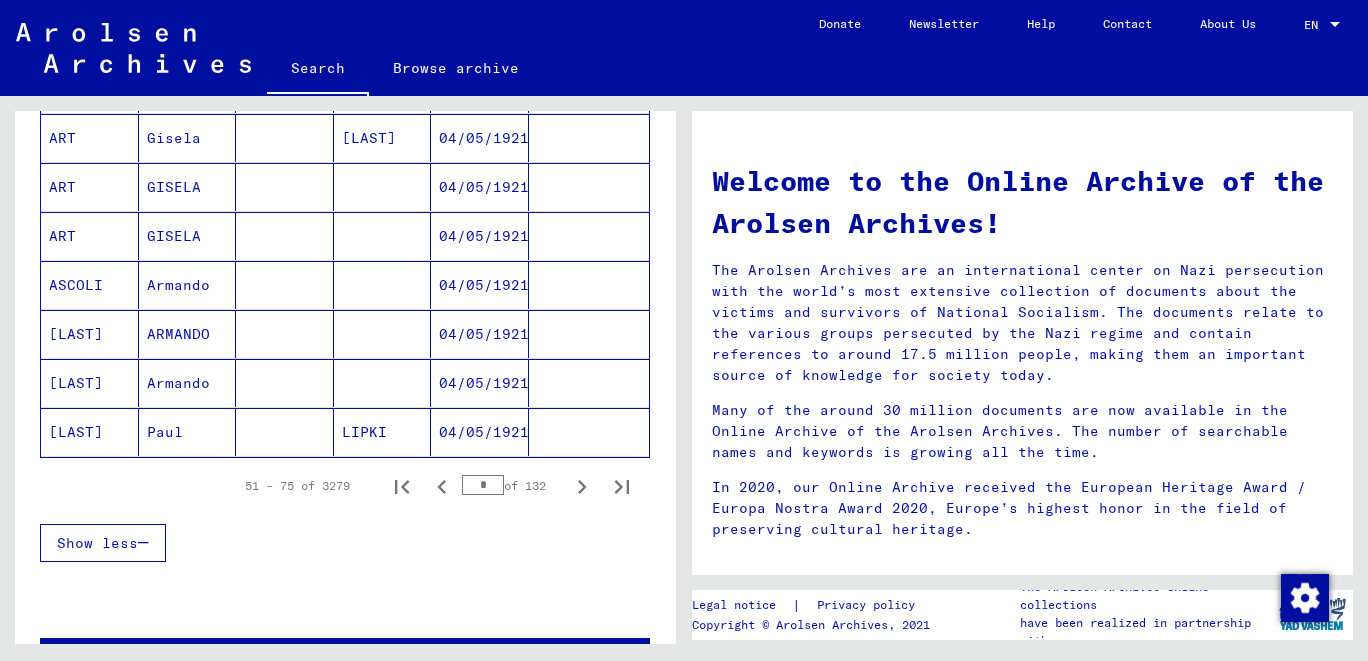scroll, scrollTop: 1324, scrollLeft: 0, axis: vertical 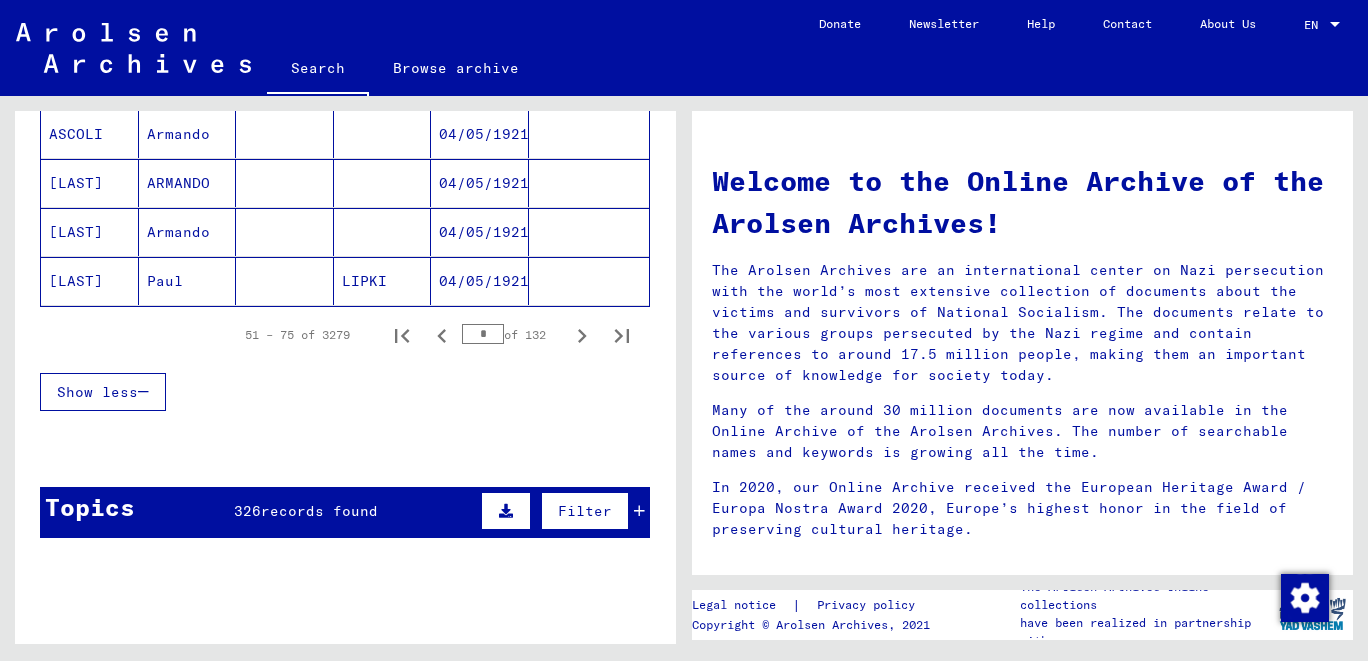 click on "Last Name First Name Maiden Name Place of Birth Date of Birth Prisoner # APINIS Margrieta Skaidrite LIDIJA LEJNIEKS 04/05/1921 APINIS Margrita Skaidre 04/05/1921 APINIS MARGRIETA SKAIDRITE LIDIJA LEJNIEKS 04/05/1921 APINIS Margrieta 04/05/1921 APINIS Margrieta 04/05/1921 APINIS SKAIDNITE Margrieta 04/05/1921 ARBUSOW MICHAEL 04/05/1921 ARCIUK EUGEN 04/05/1908 ARCIUK NATALIE 03/23/1908 ARCIUK GONTSCHAROW NIKOLAJ 05/04/1921 ARNAUD Pierre 04/05/1921 ARNAUD Pierre 04/05/1921 ARNDT Wanda 04/05/1921 ARNDT Wanda 04/05/1921 ARNDT Wanda *" 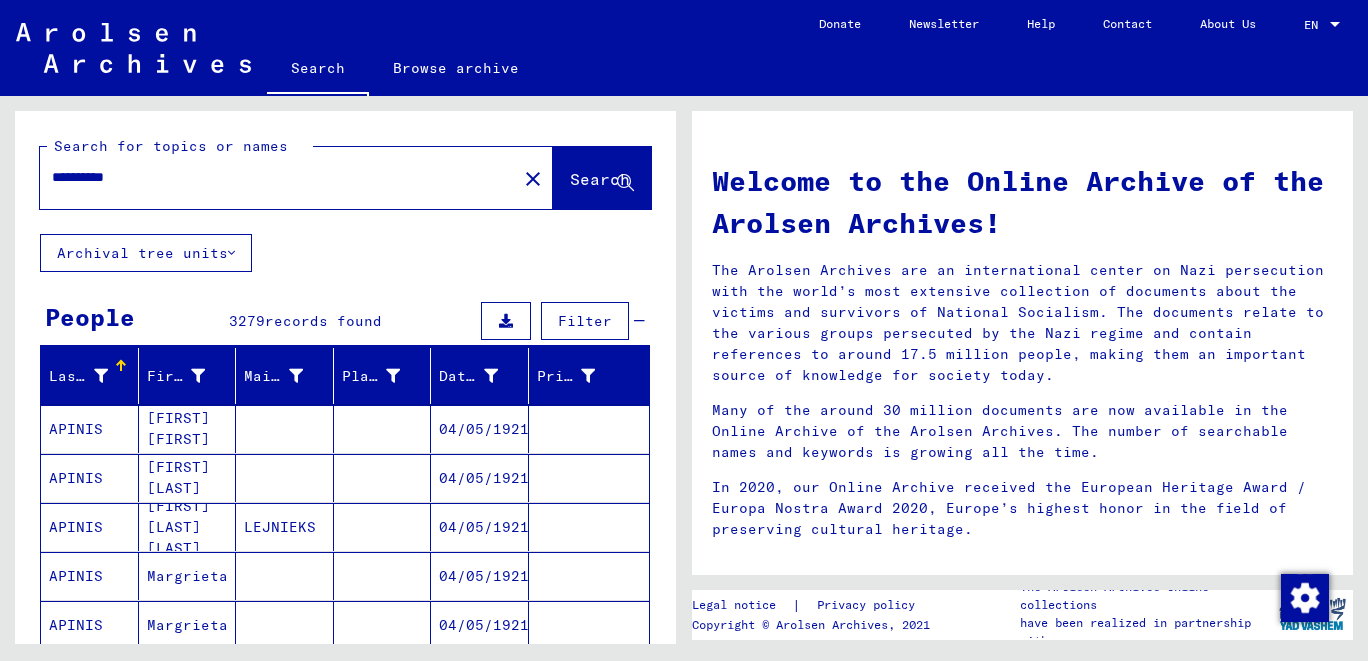 click on "**********" at bounding box center (272, 177) 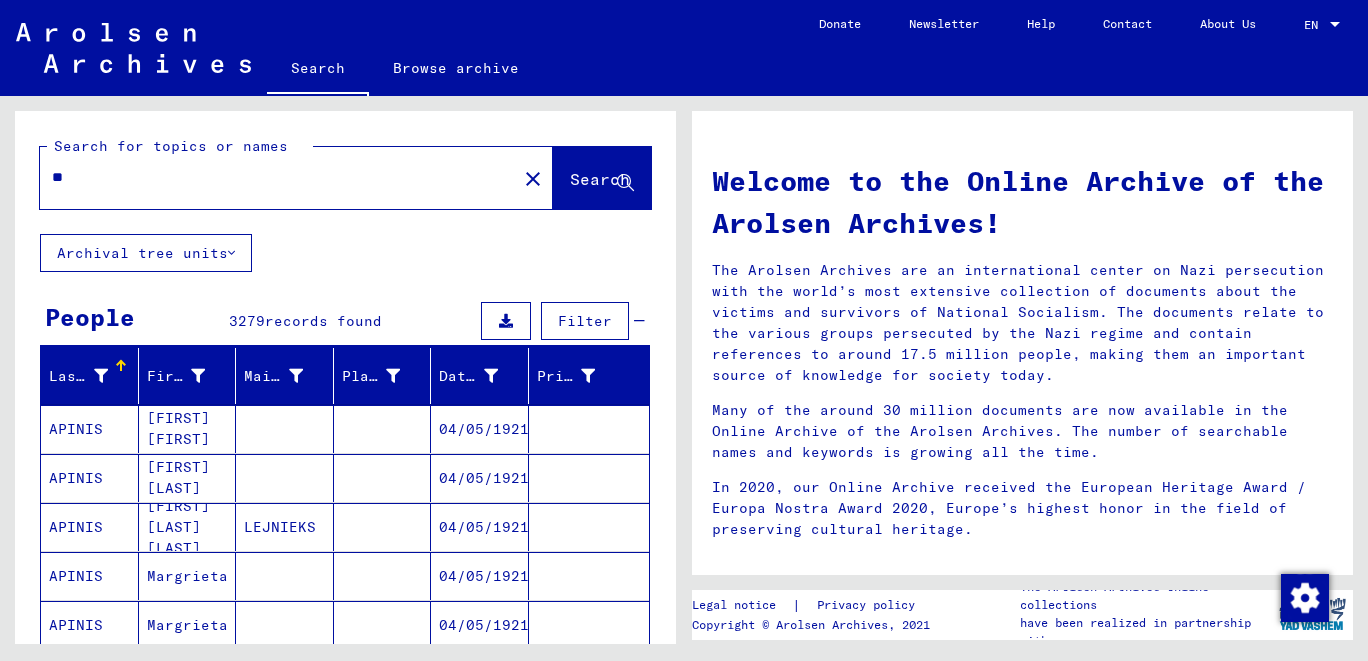 type on "*" 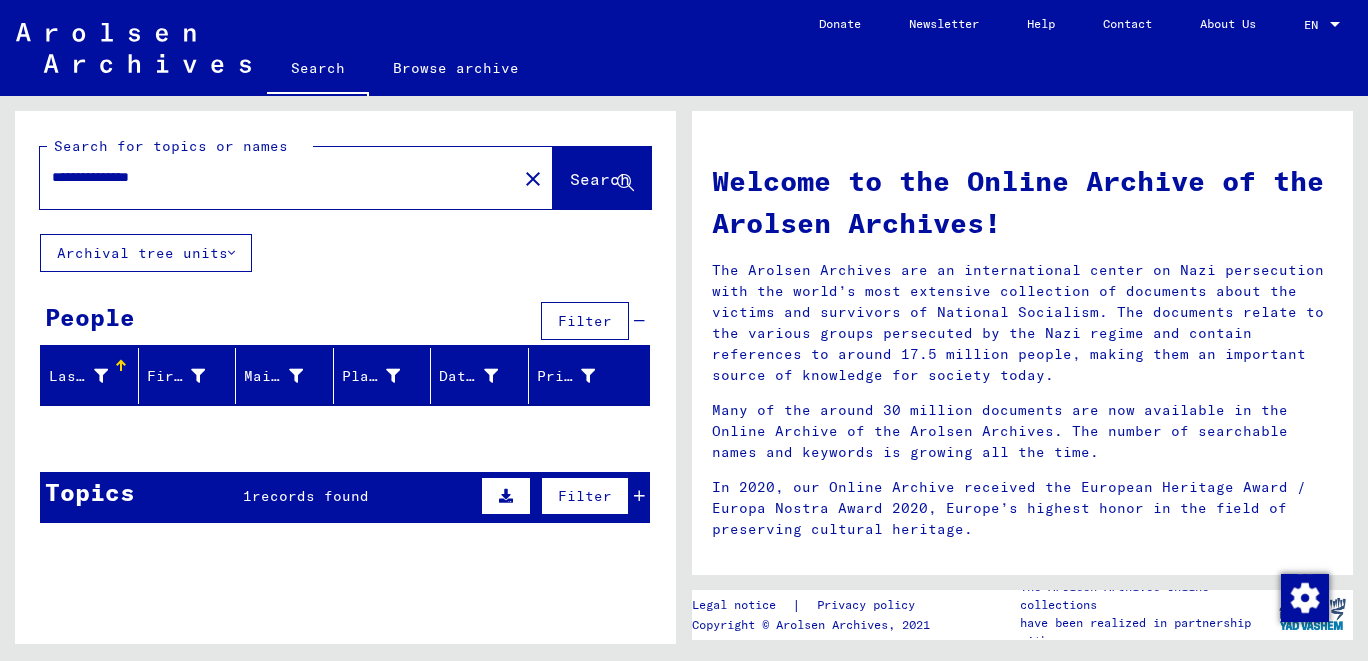 click on "Topics 1  records found  Filter" at bounding box center (345, 497) 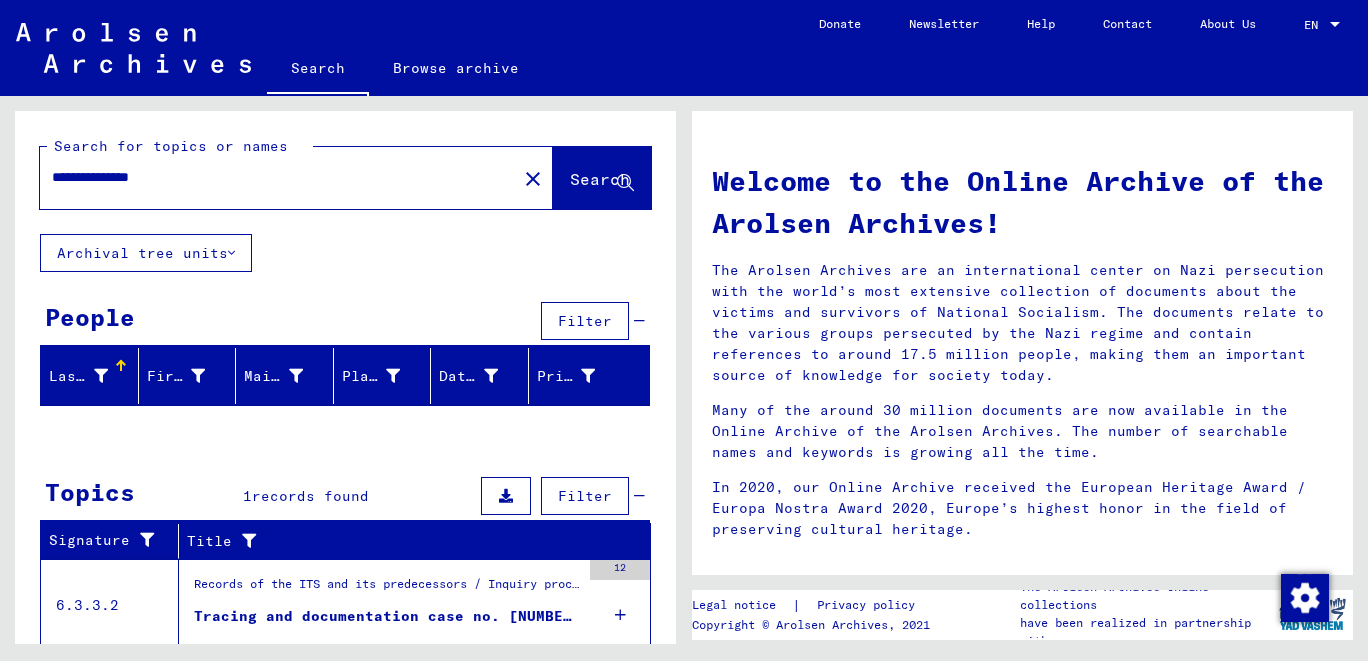 click on "Records of the ITS and its predecessors / Inquiry processing / ITS case files as of 1947 / Repository of T/D cases / Tracing and documentation cases with (T/D) numbers between 750.000 and 999.999 / Tracing and documentation cases with (T/D) numbers between 923.000 and 923.499 Tracing and documentation case no. 923.494 for [LAST], [FIRST] born [DATE]" at bounding box center (379, 605) 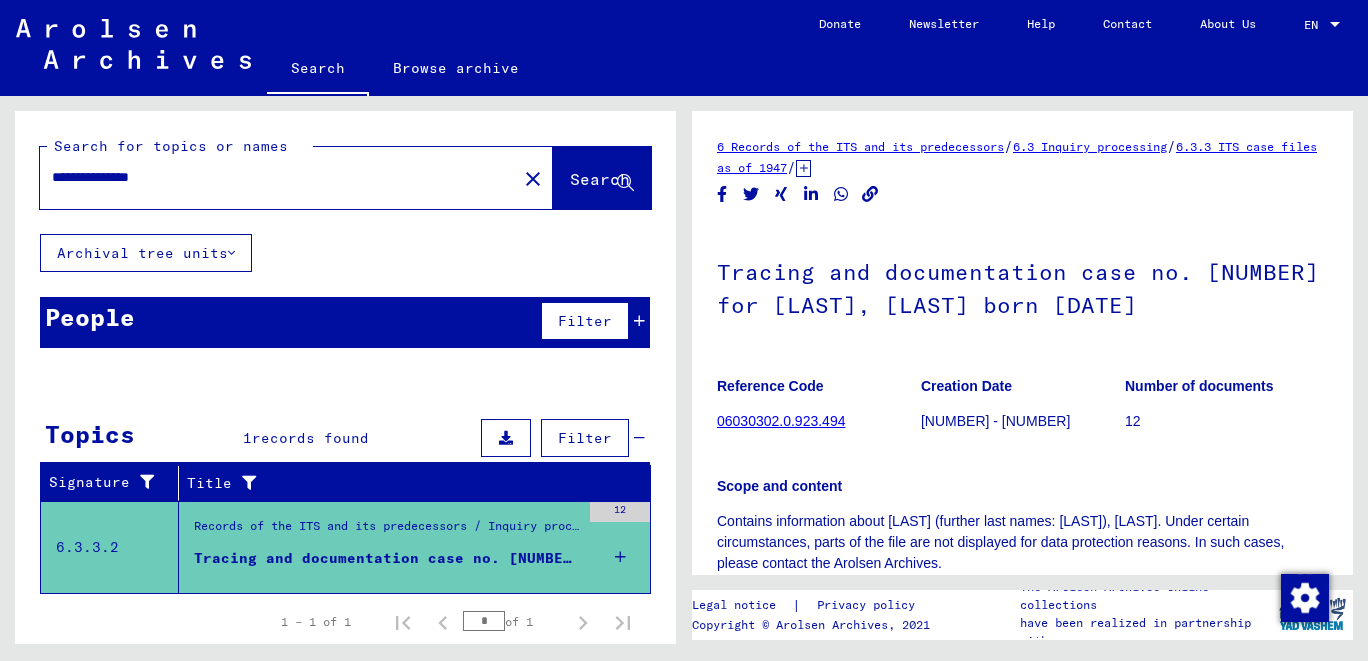 click on "Records of the ITS and its predecessors   /   6.3 Inquiry processing   /   6.3.3 ITS case files as of 1947   /   6.3.3.2 Repository of T/D cases   /   Tracing and documentation cases with (T/D) numbers between 750.000 and 999.999   /   Tracing and documentation cases with (T/D) numbers between 923.000 and 923.499   /  Tracing and documentation case no. [NUMBER] for [LAST], [LAST] born [DATE] Reference Code [NUMBER] Creation Date 1964 - 1984 Number of documents 12 Scope and content Contains information about [LAST] (further last names: [LAST]), [LAST]. Under certain circumstances, parts of the file are not displayed for data protection reasons. In such cases, please contact the Arolsen Archives. See comments created before January 2022" 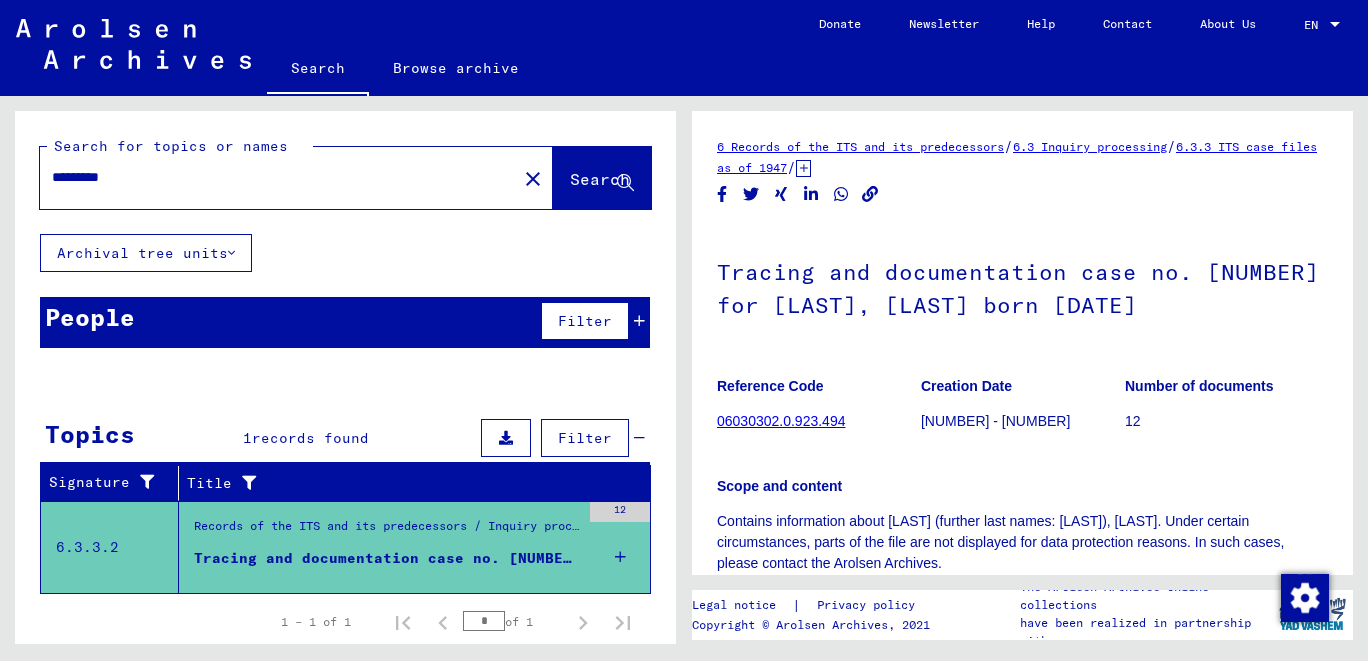 type on "*********" 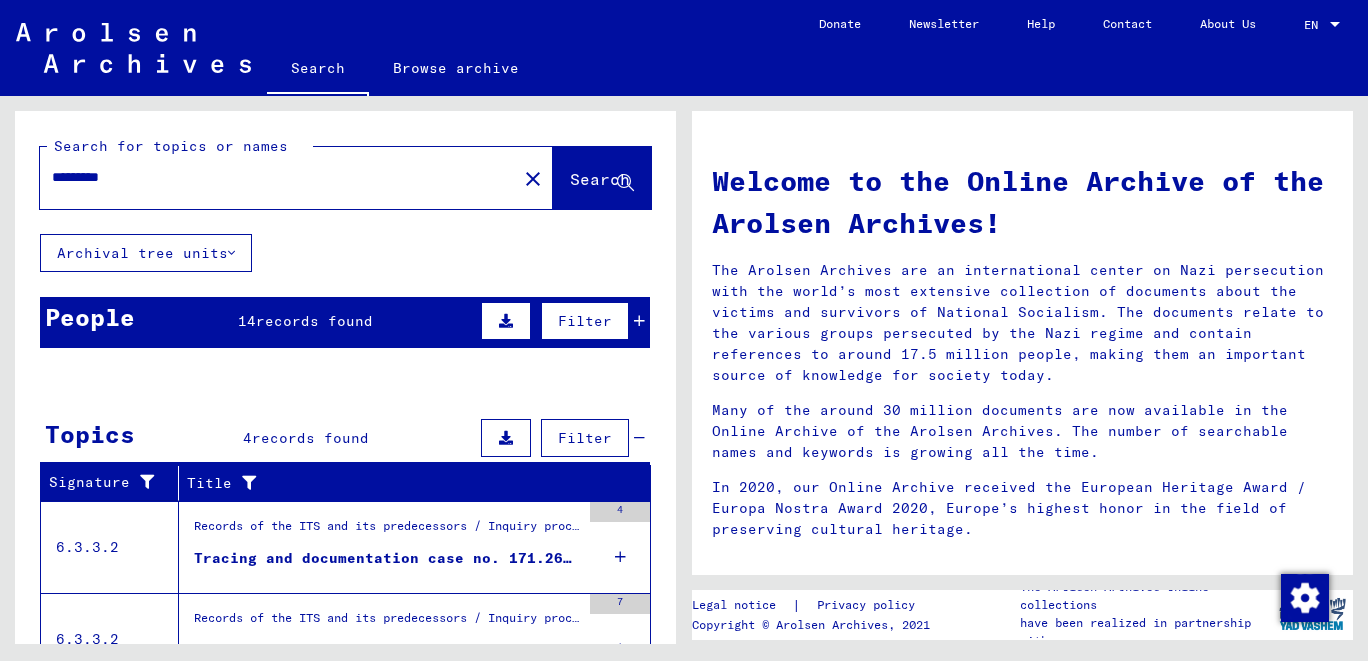 click on "14  records found" at bounding box center [305, 321] 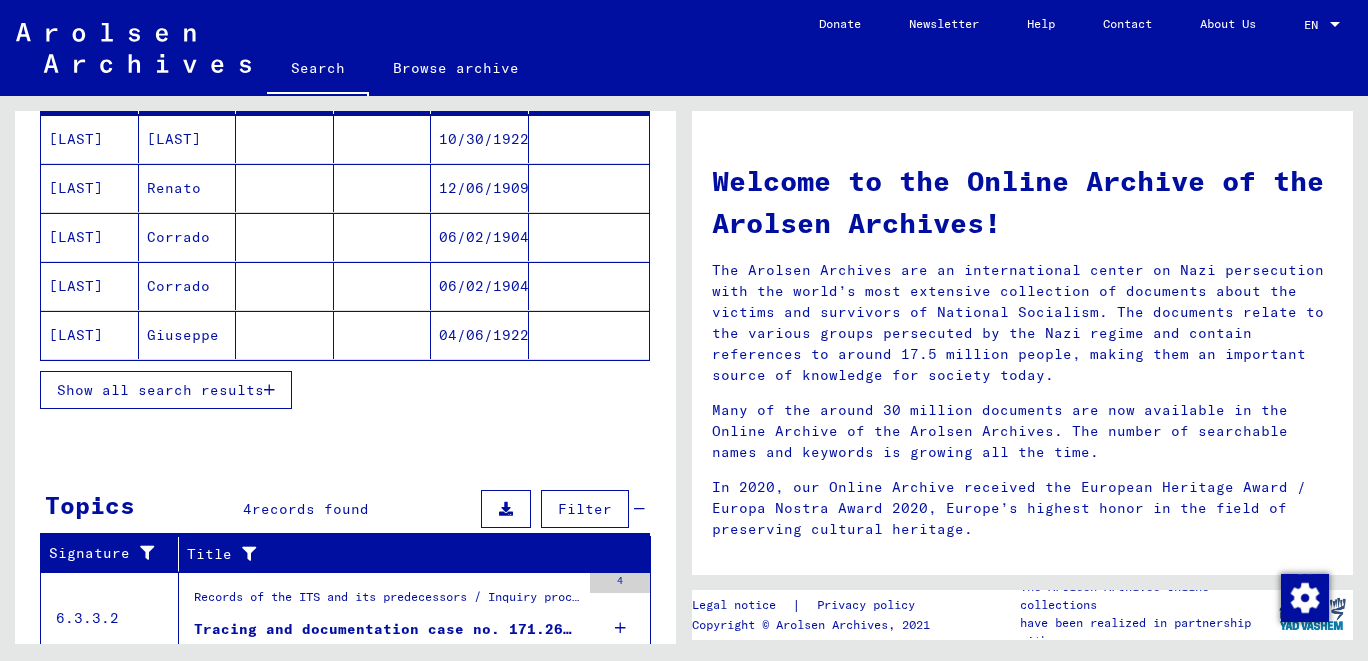 scroll, scrollTop: 441, scrollLeft: 0, axis: vertical 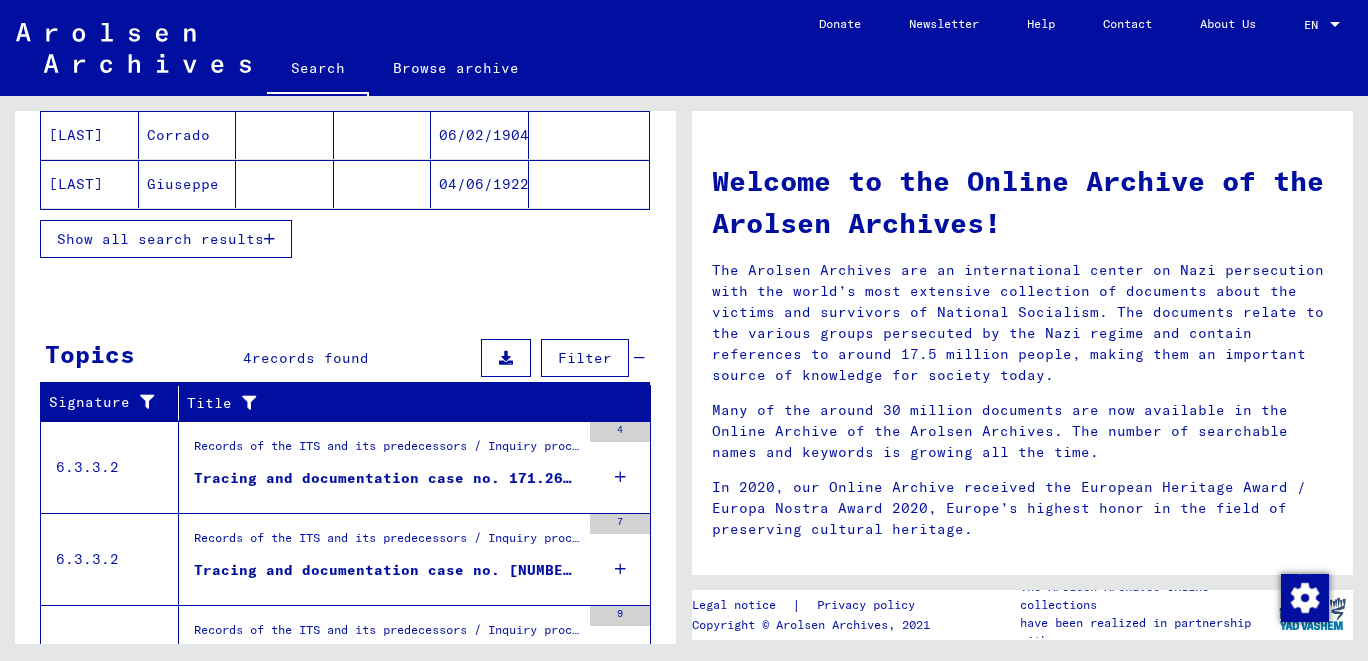 click on "Show all search results" at bounding box center (160, 239) 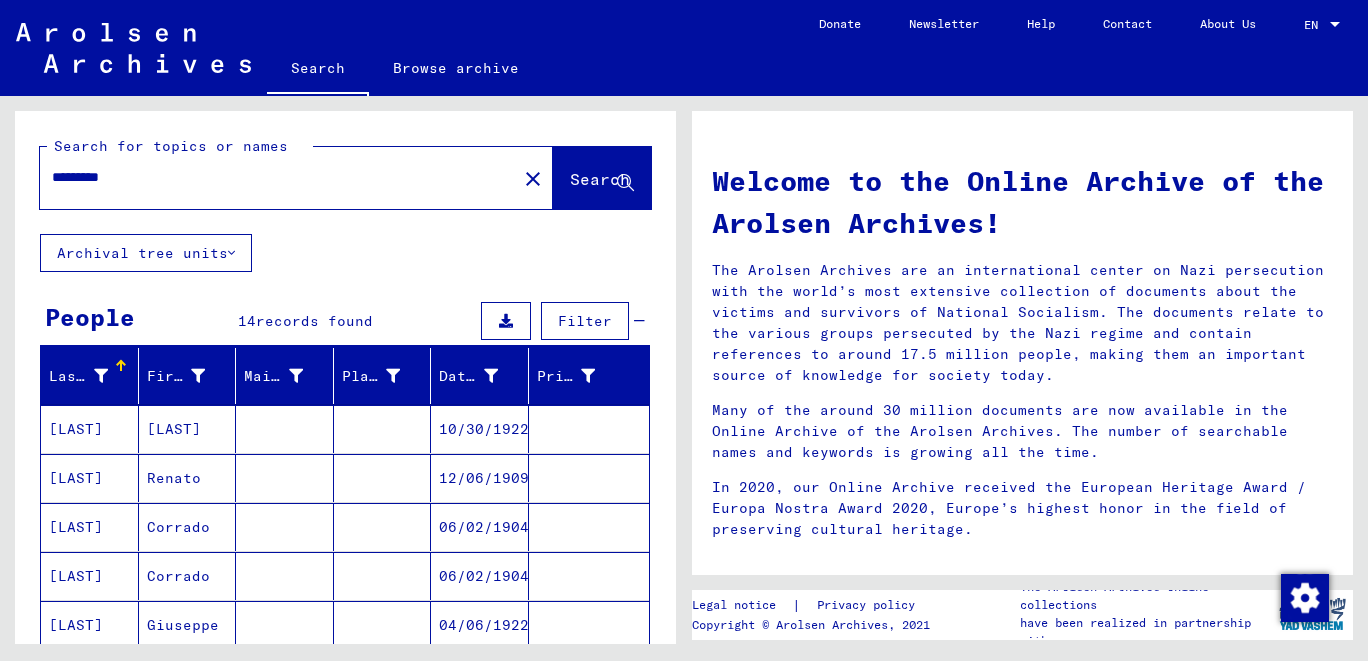 scroll, scrollTop: 441, scrollLeft: 0, axis: vertical 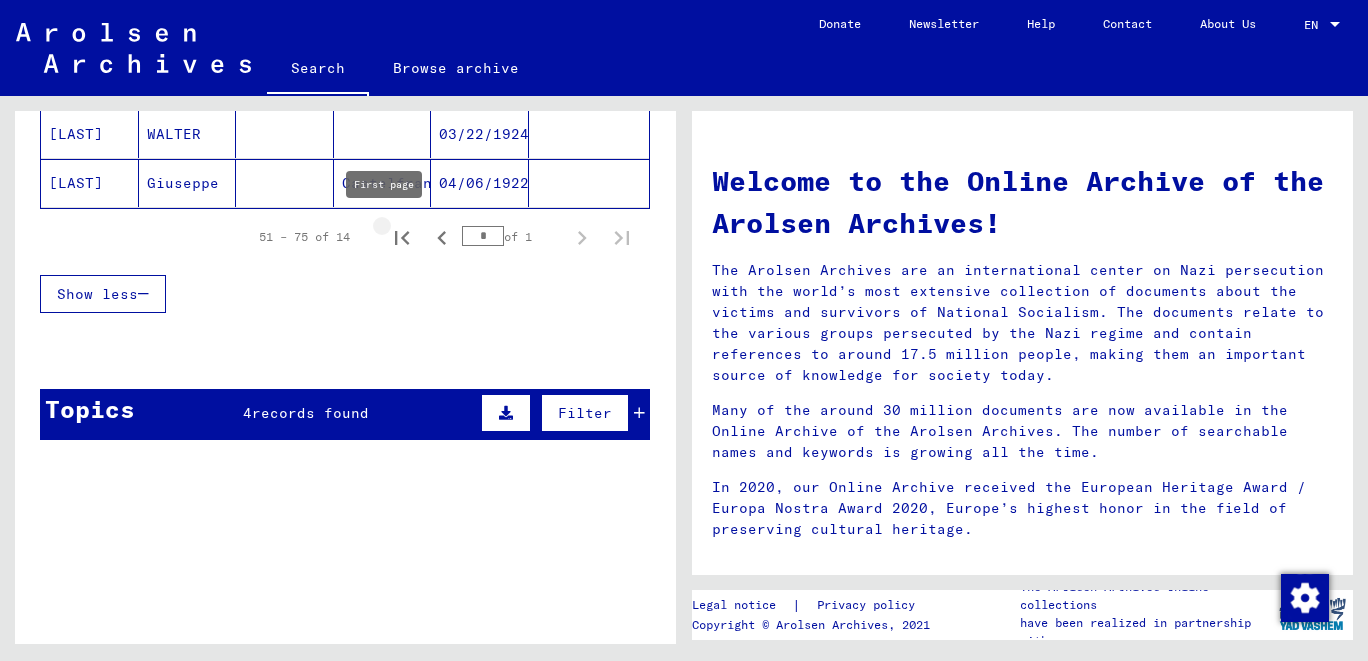 click 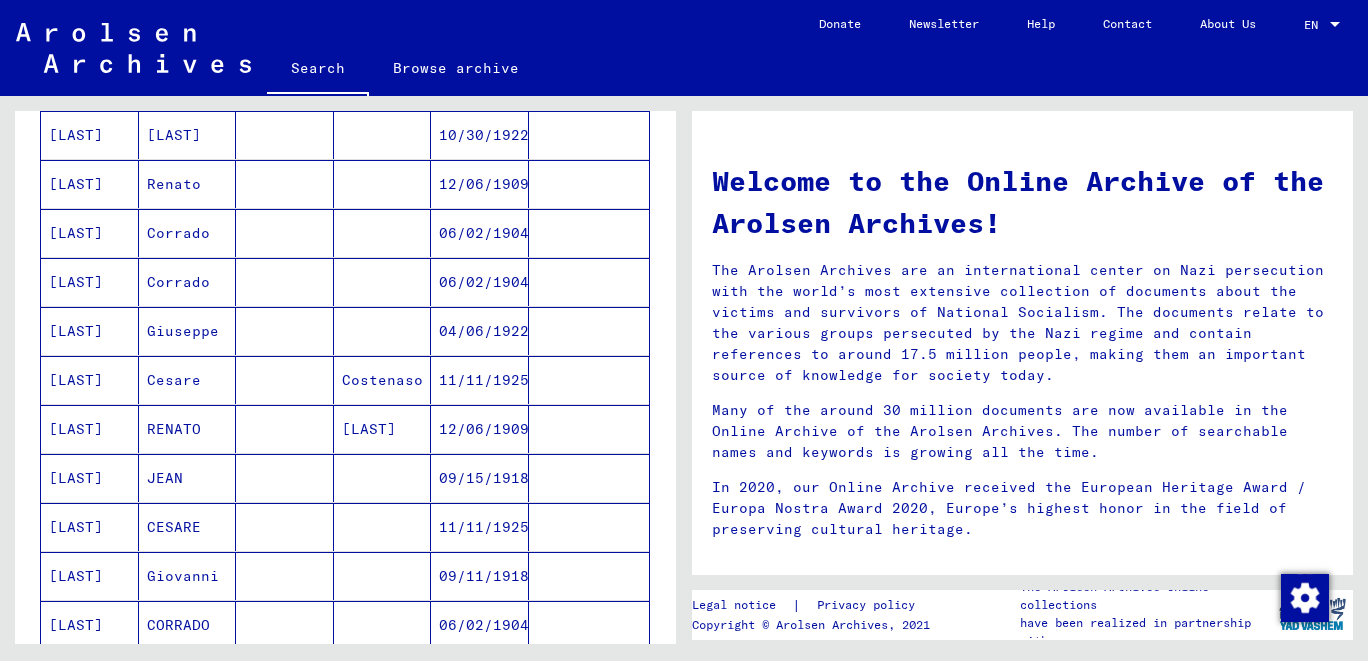 scroll, scrollTop: 441, scrollLeft: 0, axis: vertical 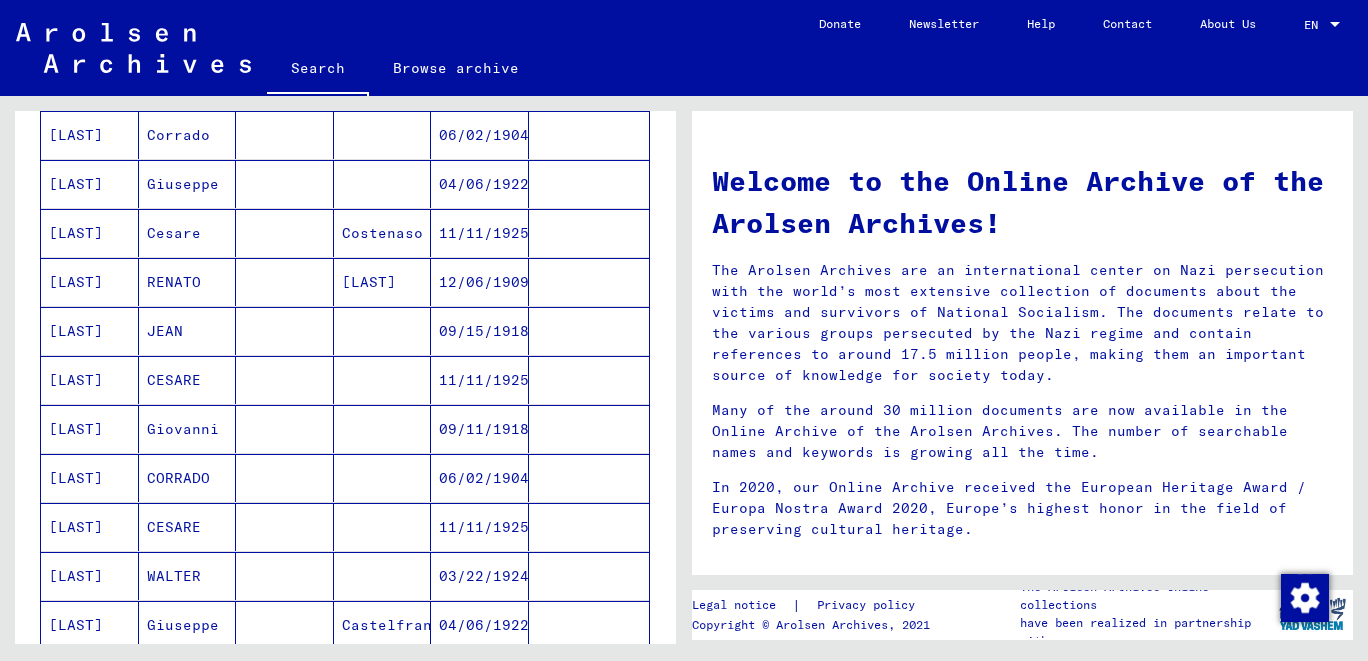 click on "[LAST]" at bounding box center [90, 282] 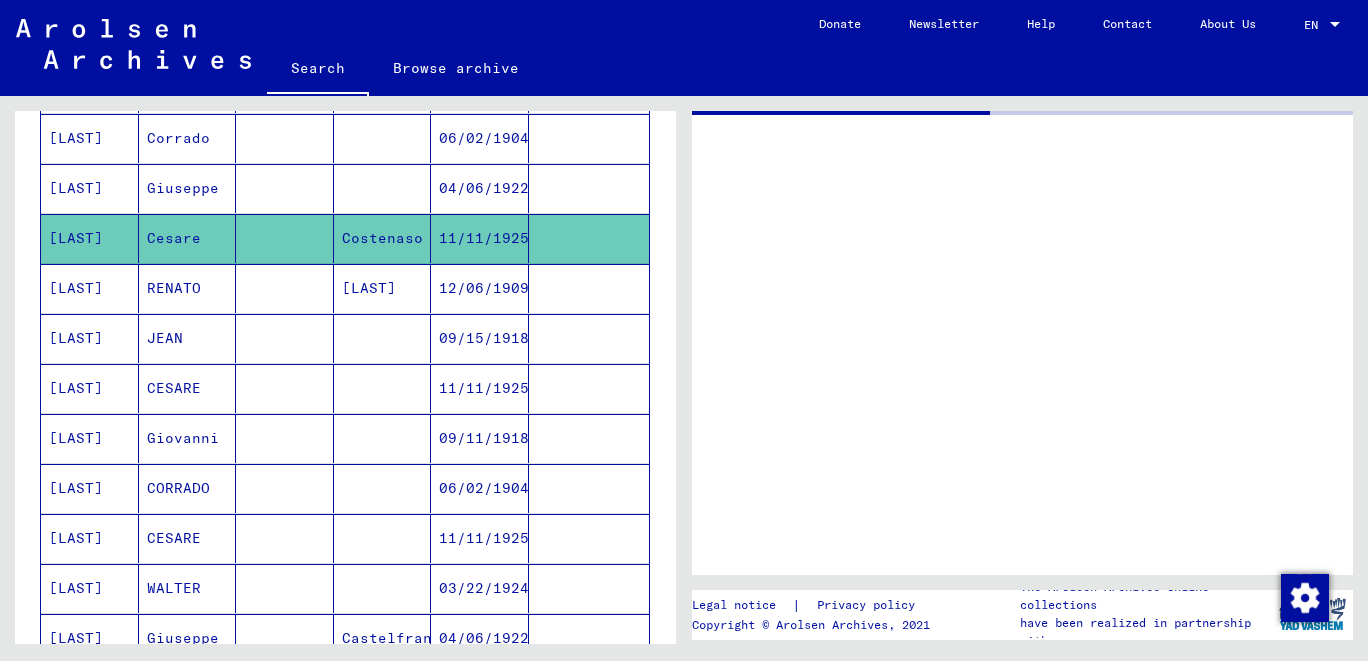 scroll, scrollTop: 444, scrollLeft: 0, axis: vertical 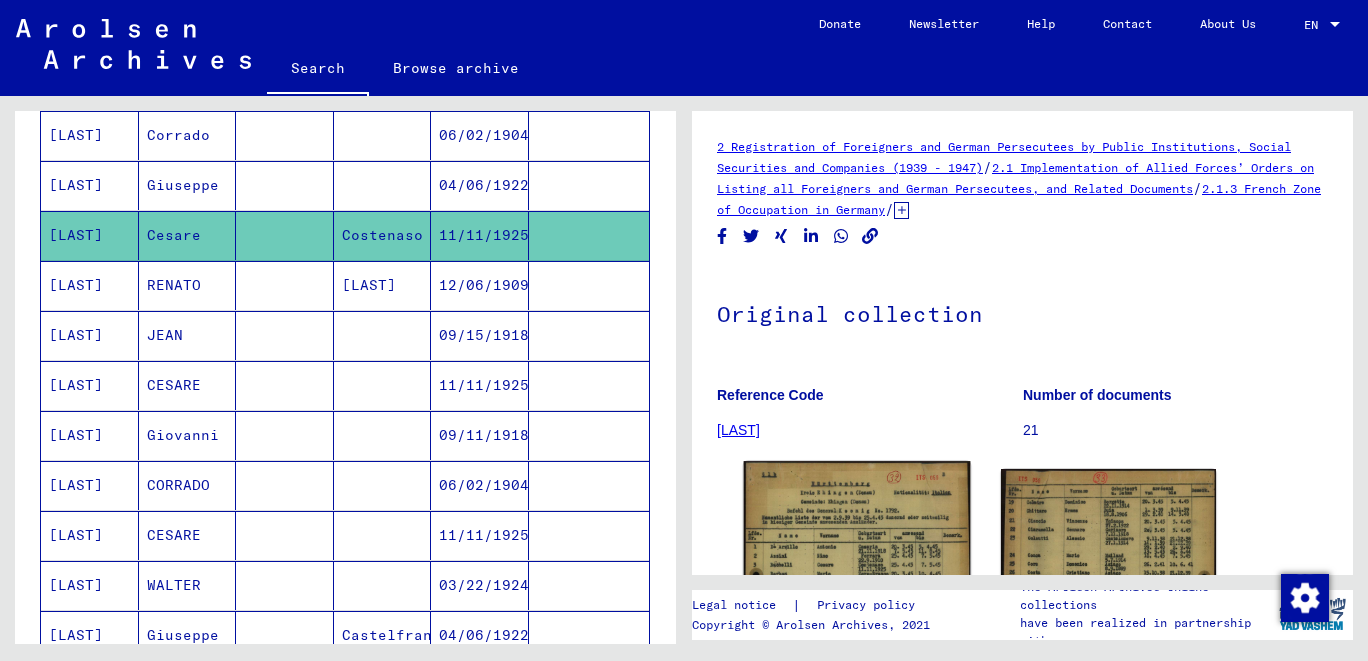 click 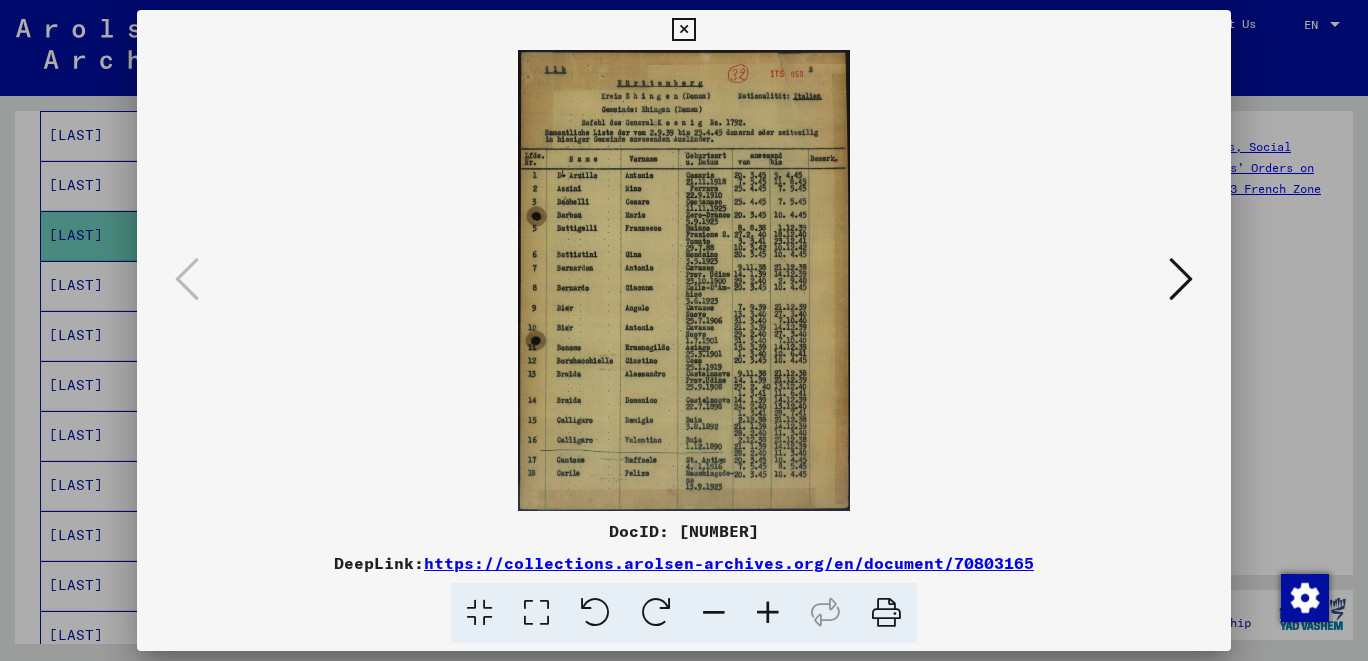click at bounding box center [768, 613] 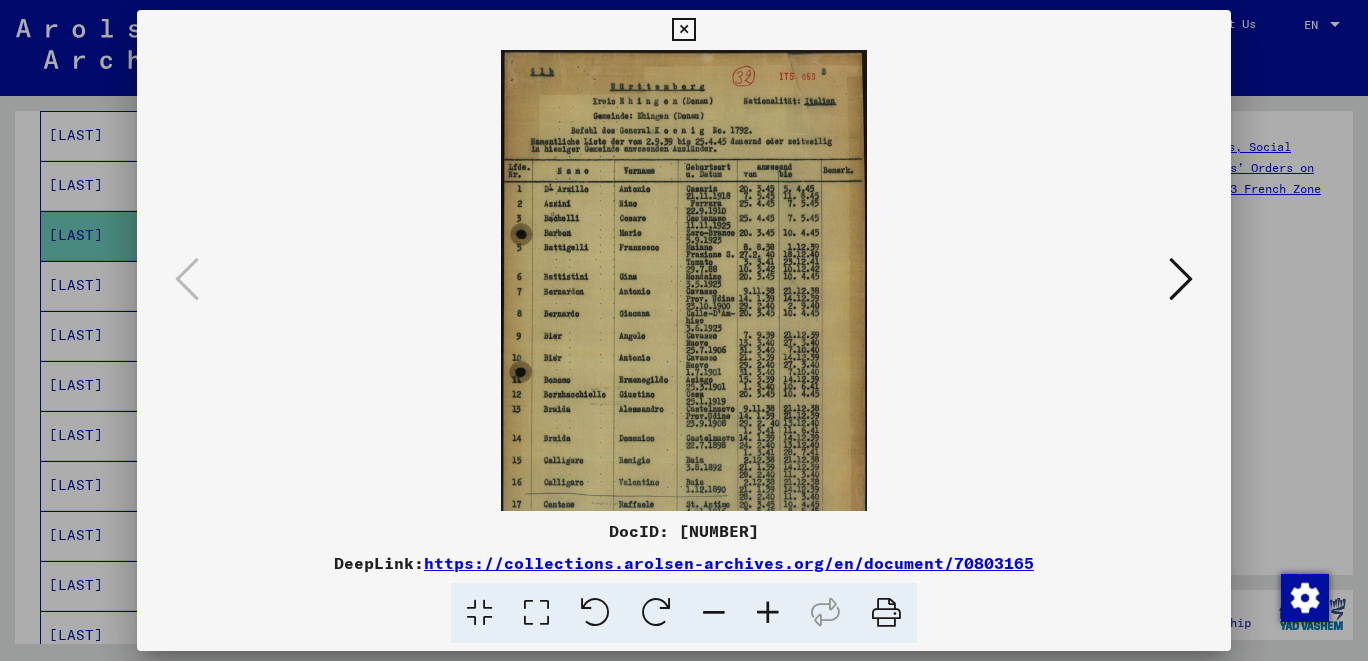 click at bounding box center (768, 613) 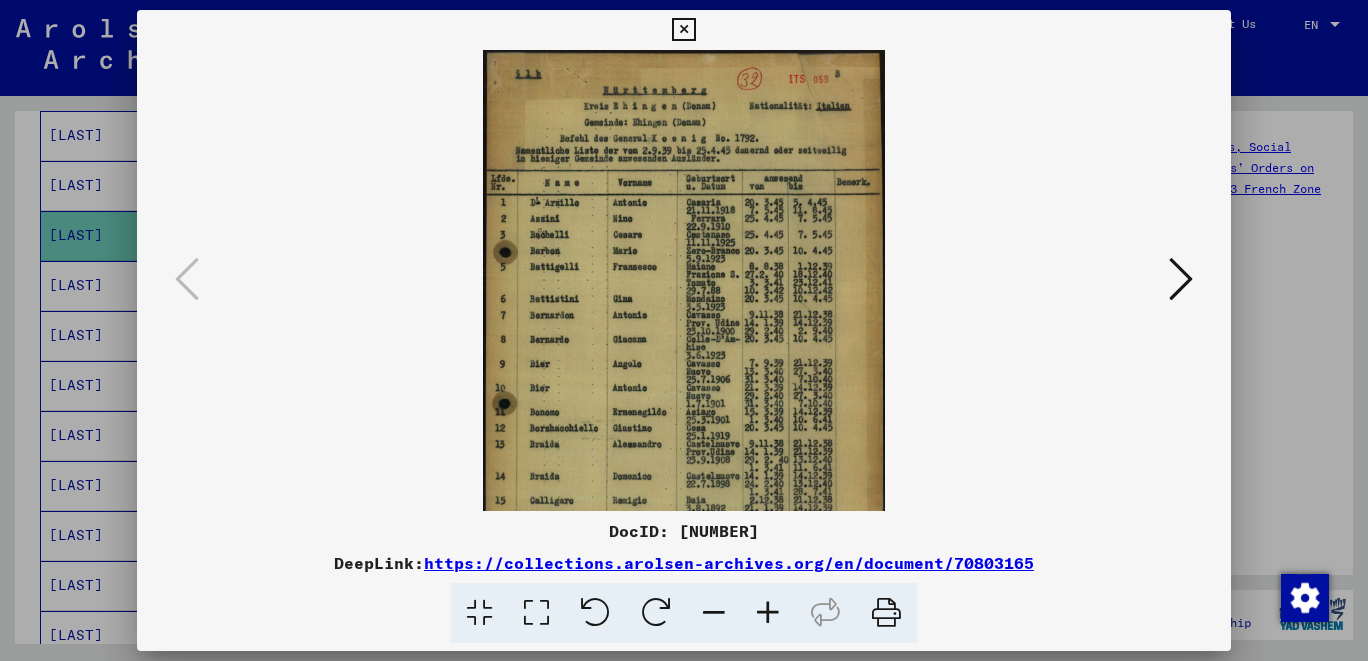 click at bounding box center (768, 613) 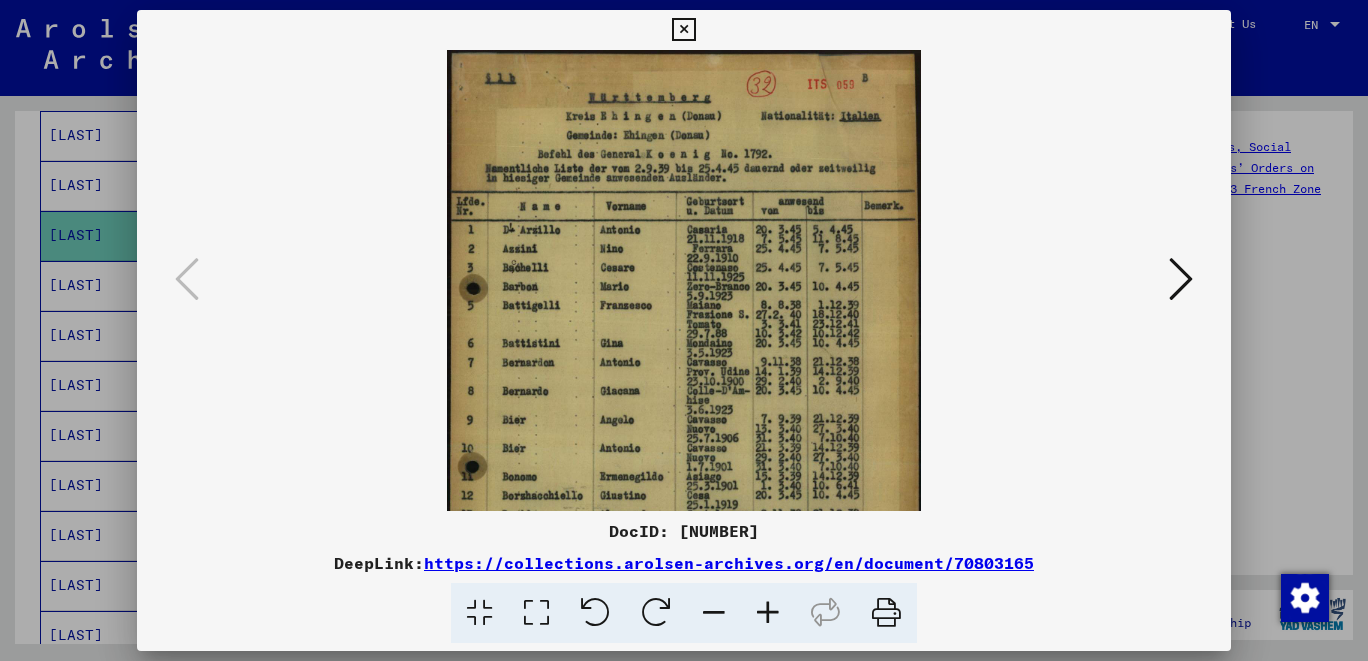 click at bounding box center (768, 613) 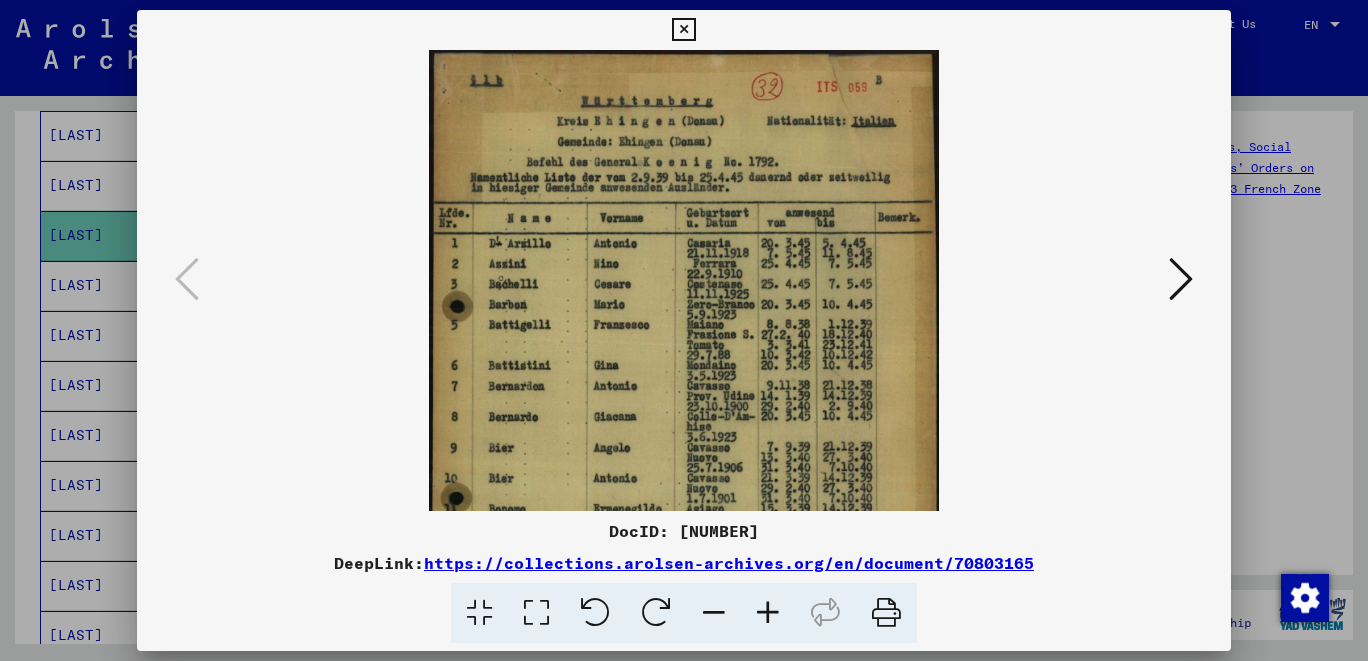 click at bounding box center [768, 613] 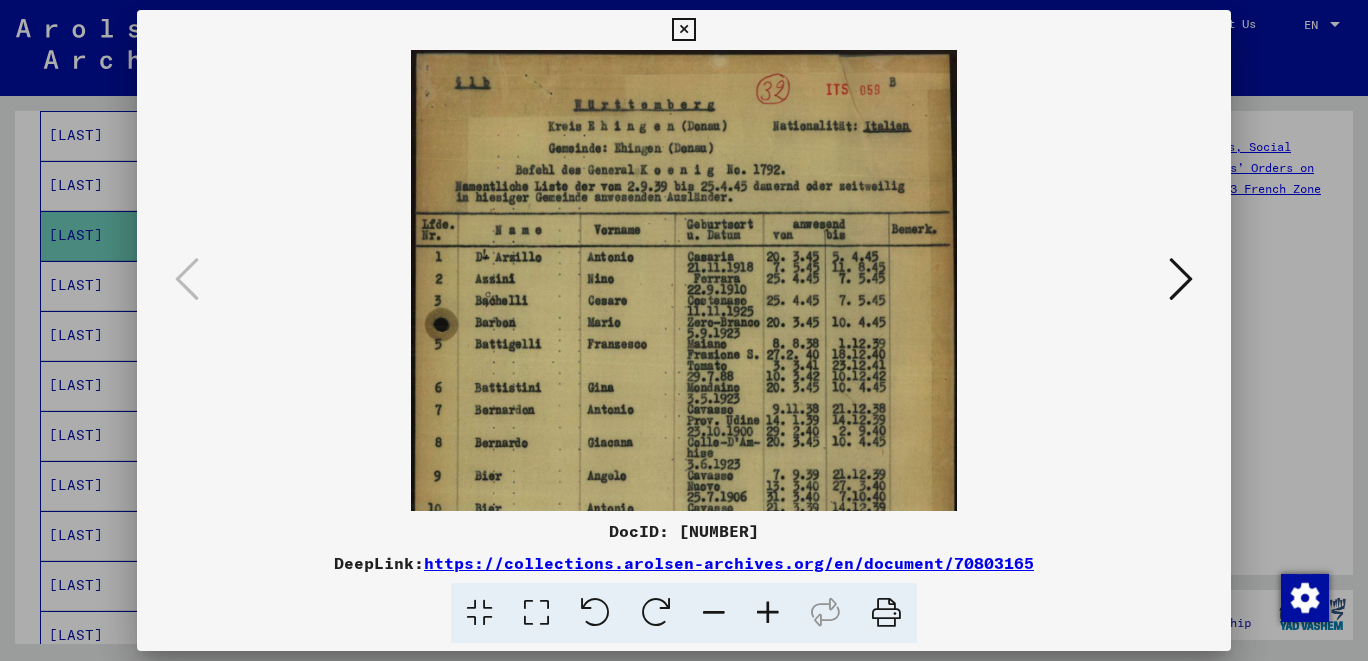 click at bounding box center [768, 613] 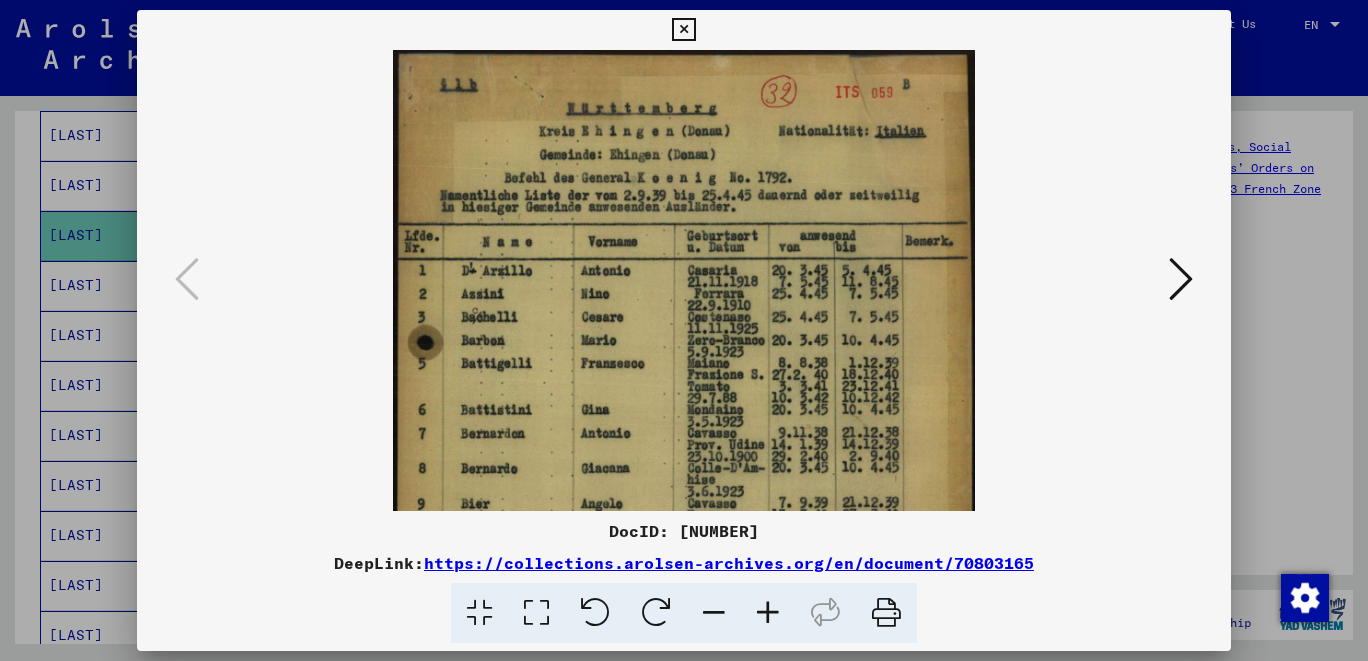 scroll, scrollTop: 41, scrollLeft: 0, axis: vertical 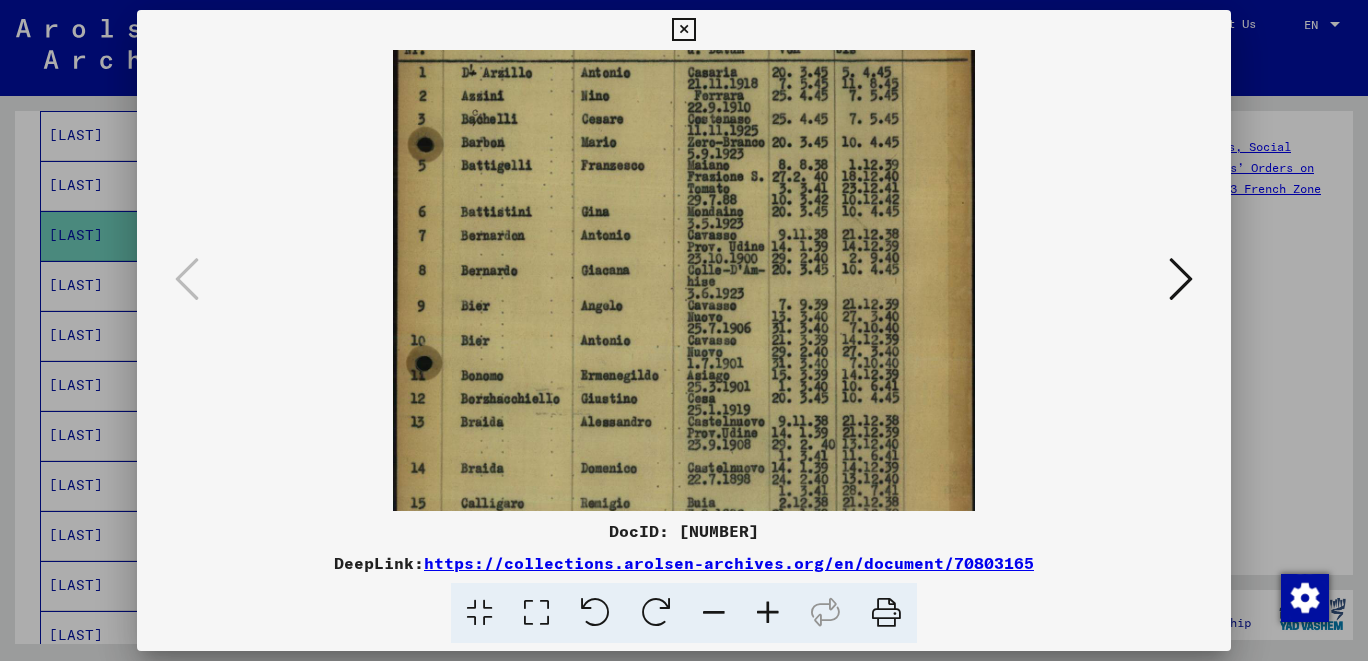 drag, startPoint x: 879, startPoint y: 471, endPoint x: 1118, endPoint y: 128, distance: 418.05502 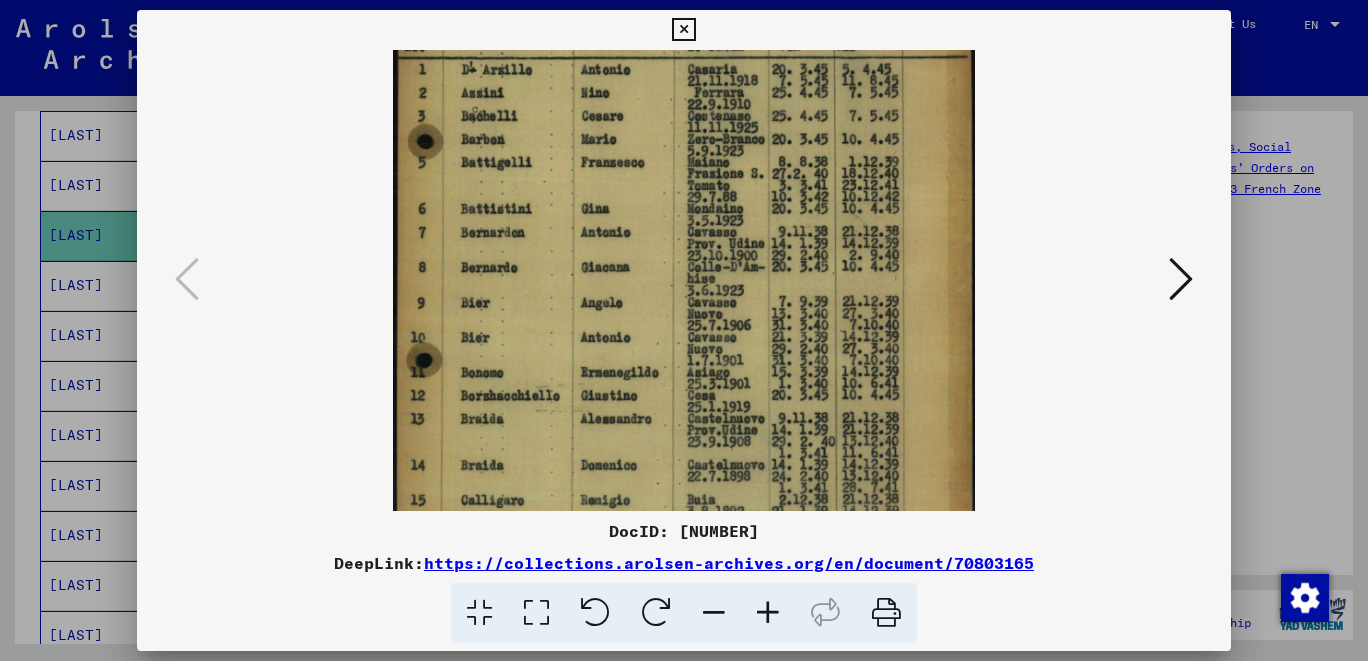 click at bounding box center (683, 30) 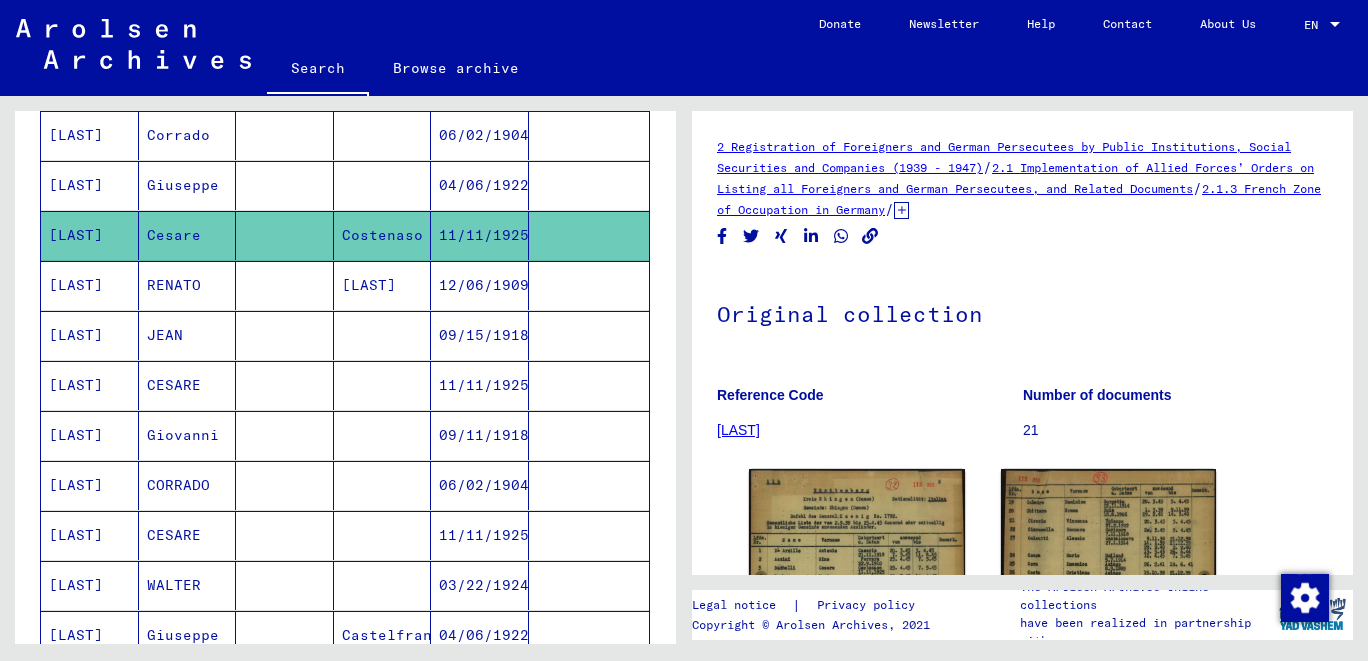 click on "[LAST]" at bounding box center [90, 435] 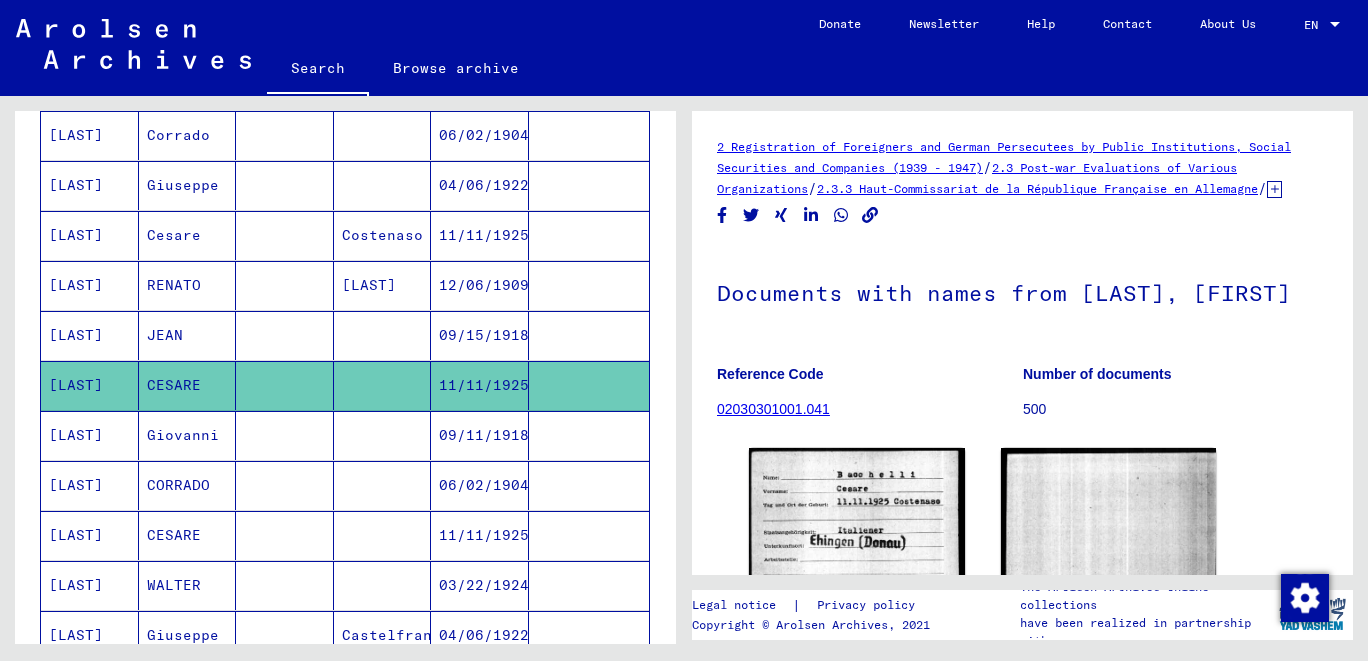 click on "[LAST]" at bounding box center (90, 585) 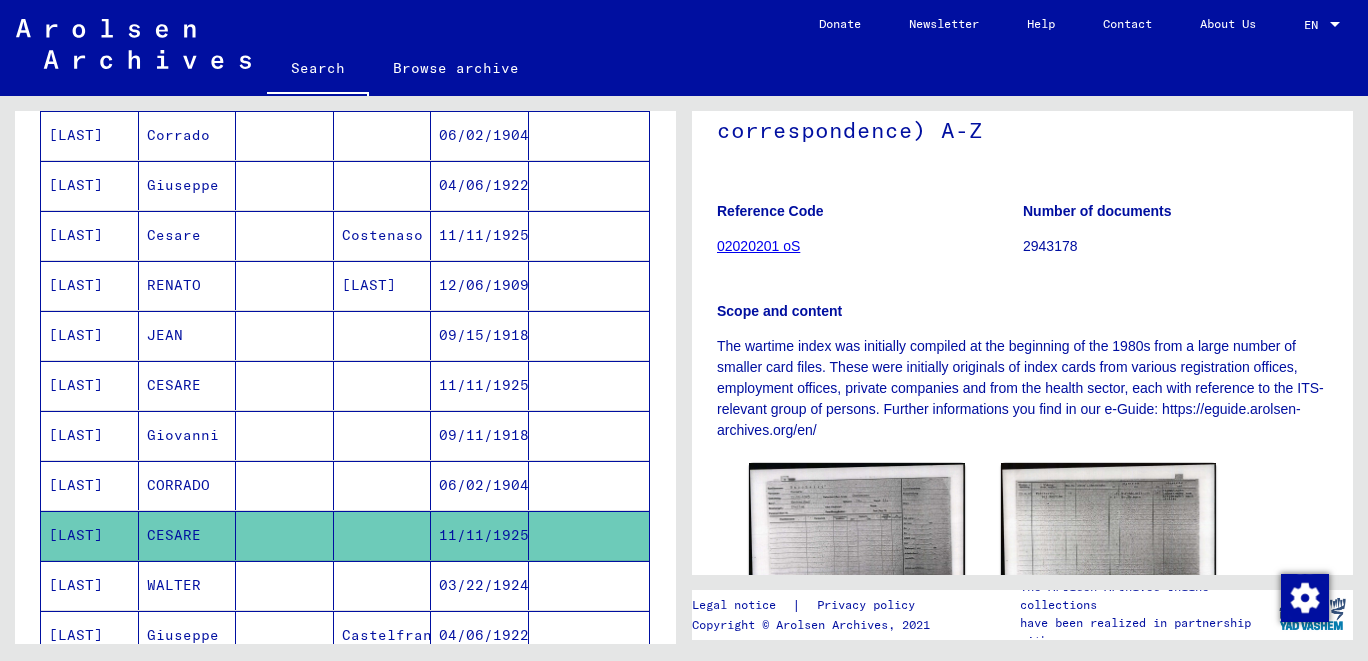 scroll, scrollTop: 427, scrollLeft: 0, axis: vertical 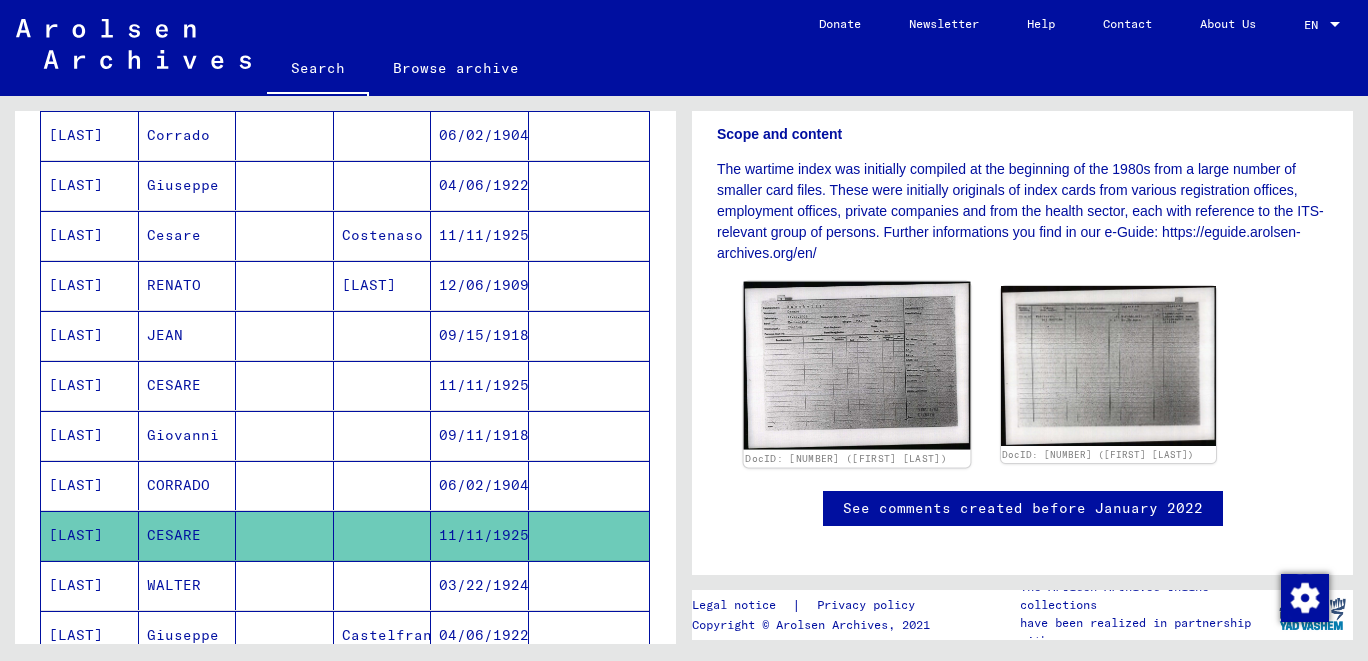 click 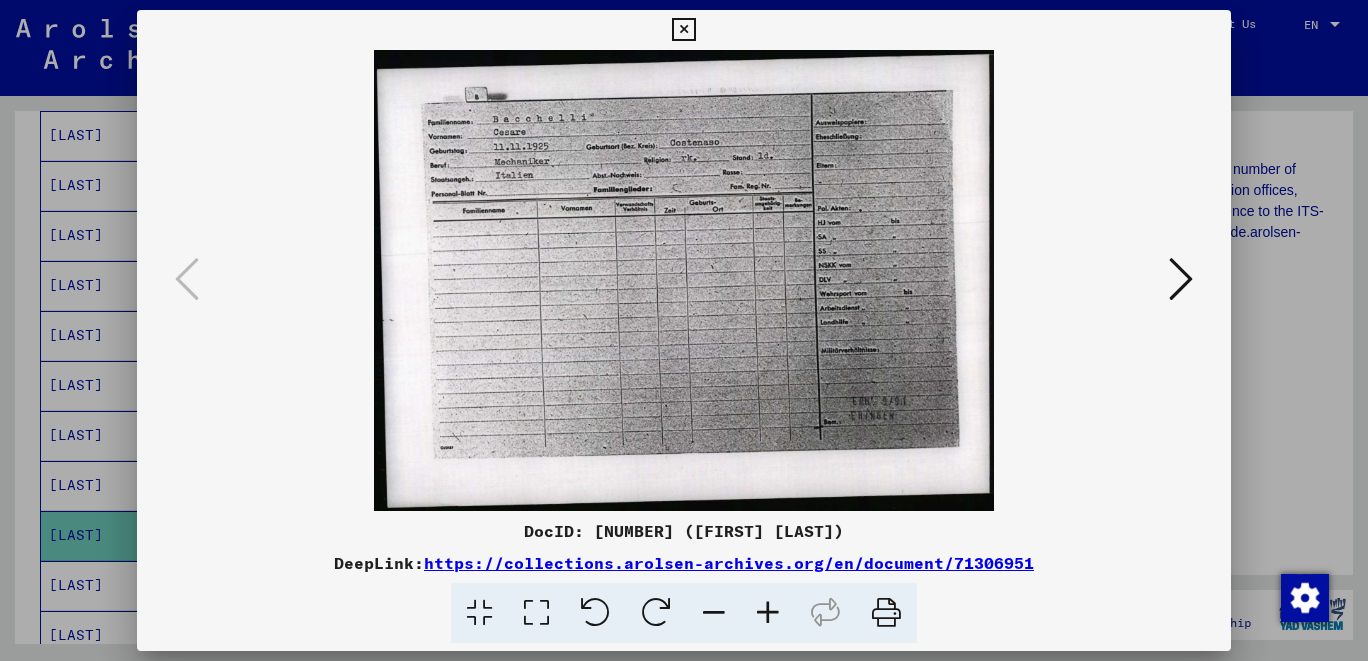 click at bounding box center [1181, 279] 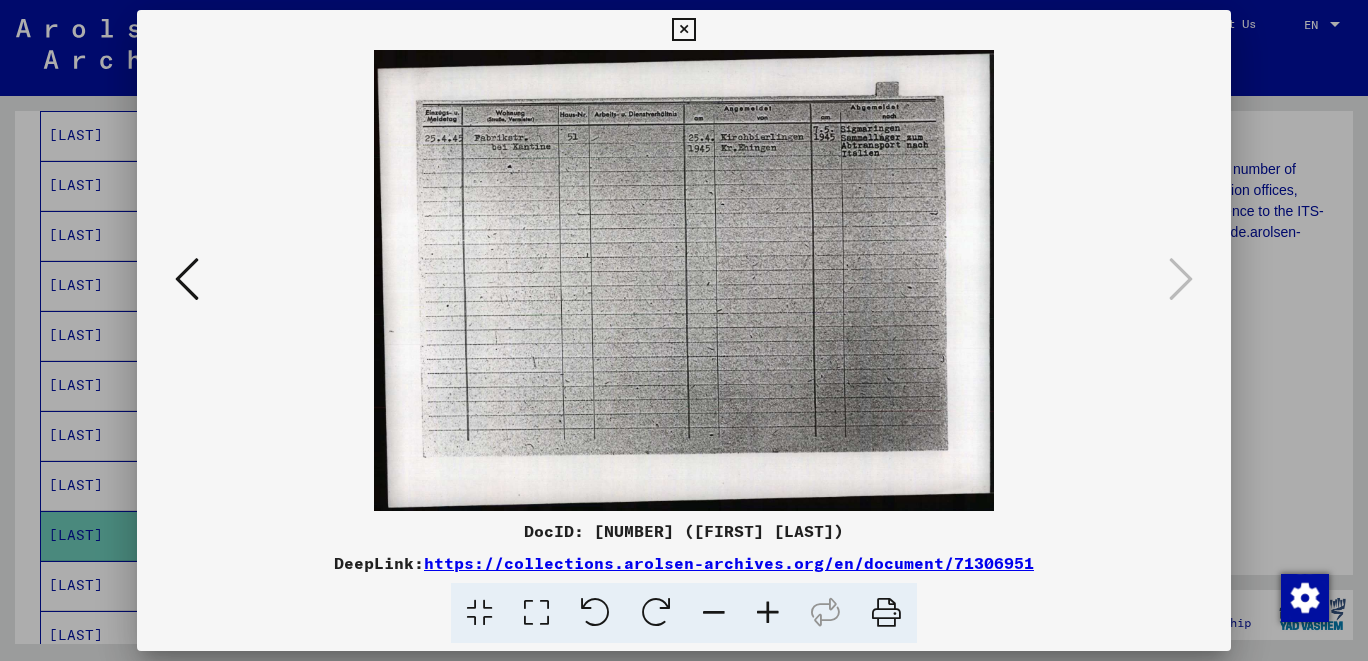 click at bounding box center (187, 279) 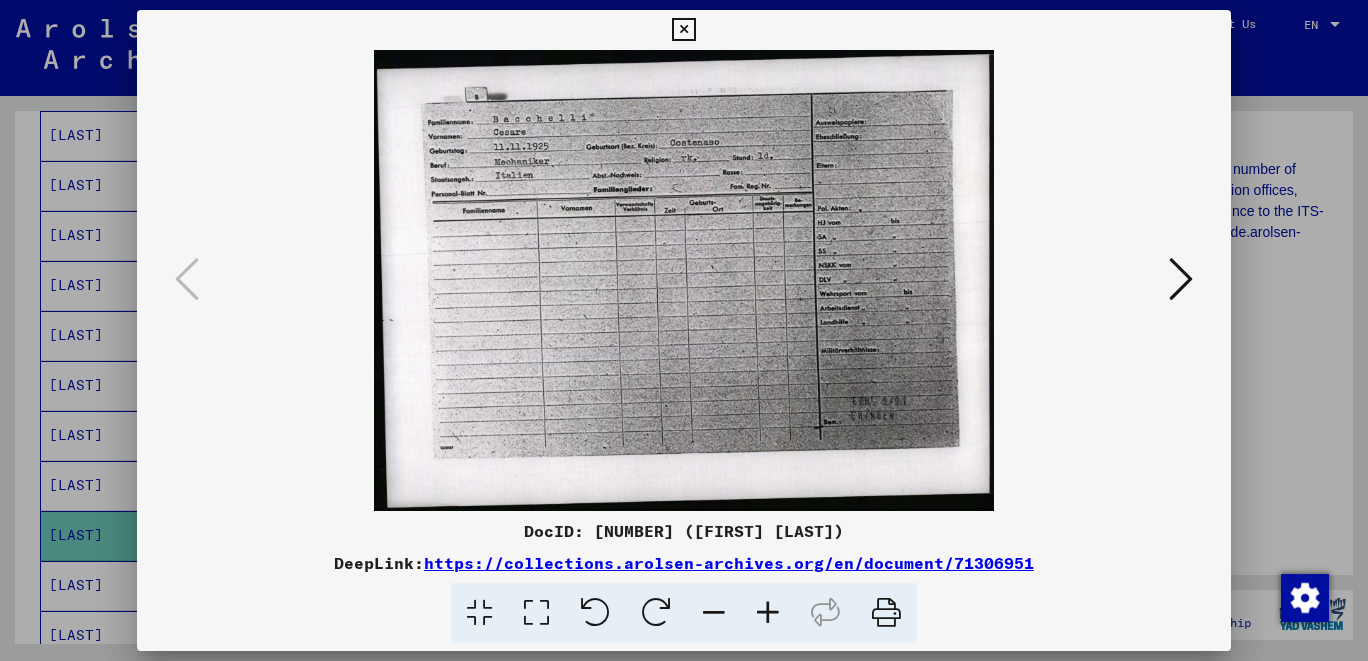 drag, startPoint x: 1218, startPoint y: 34, endPoint x: 1087, endPoint y: 94, distance: 144.08678 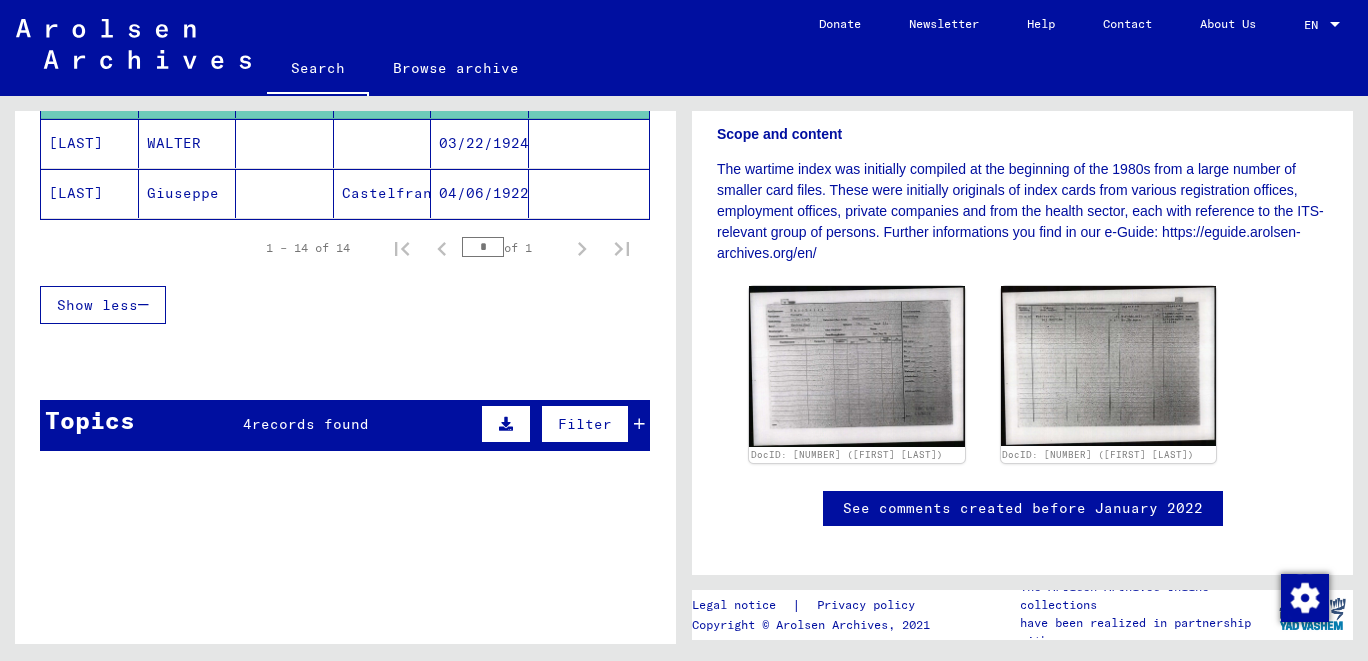 scroll, scrollTop: 444, scrollLeft: 0, axis: vertical 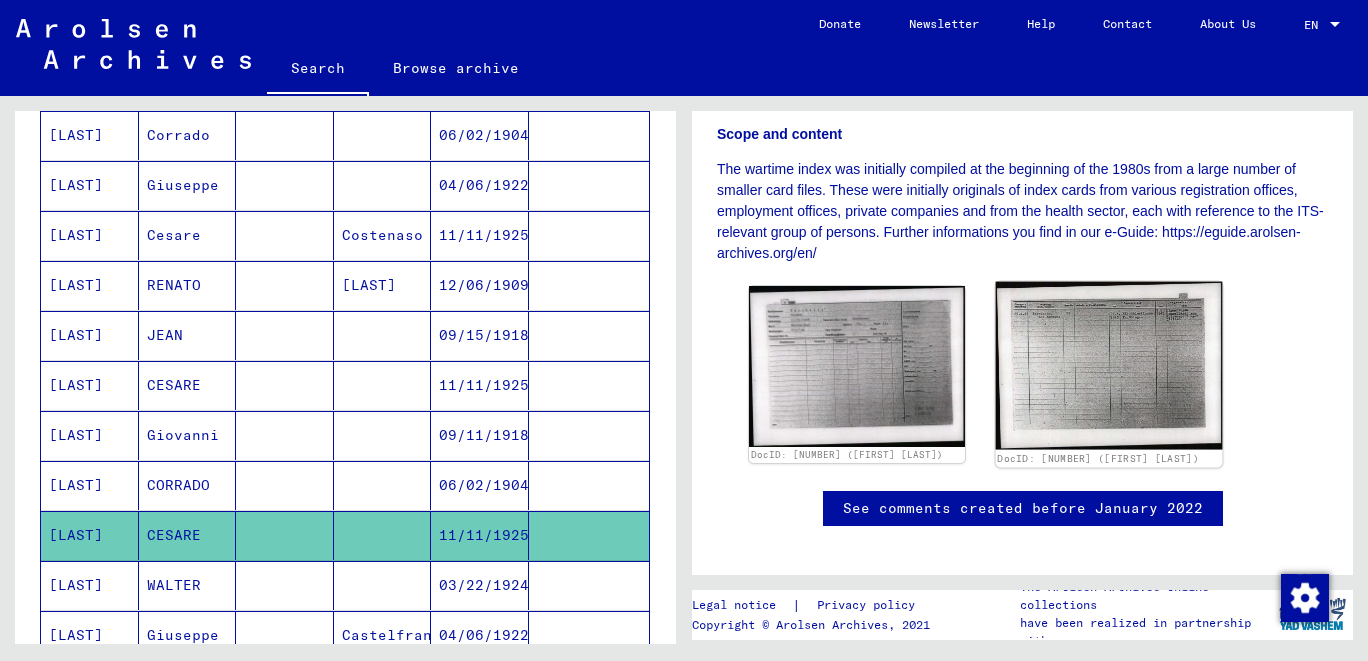 drag, startPoint x: 1249, startPoint y: 392, endPoint x: 1114, endPoint y: 342, distance: 143.9618 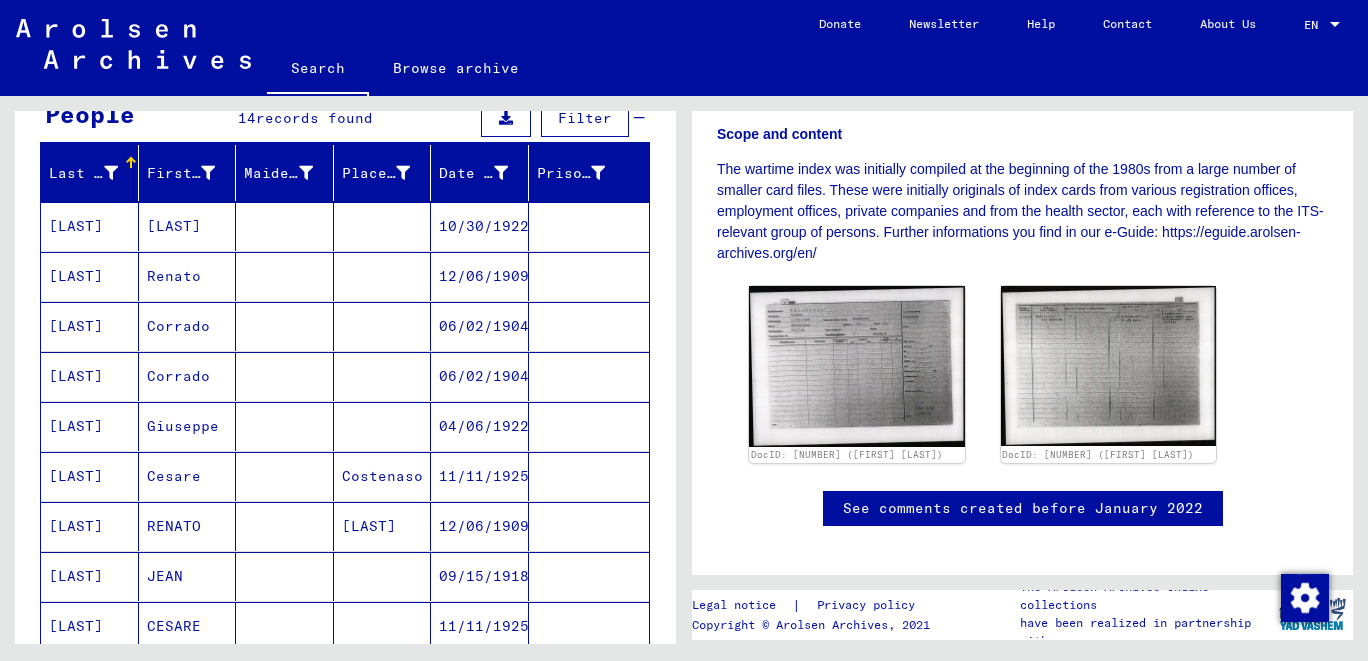 scroll, scrollTop: 0, scrollLeft: 0, axis: both 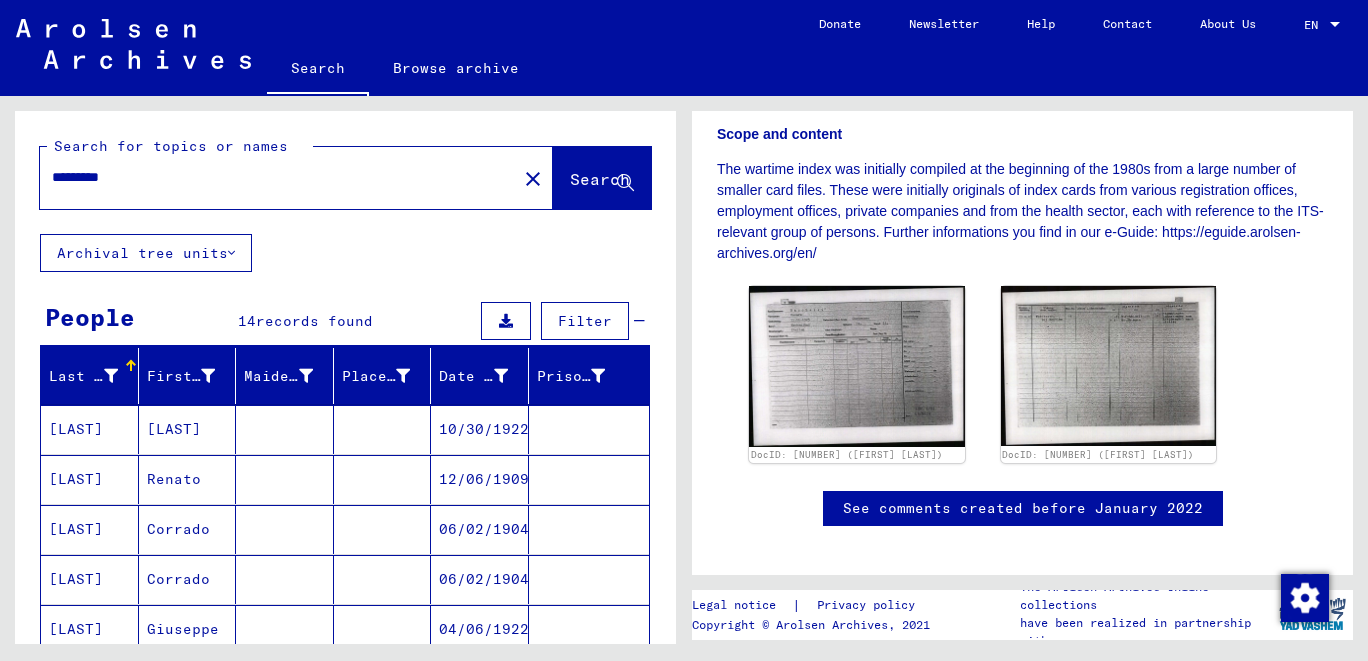click on "*********" at bounding box center [278, 177] 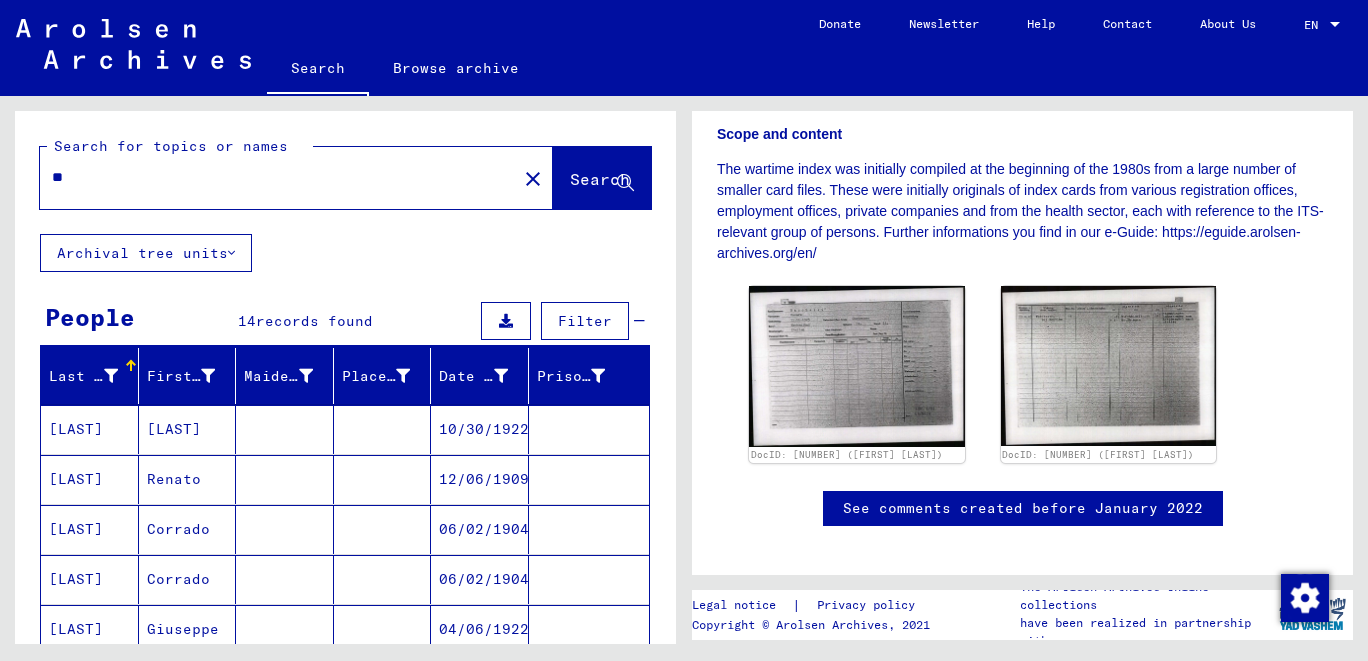 type on "*" 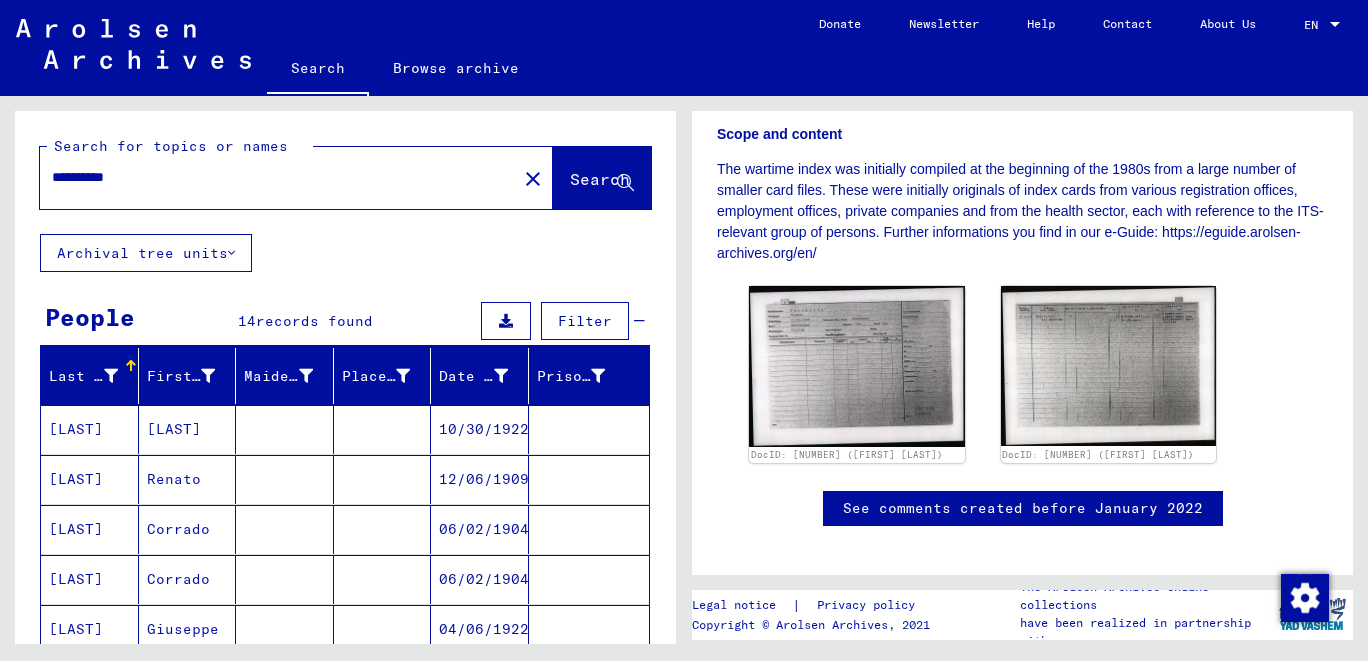 type on "**********" 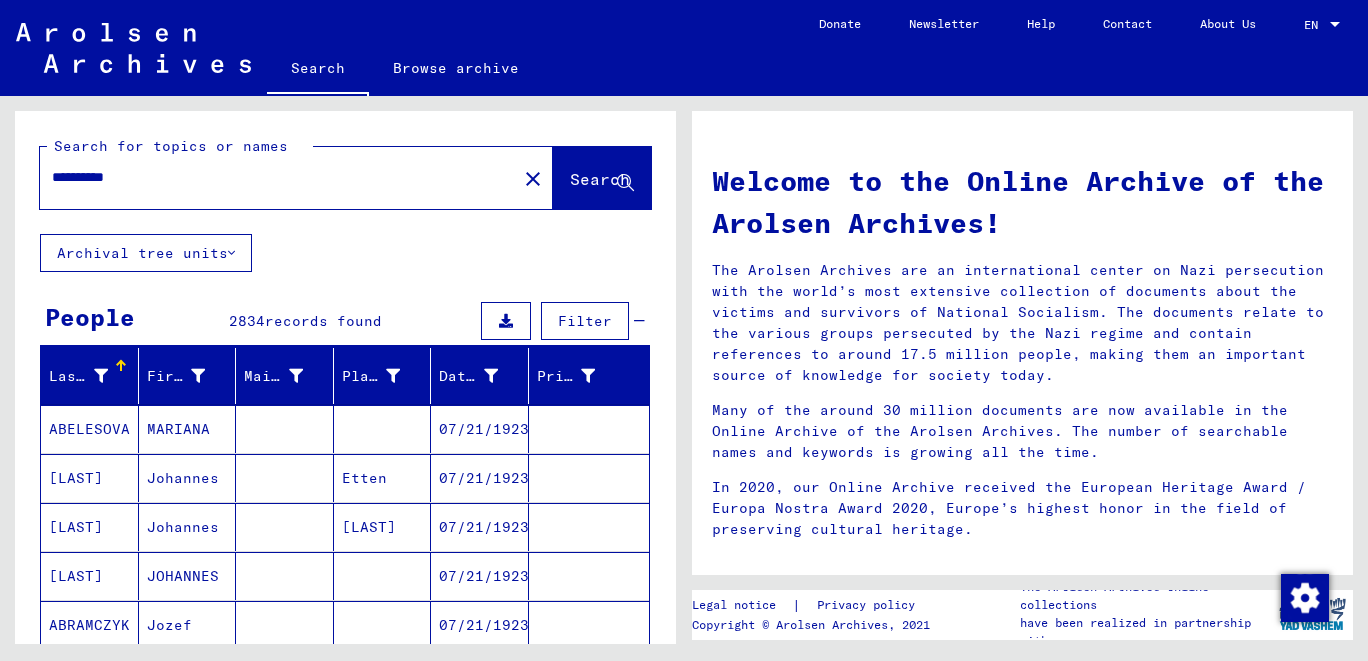 drag, startPoint x: 542, startPoint y: 653, endPoint x: 512, endPoint y: 642, distance: 31.95309 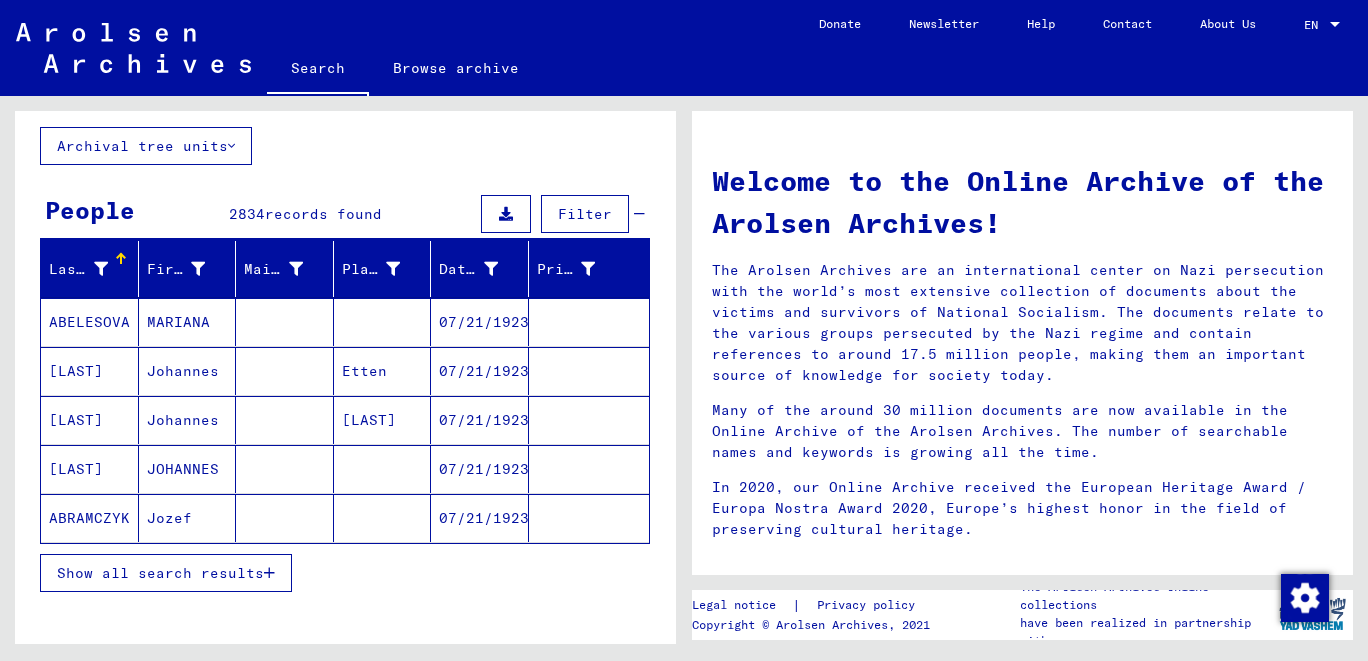 scroll, scrollTop: 198, scrollLeft: 0, axis: vertical 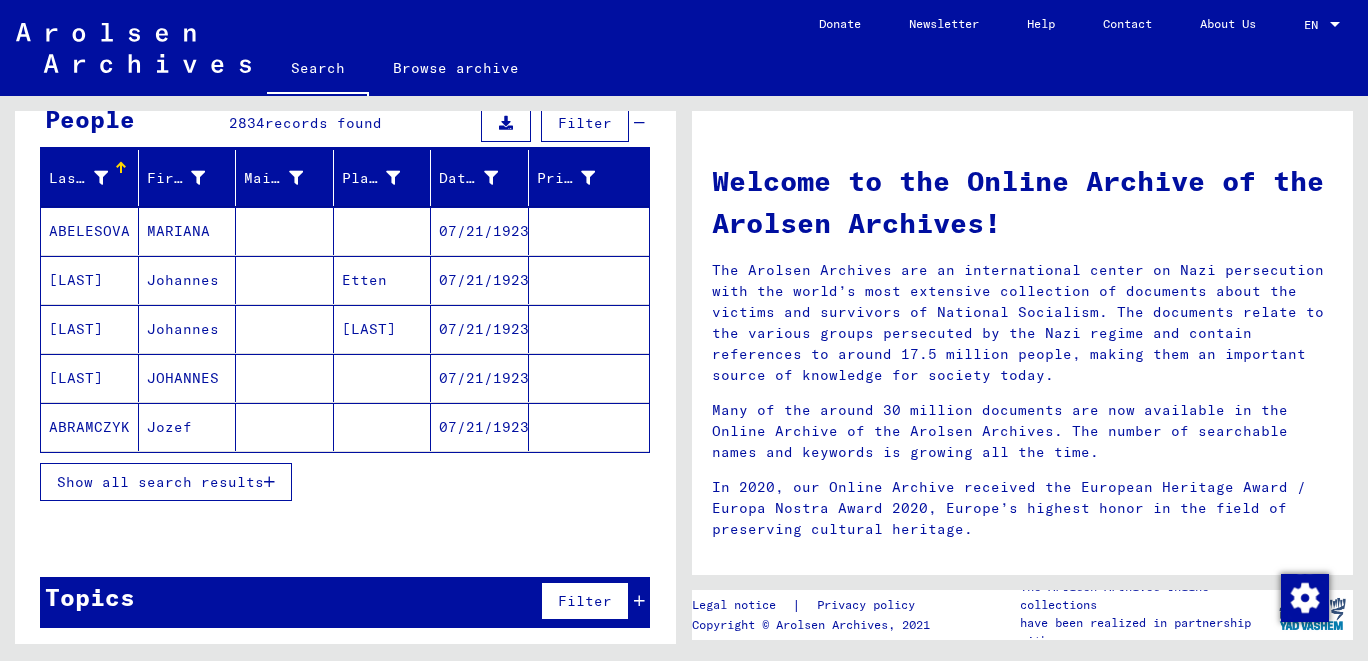 click on "Show all search results" at bounding box center [166, 482] 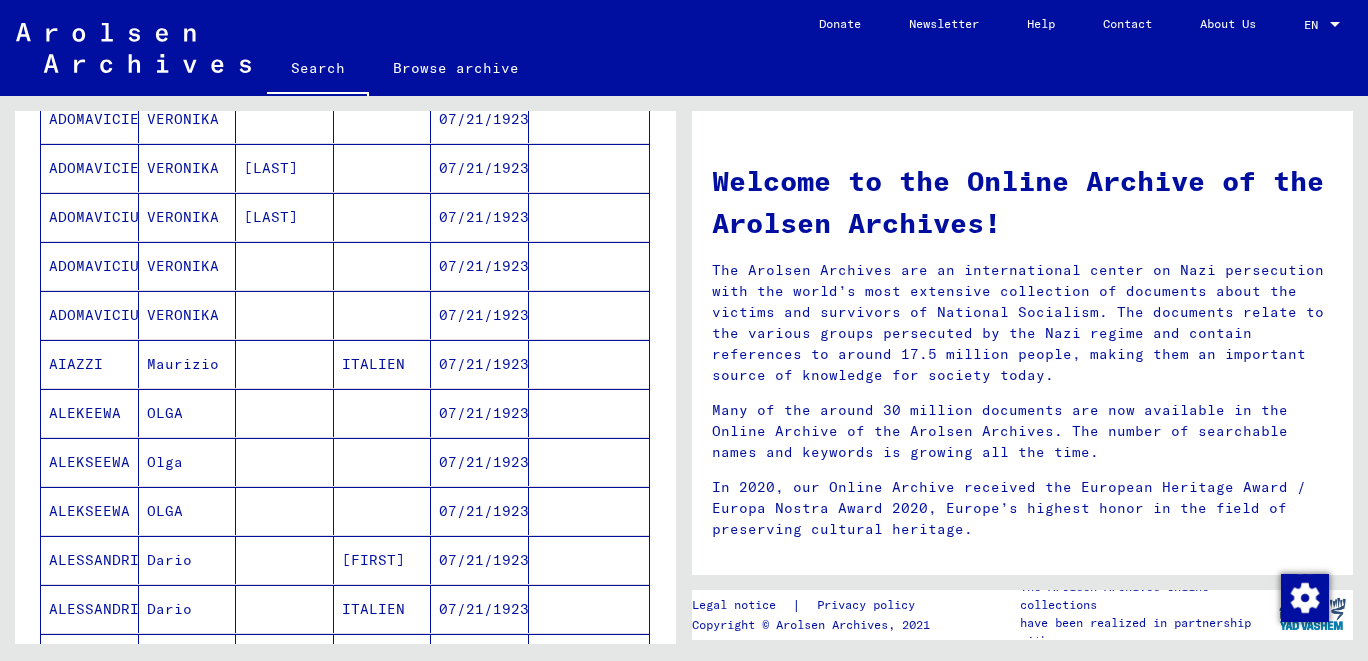 scroll, scrollTop: 1081, scrollLeft: 0, axis: vertical 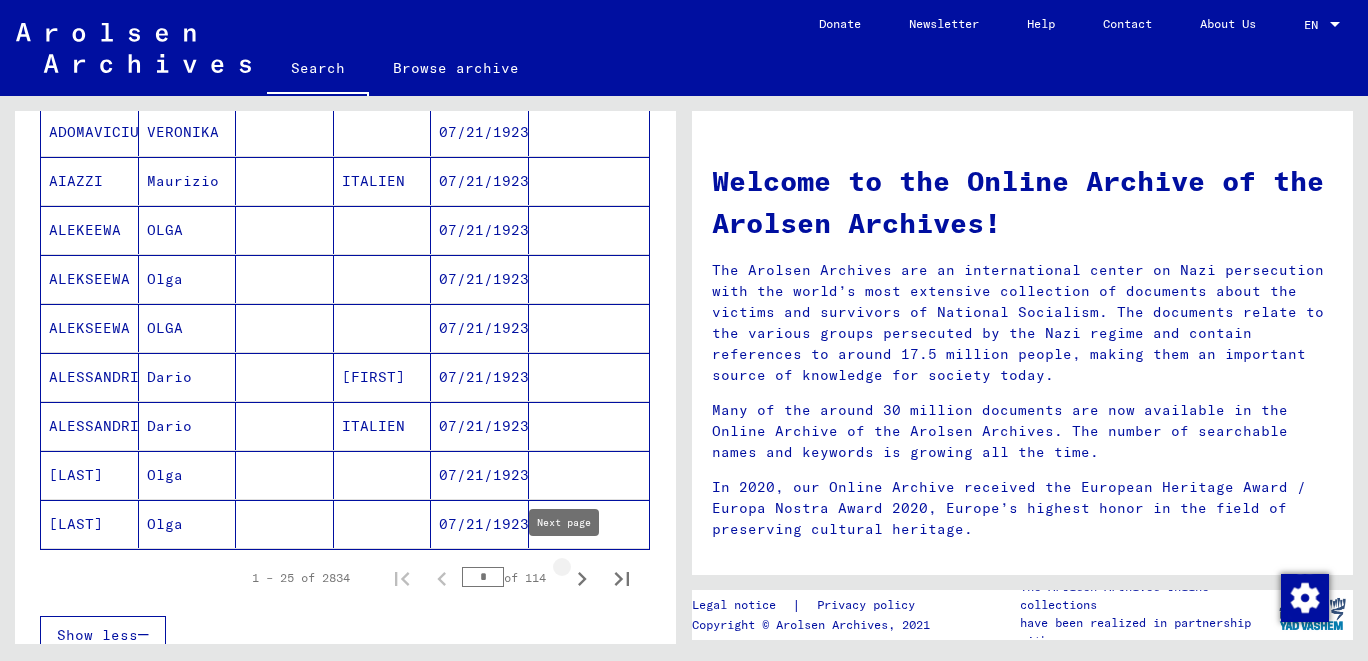 click 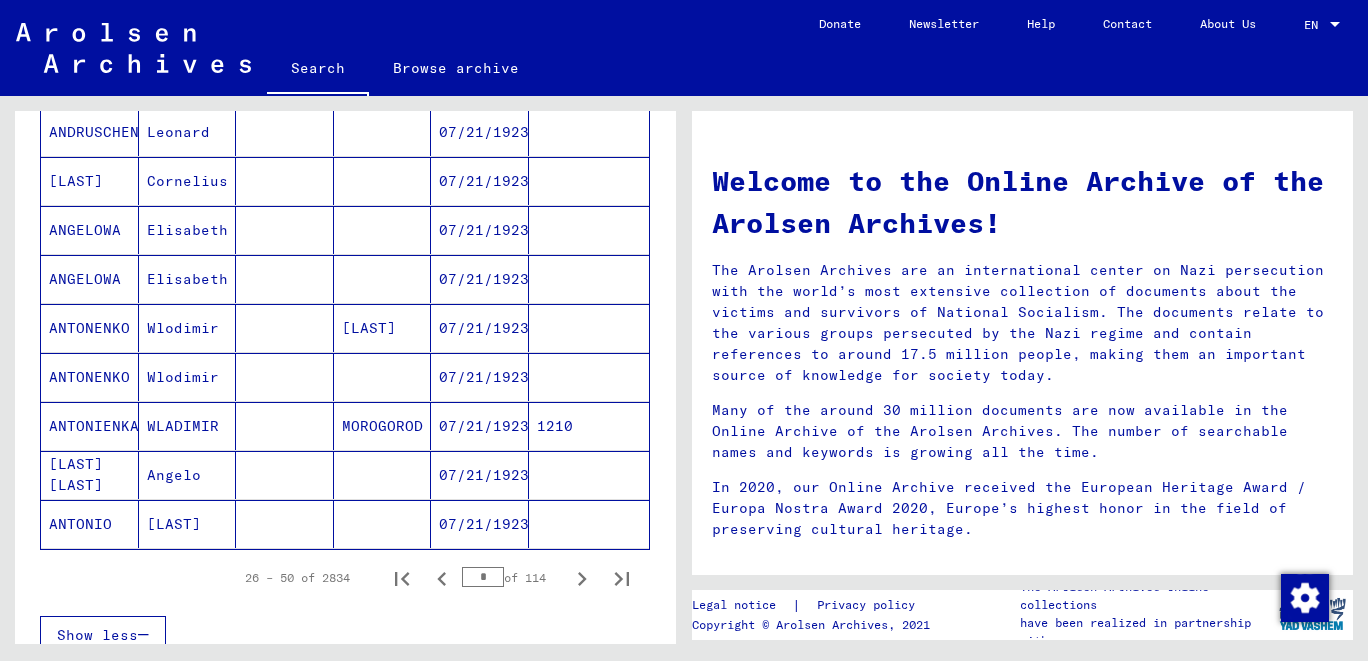 click 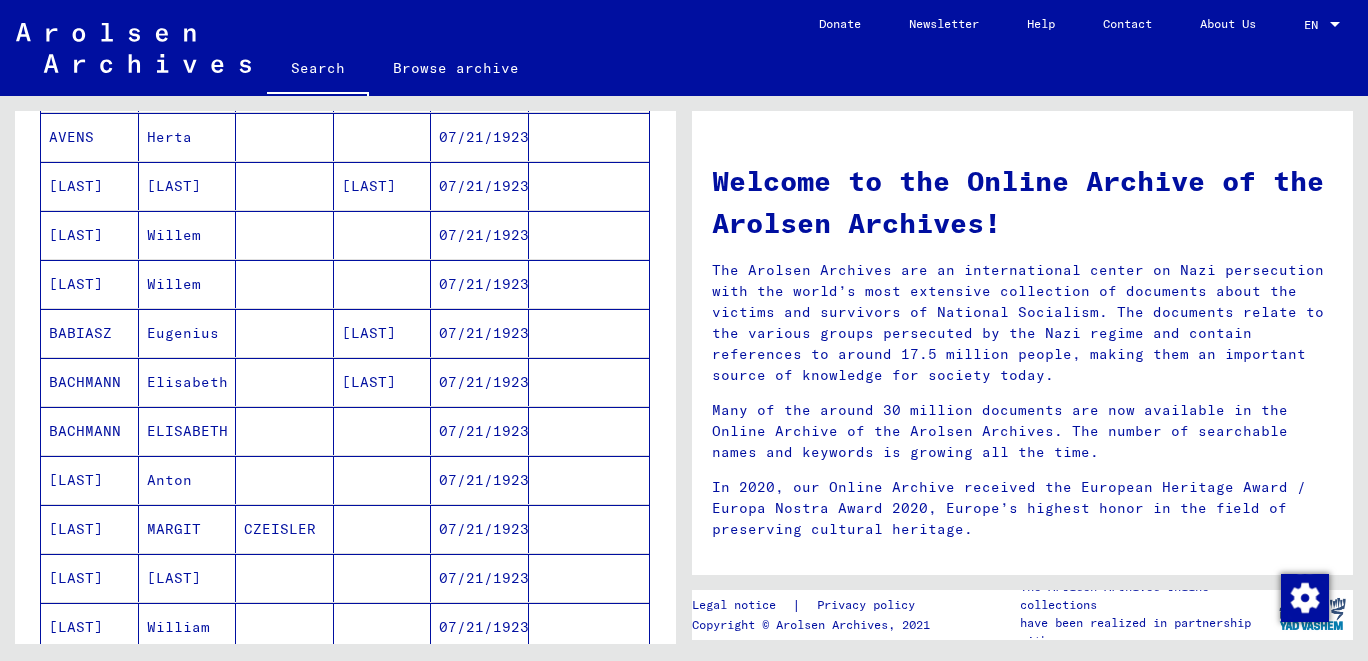 scroll, scrollTop: 1081, scrollLeft: 0, axis: vertical 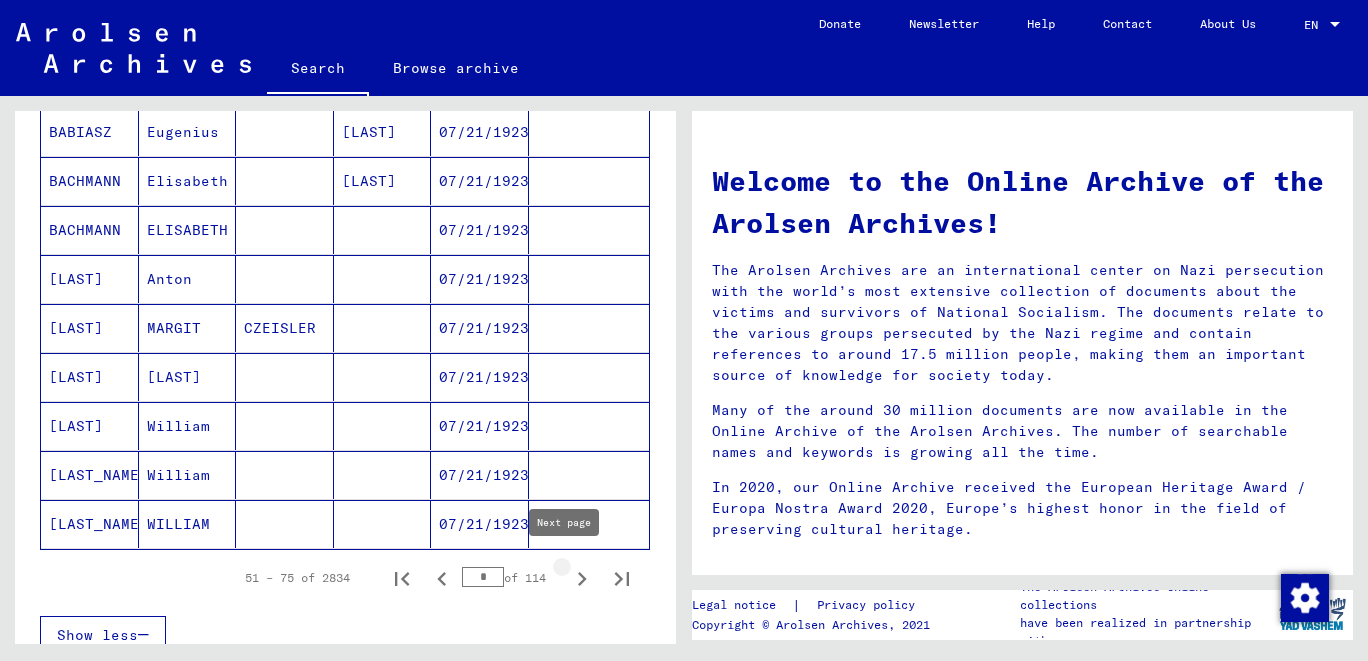 click 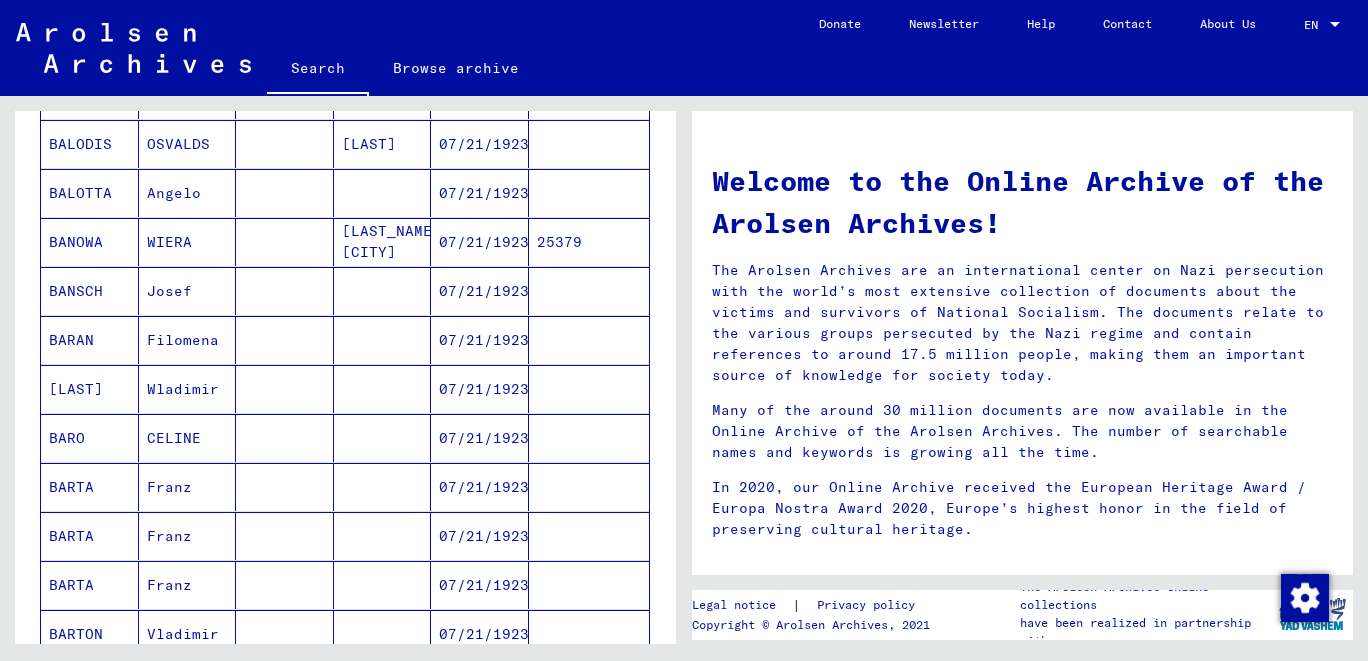 scroll, scrollTop: 1081, scrollLeft: 0, axis: vertical 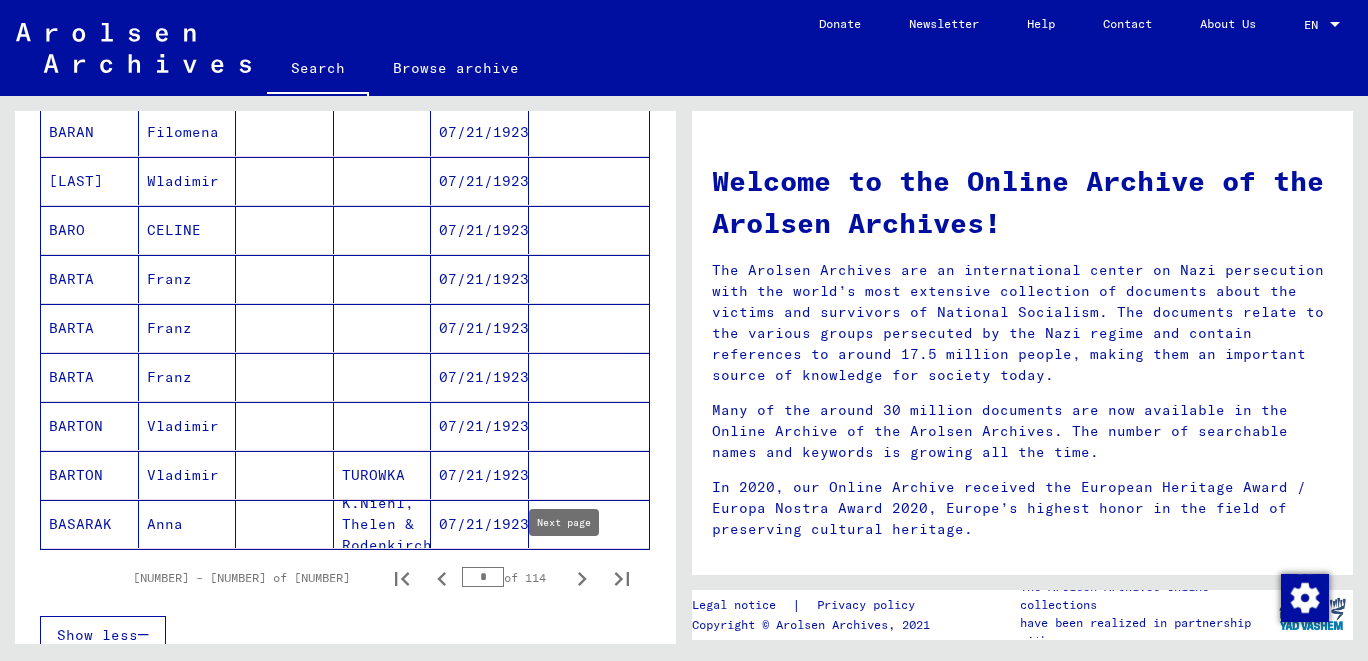 click 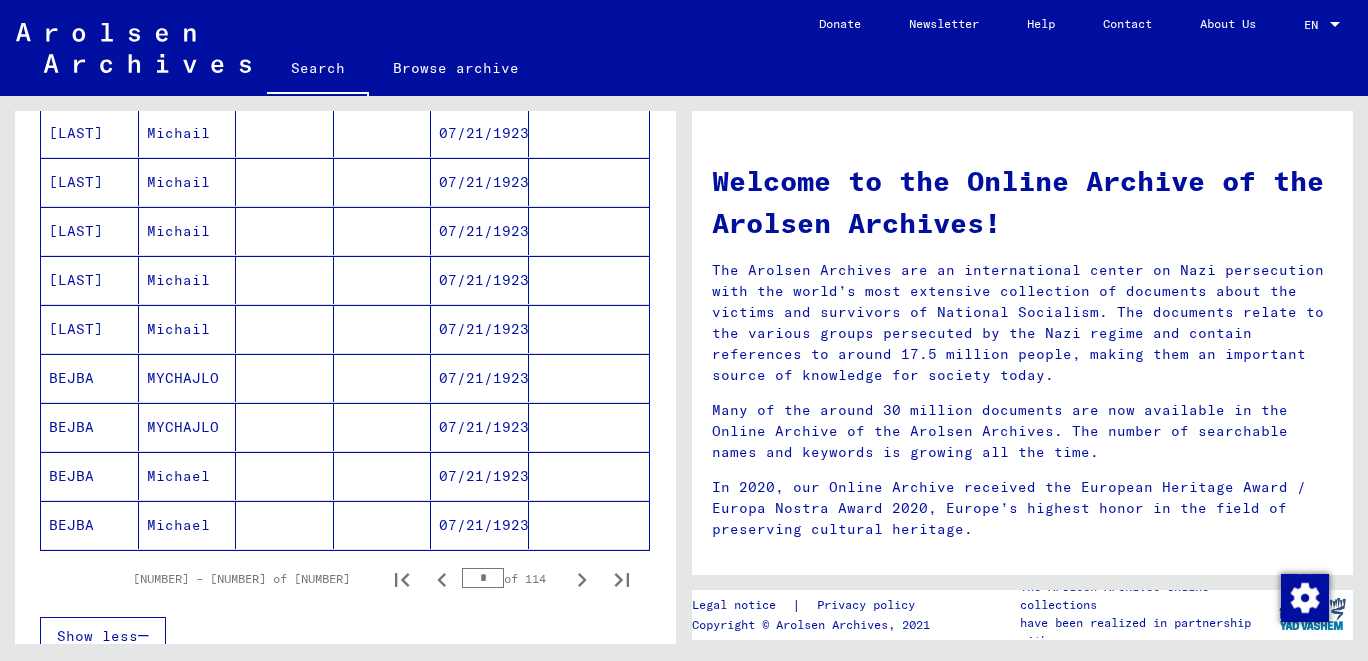 scroll, scrollTop: 1081, scrollLeft: 0, axis: vertical 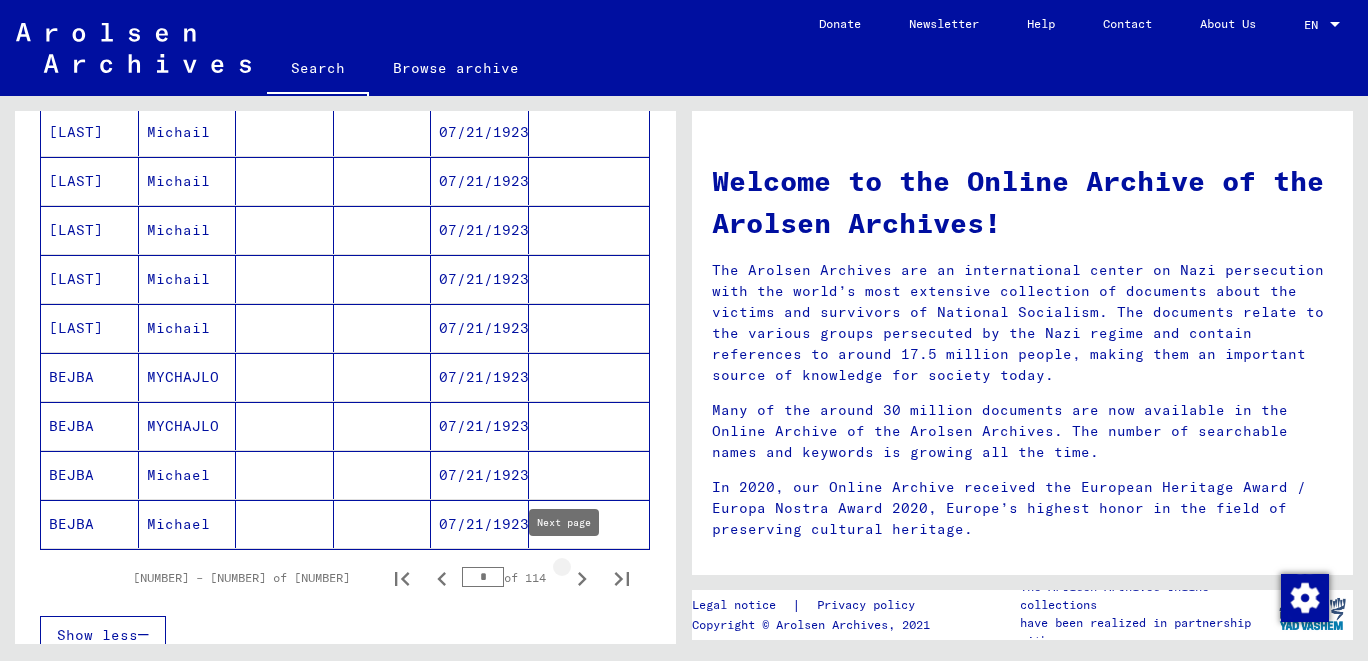 click 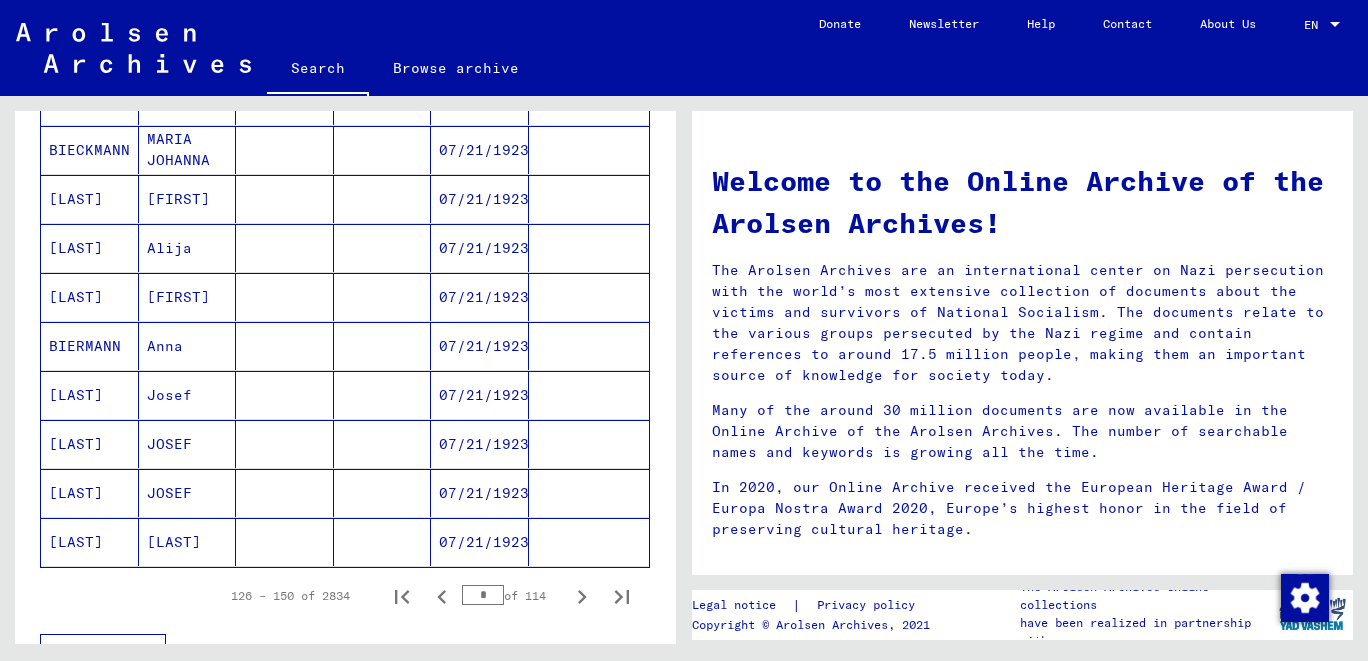 scroll, scrollTop: 1081, scrollLeft: 0, axis: vertical 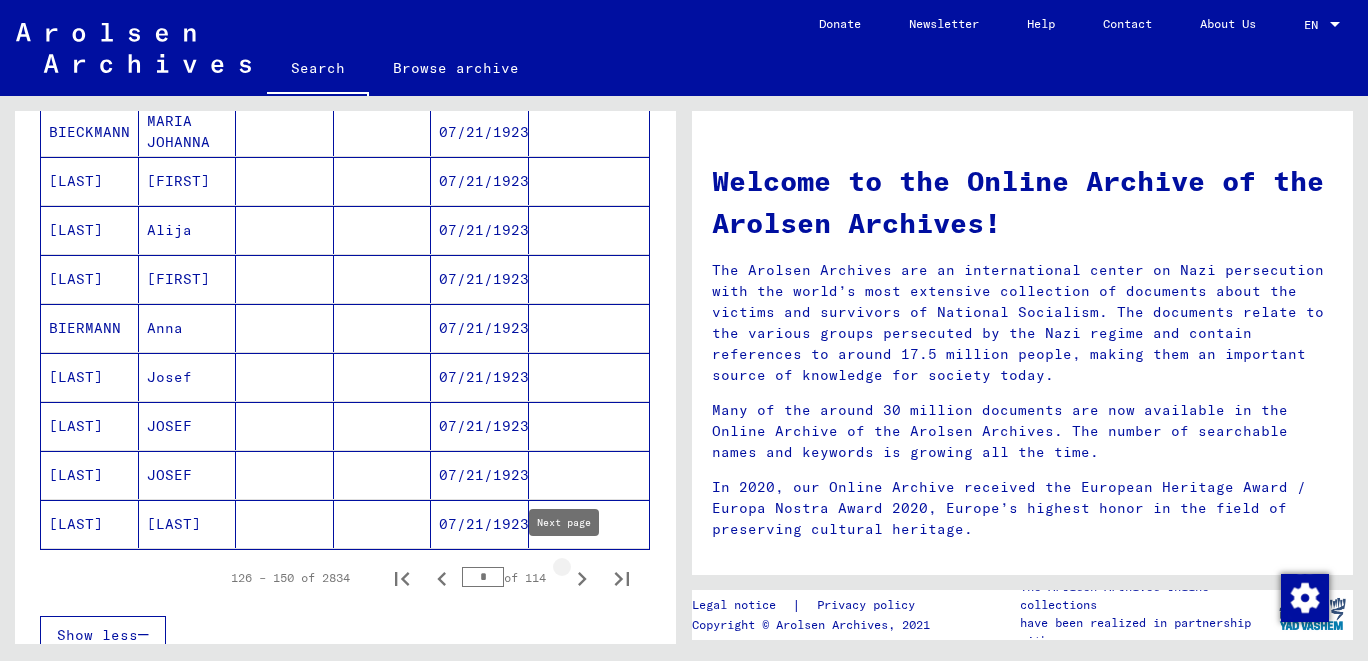 click 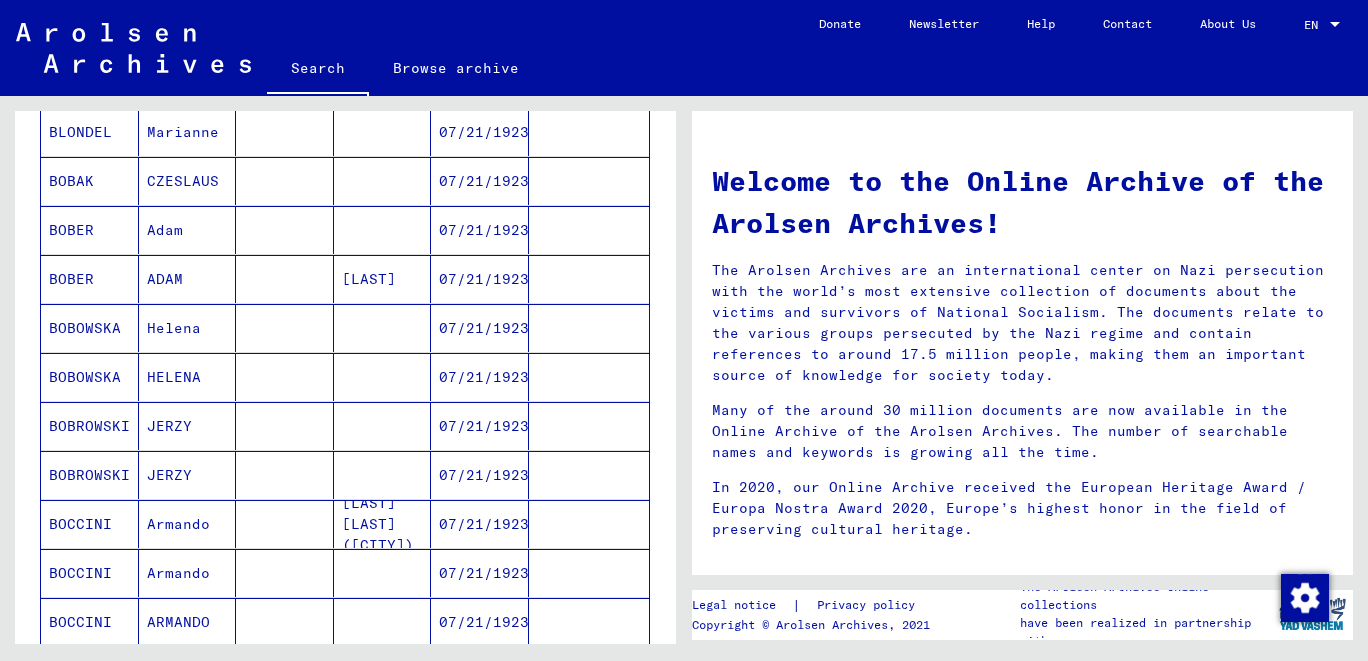 scroll, scrollTop: 1081, scrollLeft: 0, axis: vertical 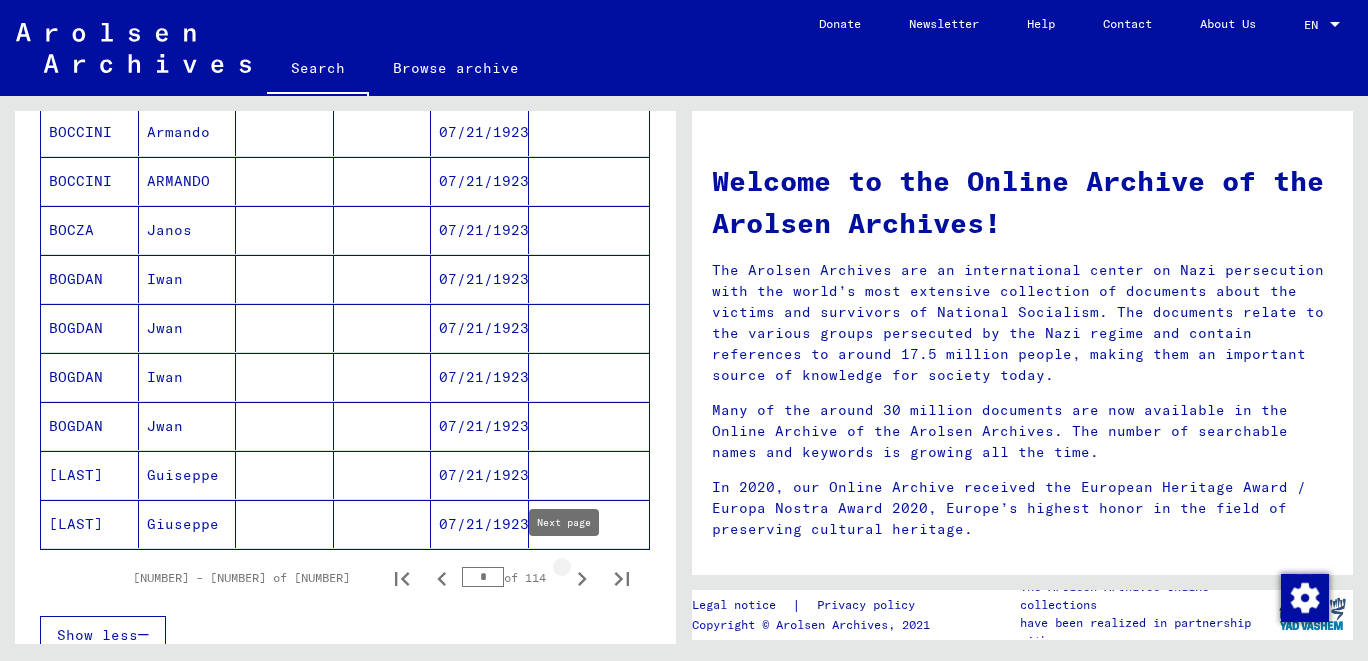 click 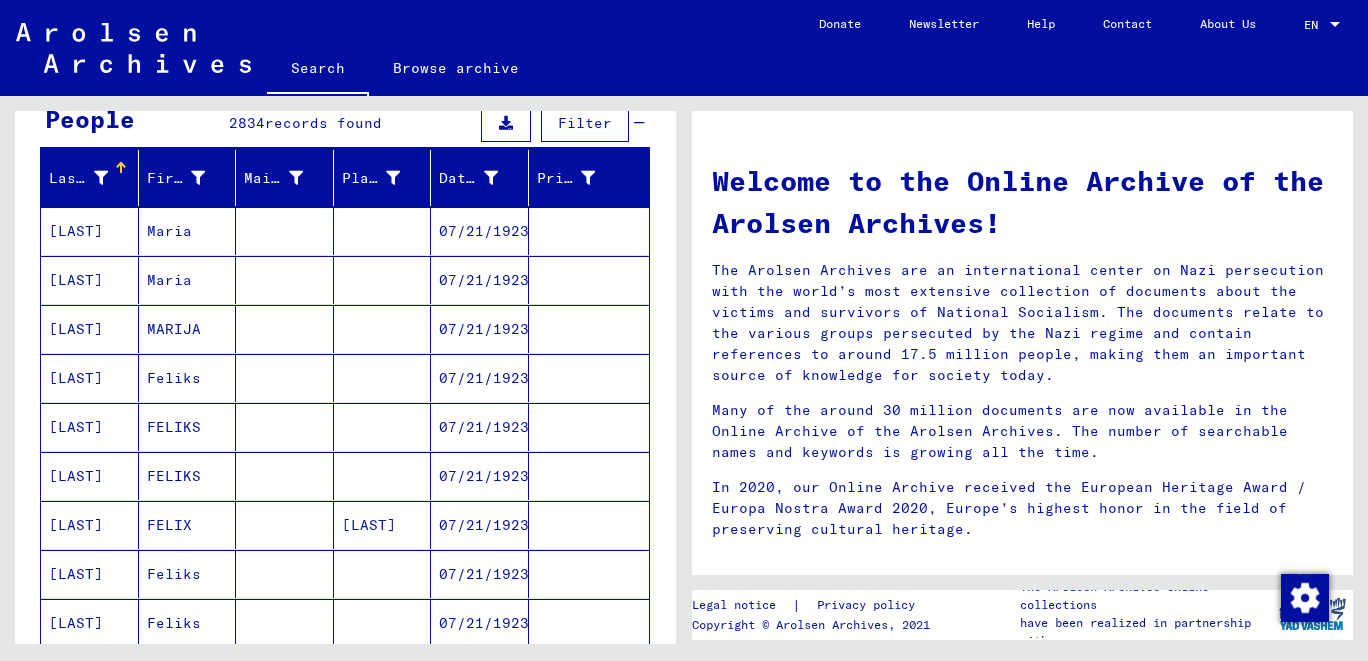 scroll, scrollTop: 0, scrollLeft: 0, axis: both 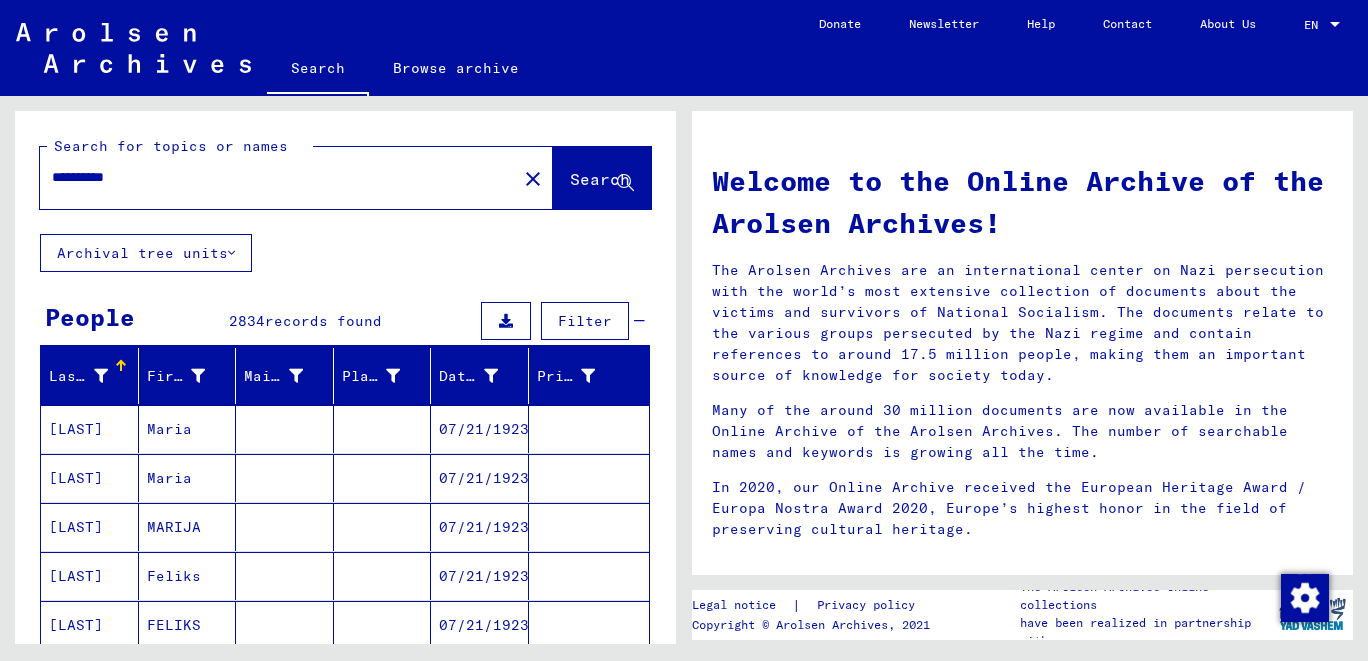click on "**********" at bounding box center [272, 177] 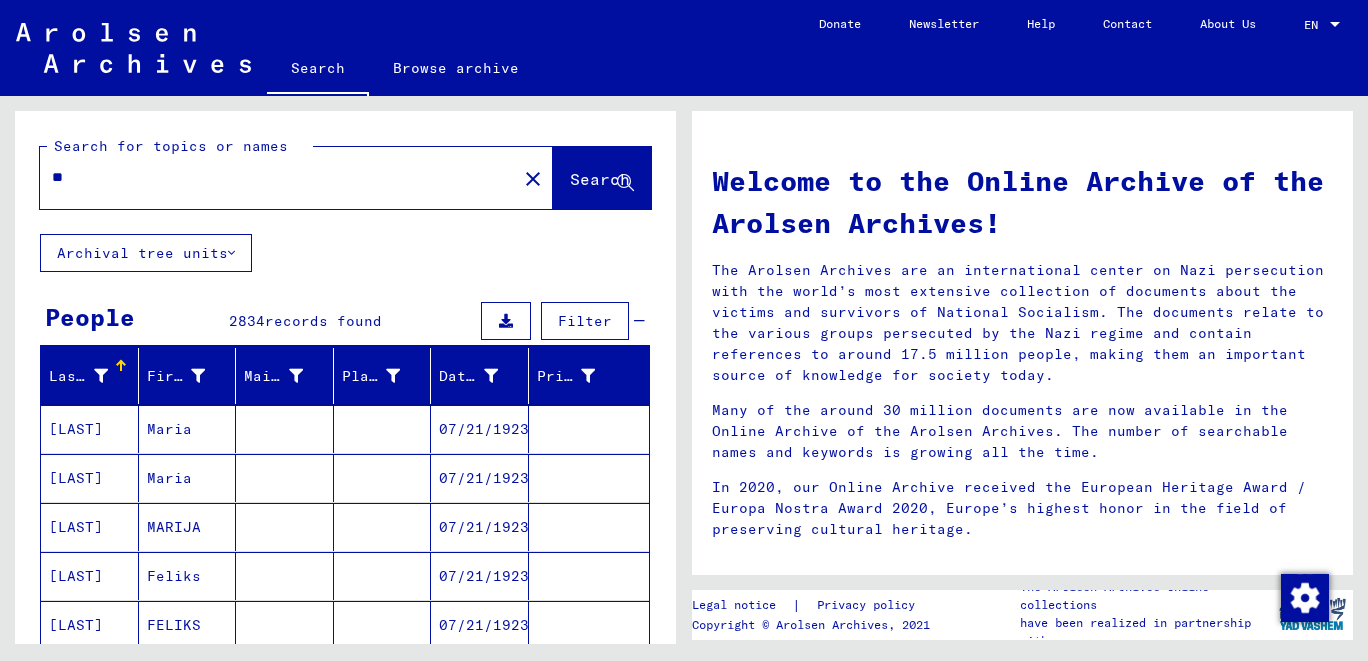 type on "*" 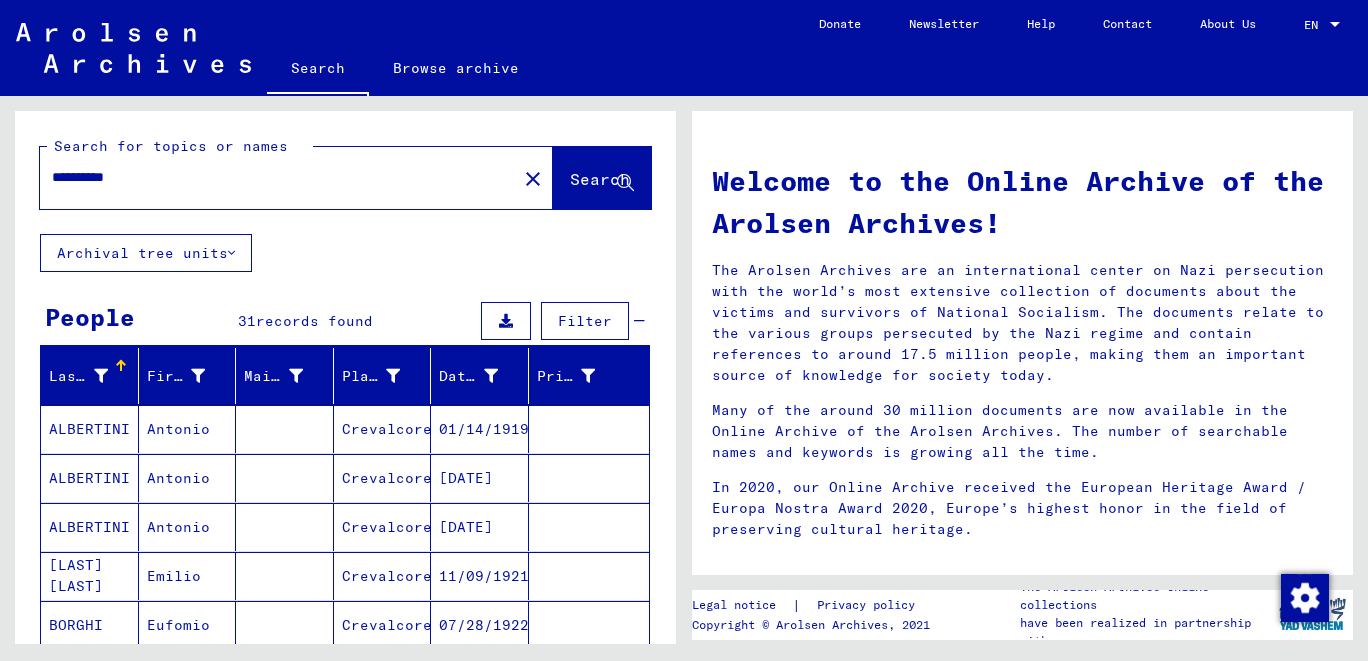 scroll, scrollTop: 198, scrollLeft: 0, axis: vertical 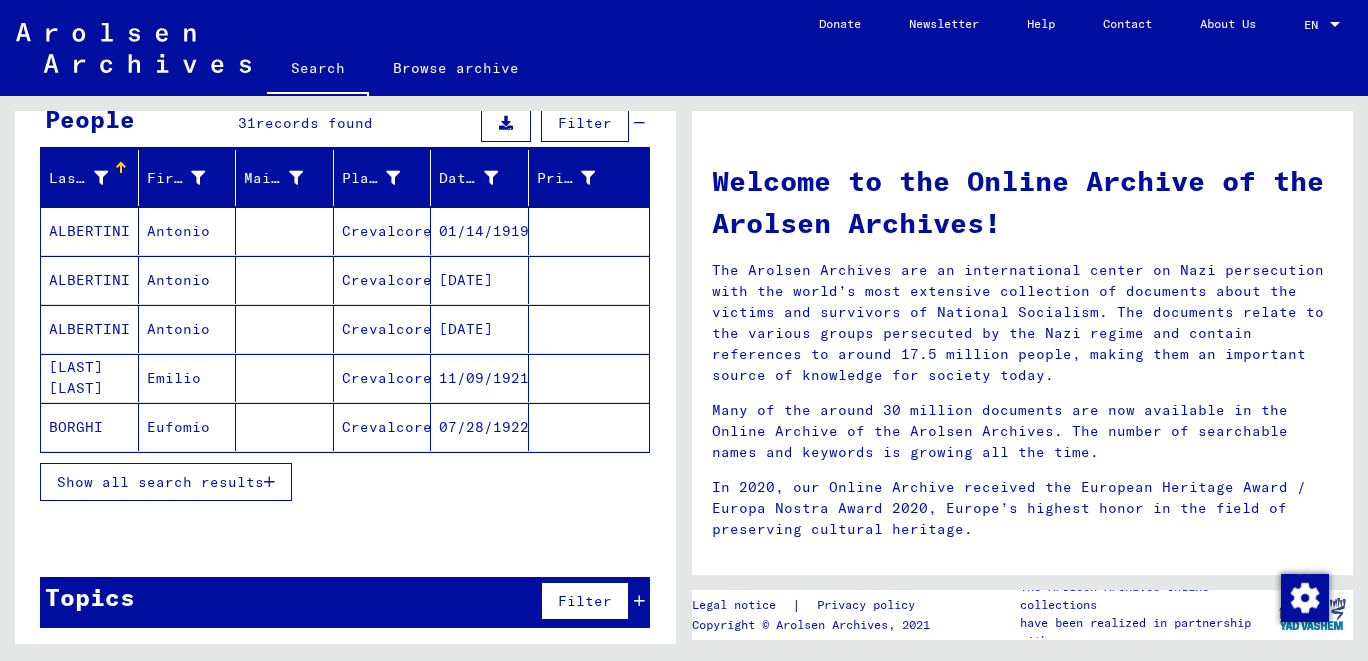 click on "Show all search results" at bounding box center (166, 482) 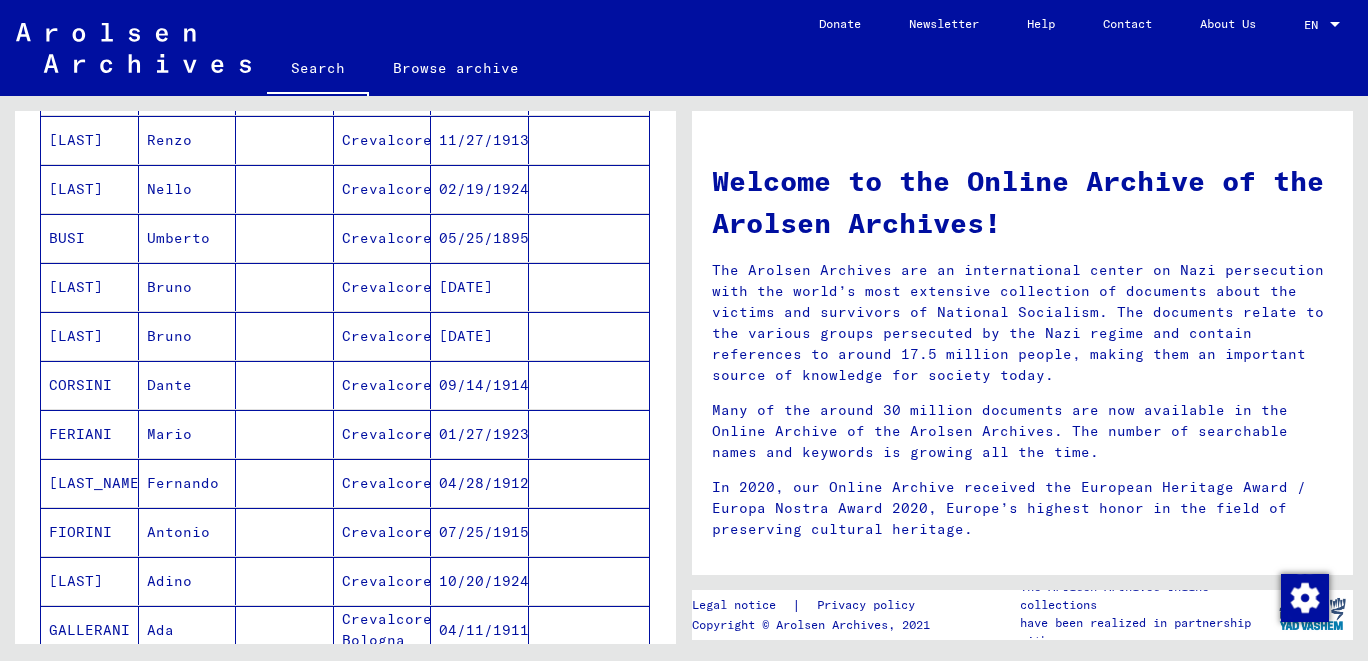 scroll, scrollTop: 640, scrollLeft: 0, axis: vertical 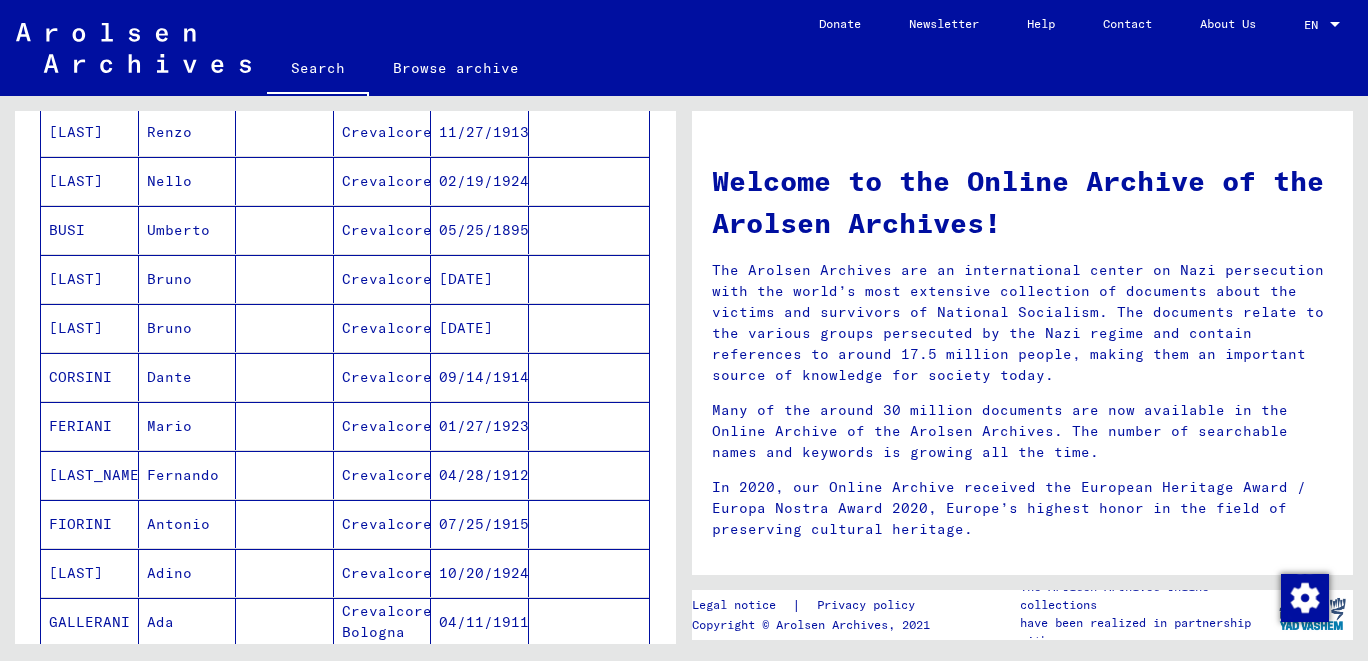 click on "Welcome to the Online Archive of the Arolsen Archives!" at bounding box center [1022, 202] 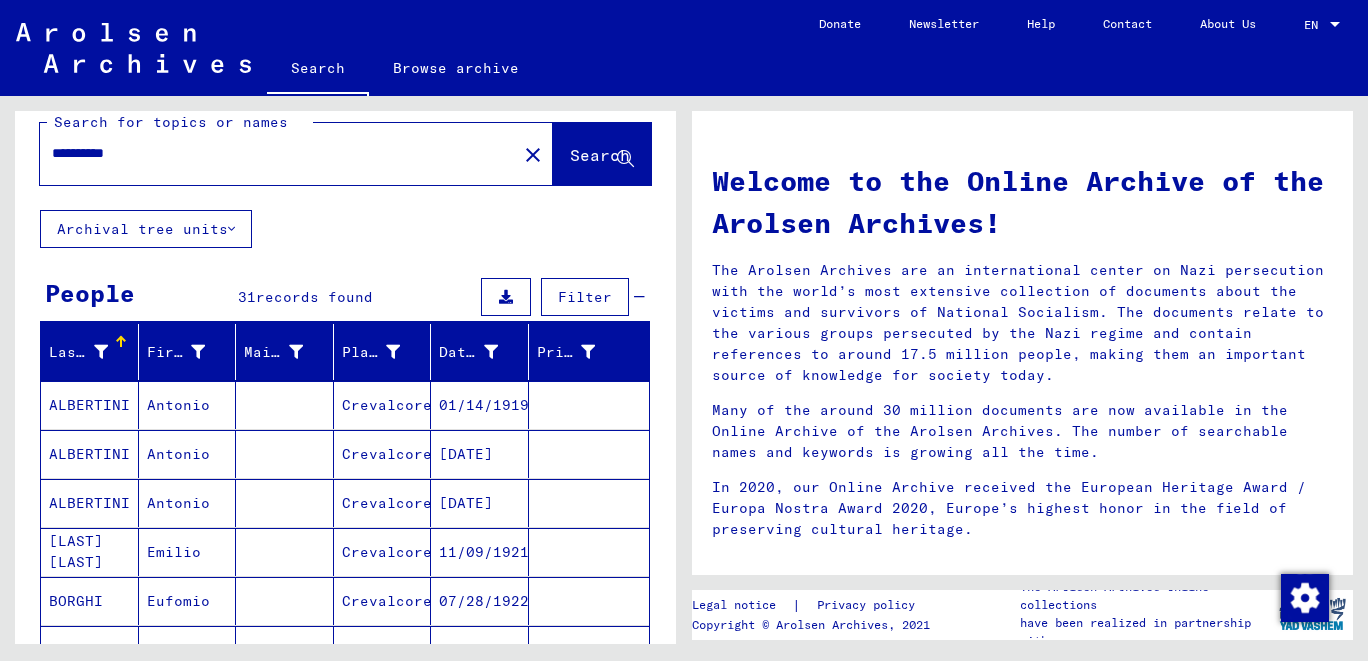 scroll, scrollTop: 0, scrollLeft: 0, axis: both 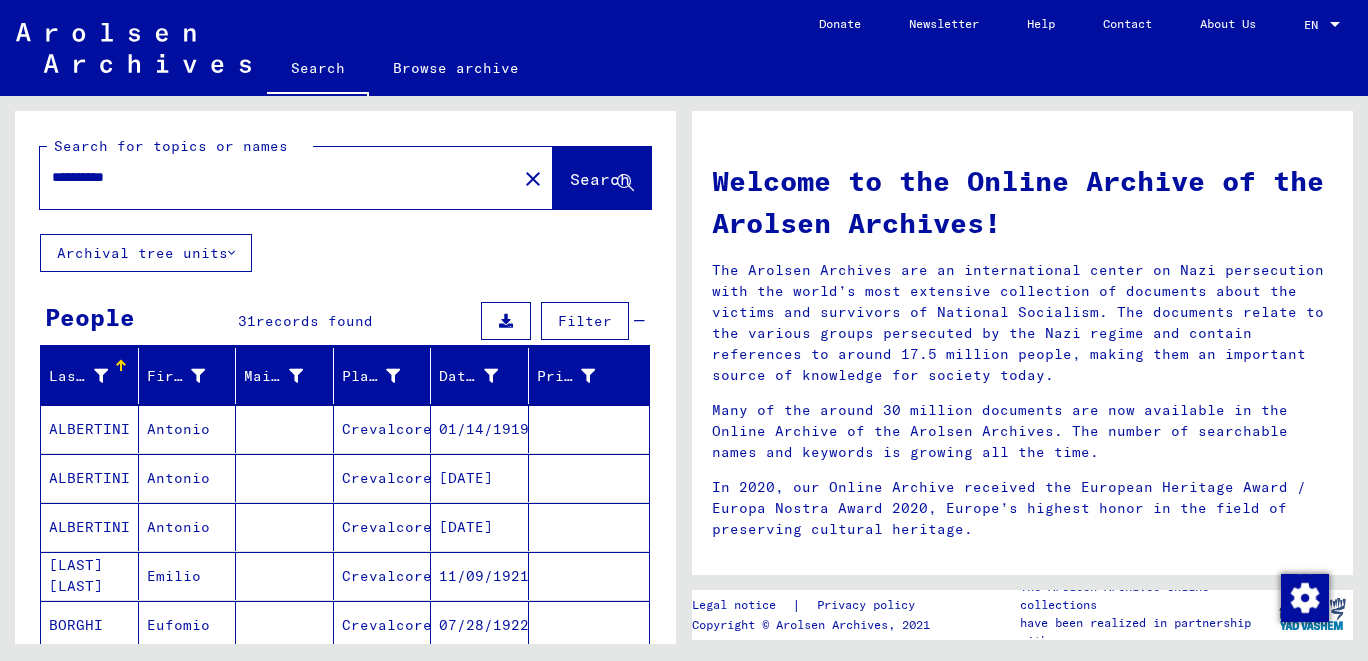 click on "**********" at bounding box center [272, 177] 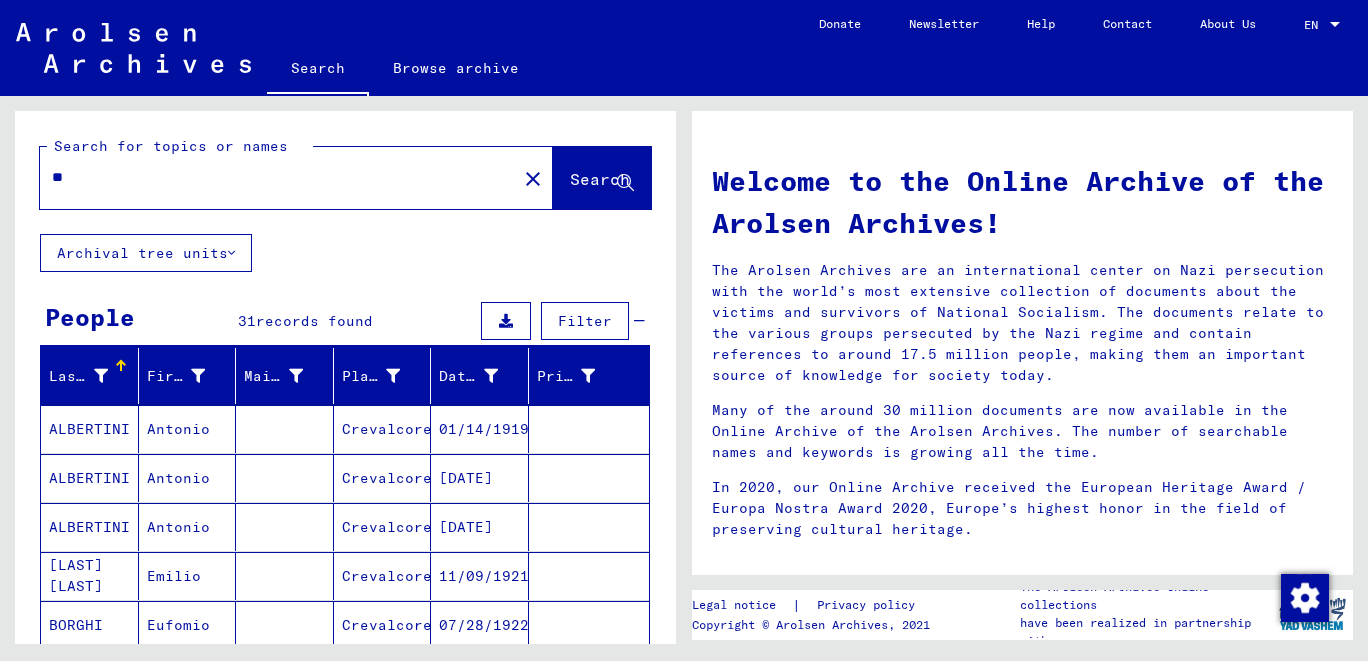 type on "*" 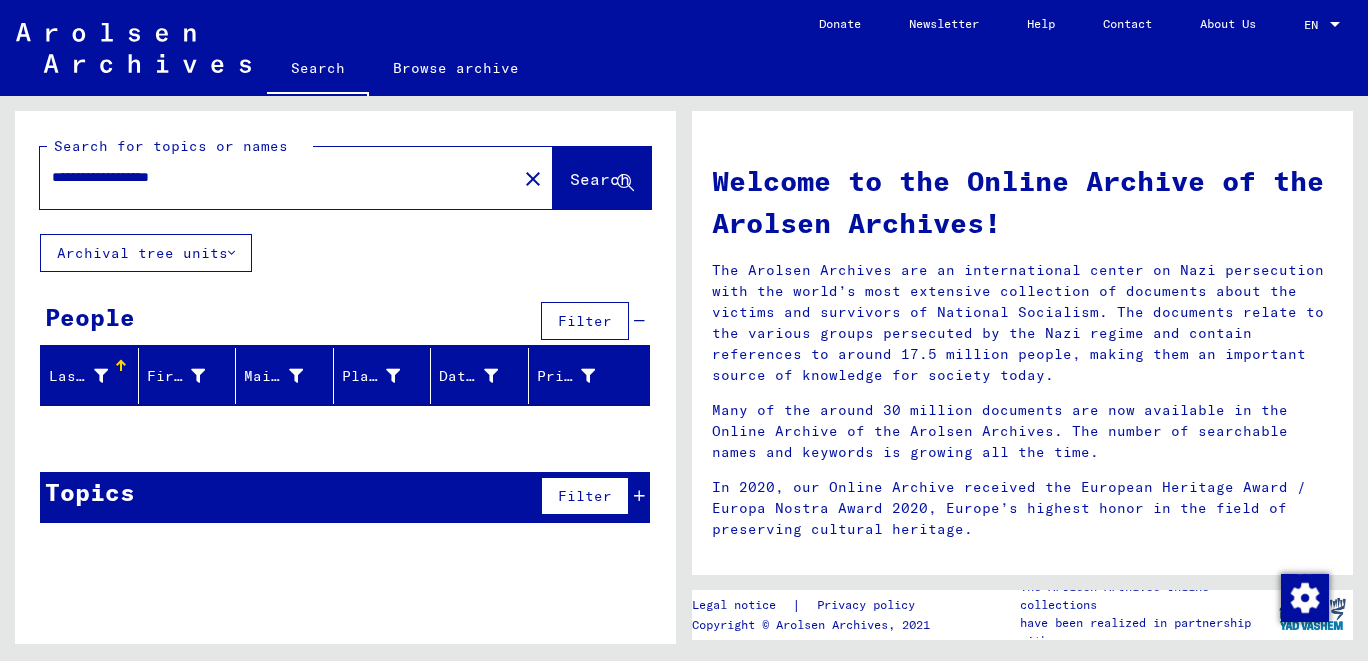 click on "Welcome to the Online Archive of the Arolsen Archives!
The Arolsen Archives are an international center on Nazi persecution with the world’s most extensive collection of documents about the victims and survivors of National Socialism. The documents relate to the various groups persecuted by the Nazi regime and contain references to around 17.5 million people, making them an important source of knowledge for society today.
Many of the around 30 million documents are now available in the Online Archive of the Arolsen Archives. The number of searchable names and keywords is growing all the time.
In 2020, our Online Archive received the European Heritage Award / Europa Nostra Award 2020, Europe’s highest honor in the field of preserving cultural heritage.
Open video" at bounding box center [1022, 761] 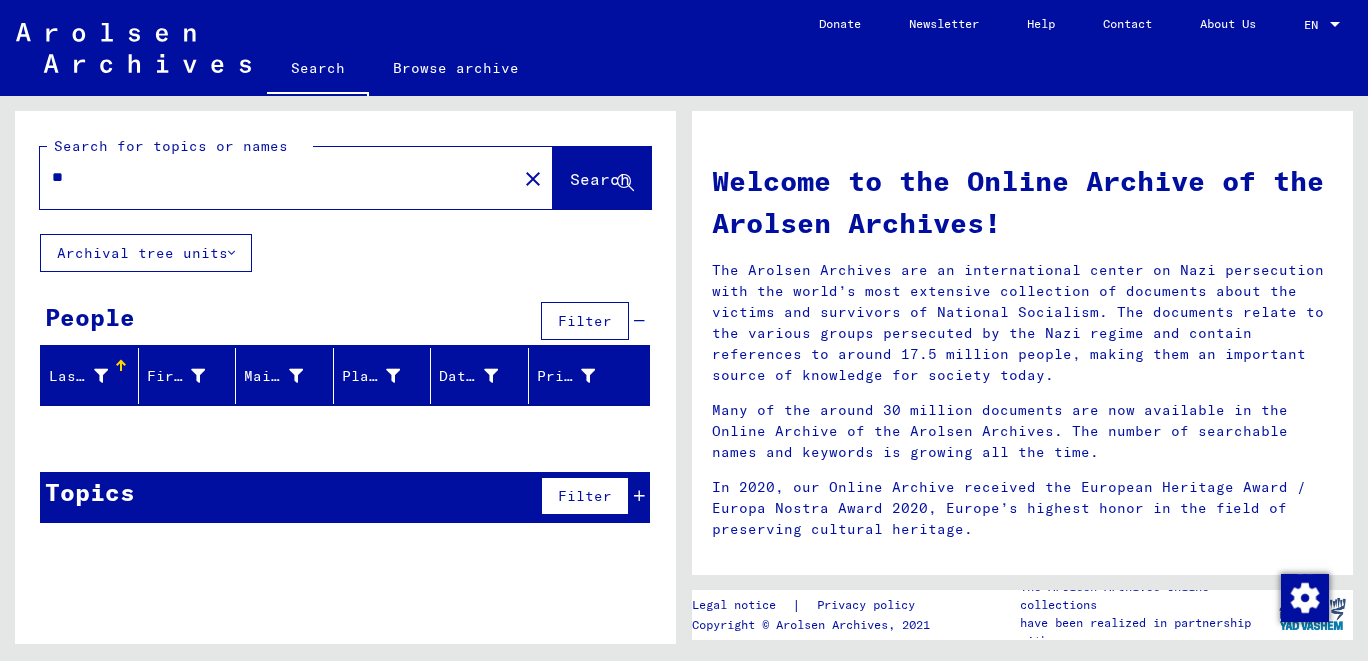 type on "*" 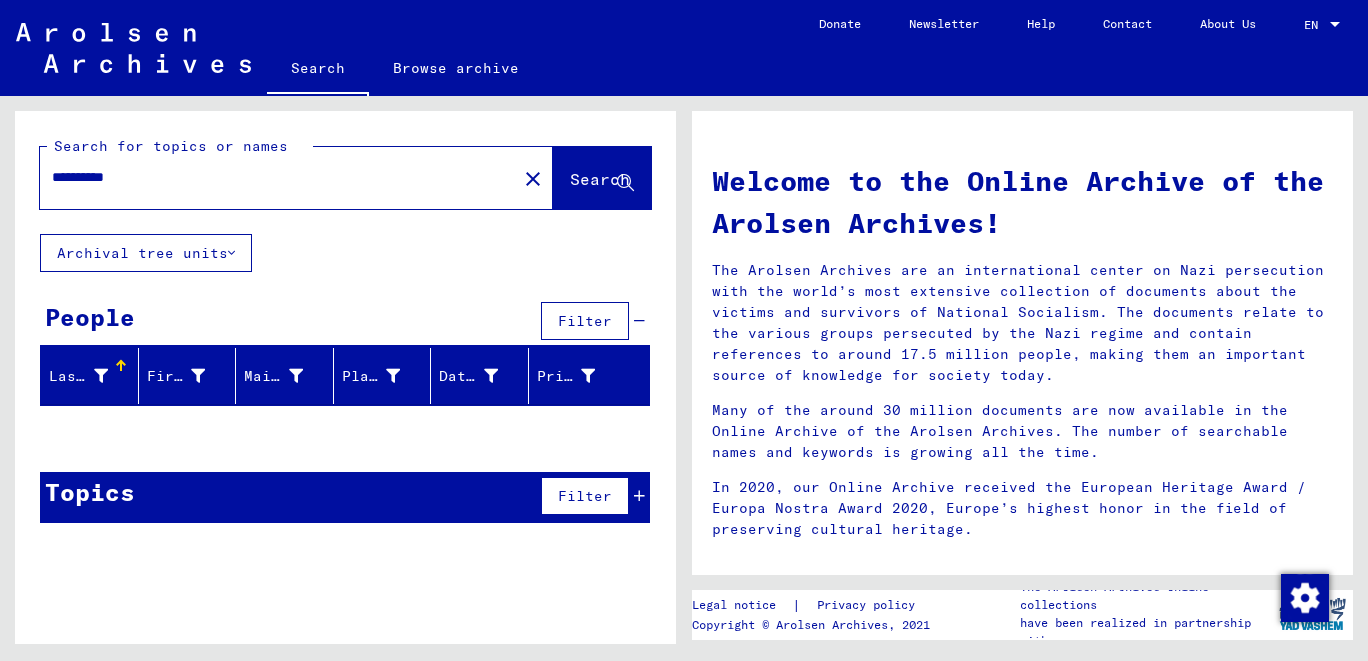 type on "**********" 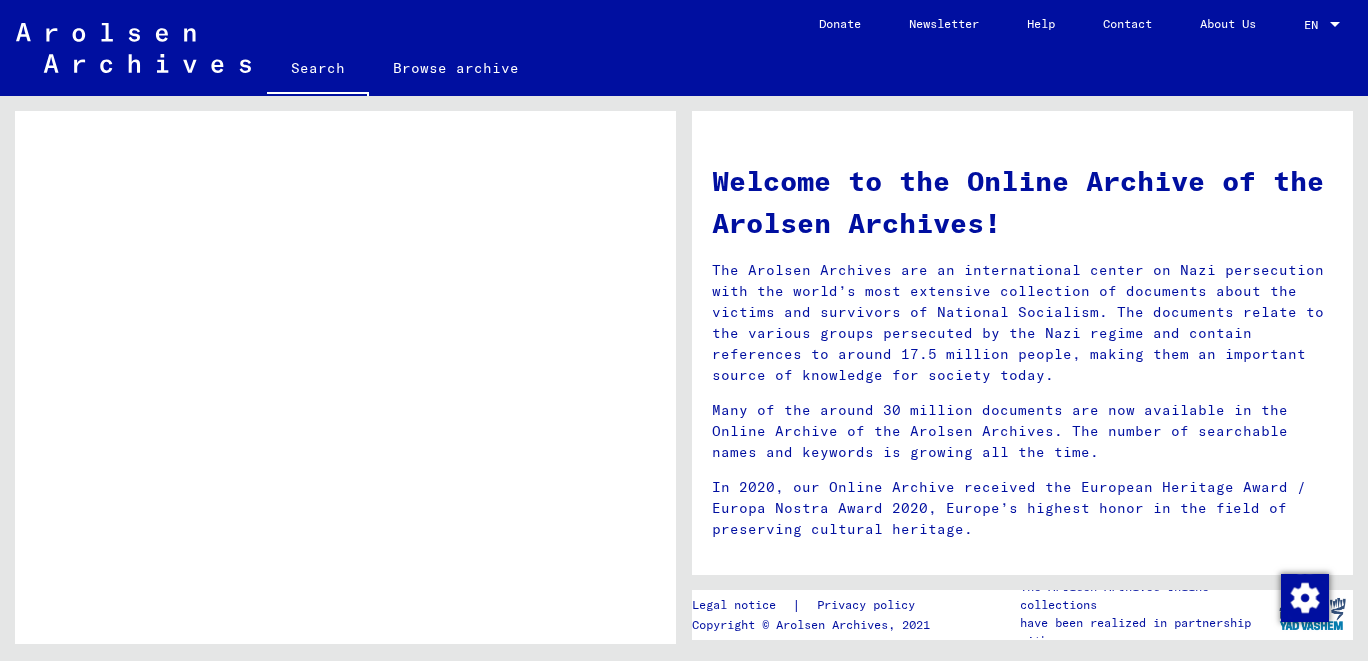 scroll, scrollTop: 0, scrollLeft: 0, axis: both 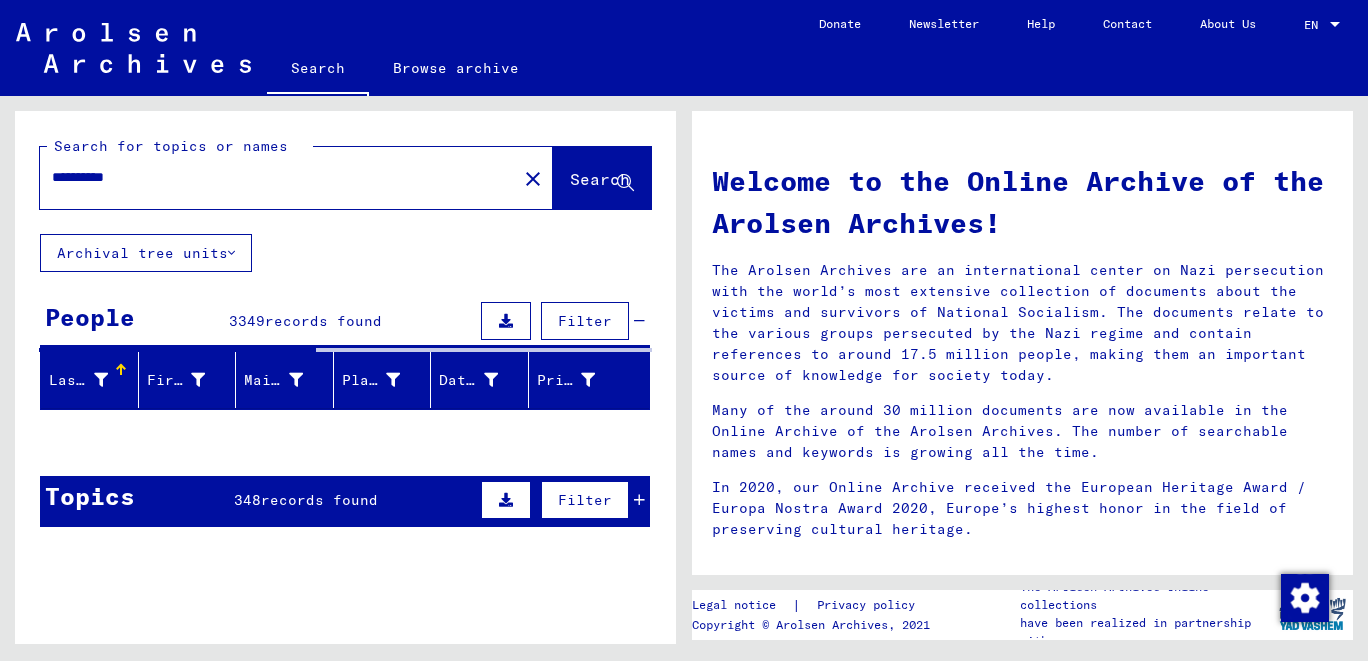 click on "**********" 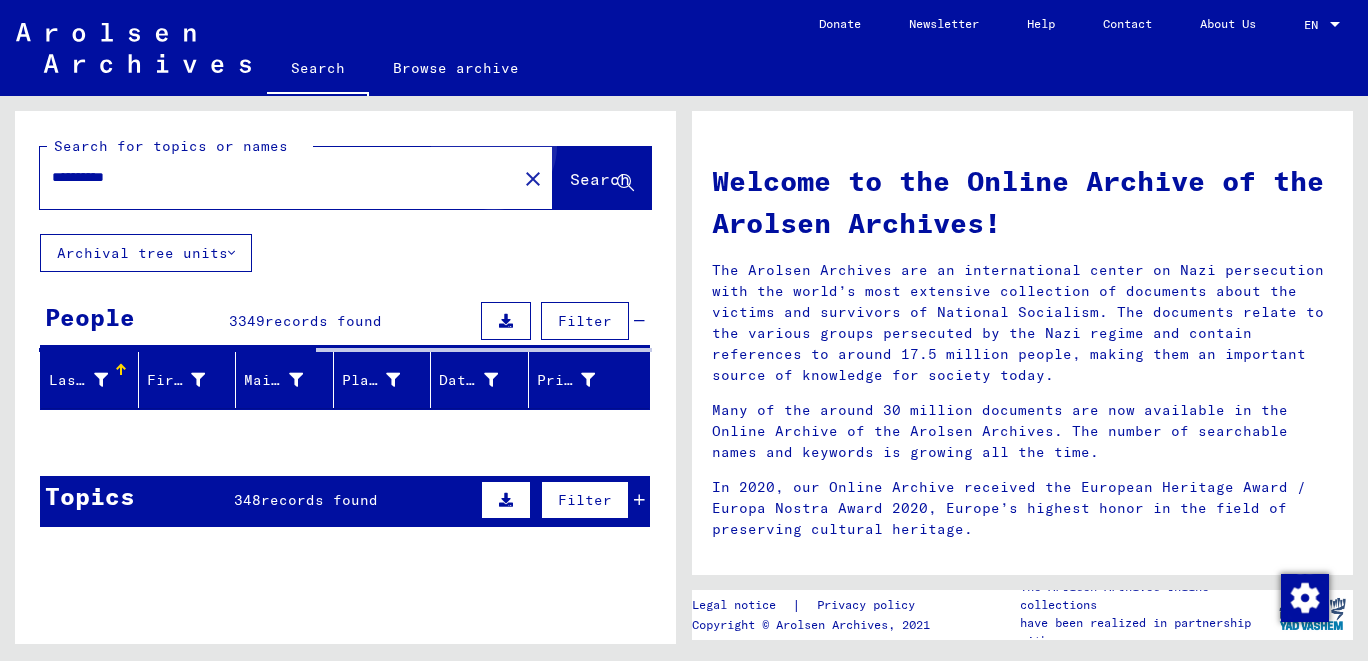 click on "Search" 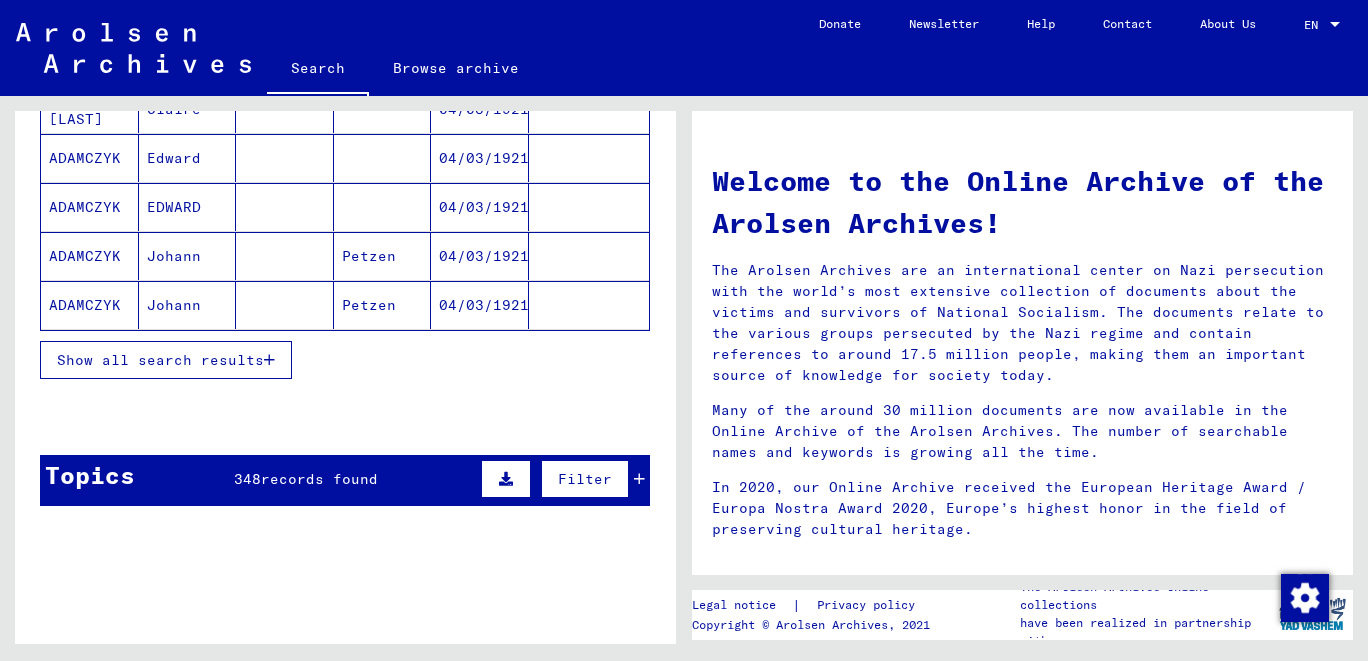scroll, scrollTop: 441, scrollLeft: 0, axis: vertical 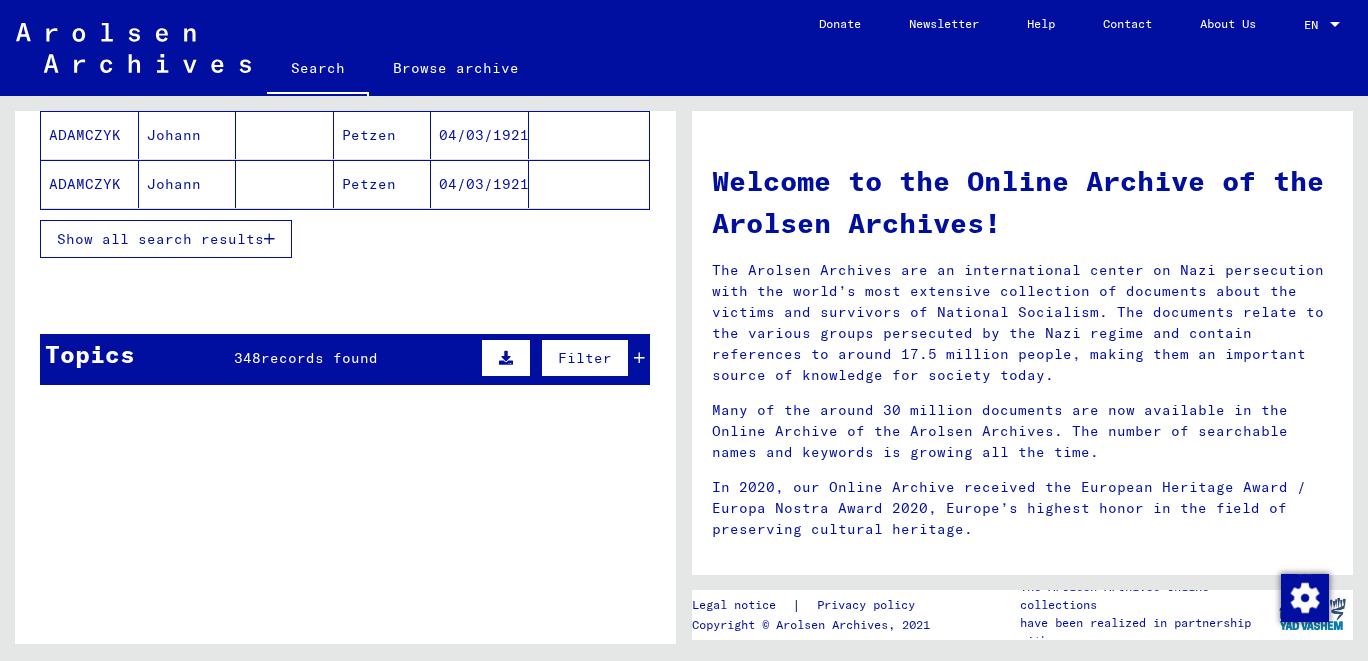 click on "Show all search results" at bounding box center (160, 239) 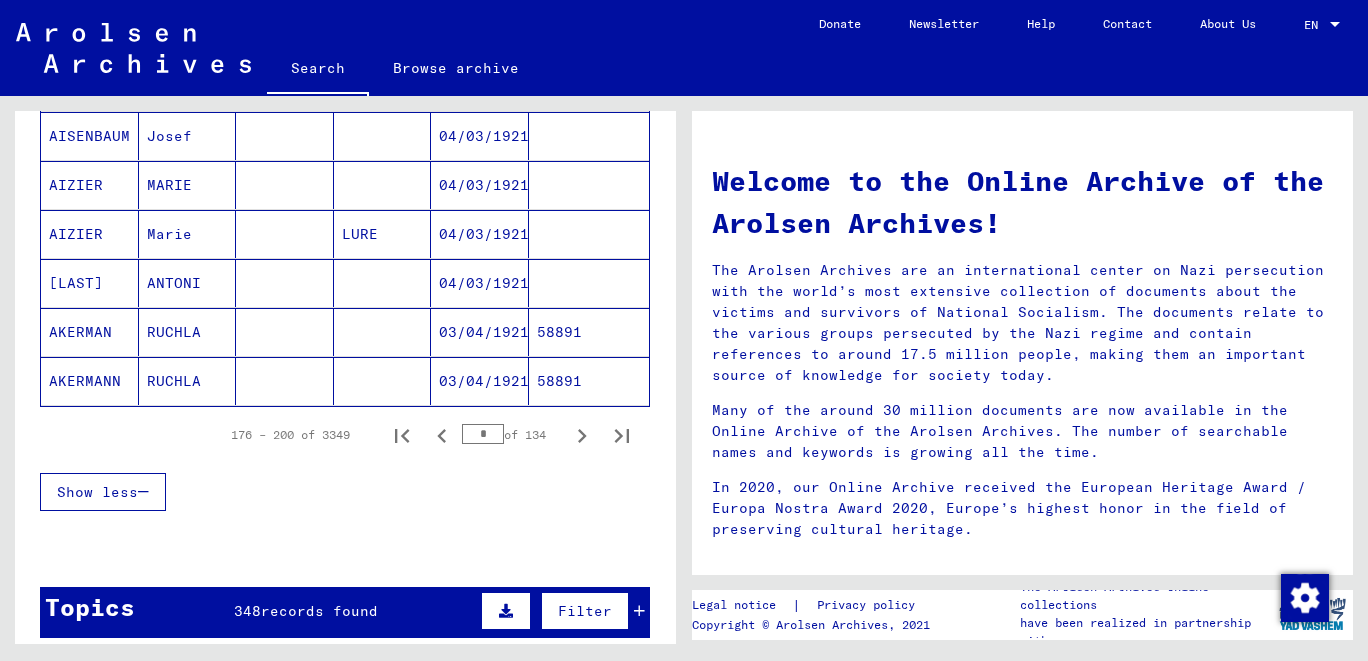 scroll, scrollTop: 1324, scrollLeft: 0, axis: vertical 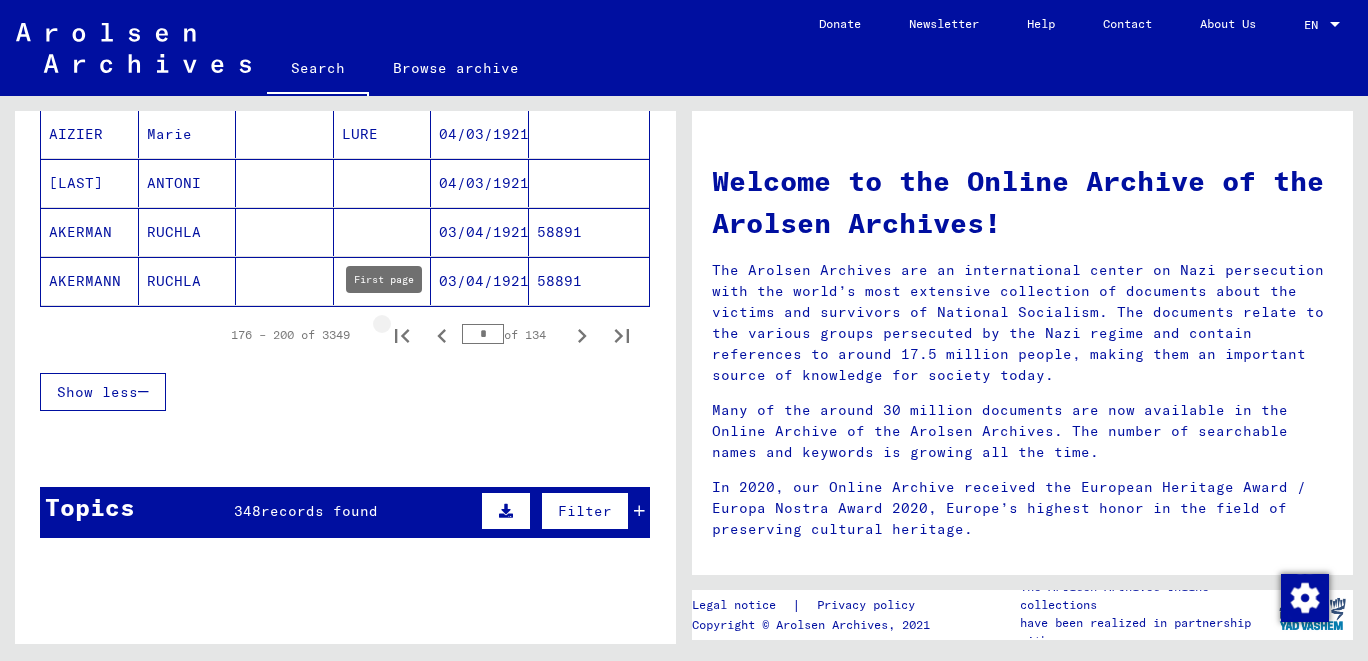 click 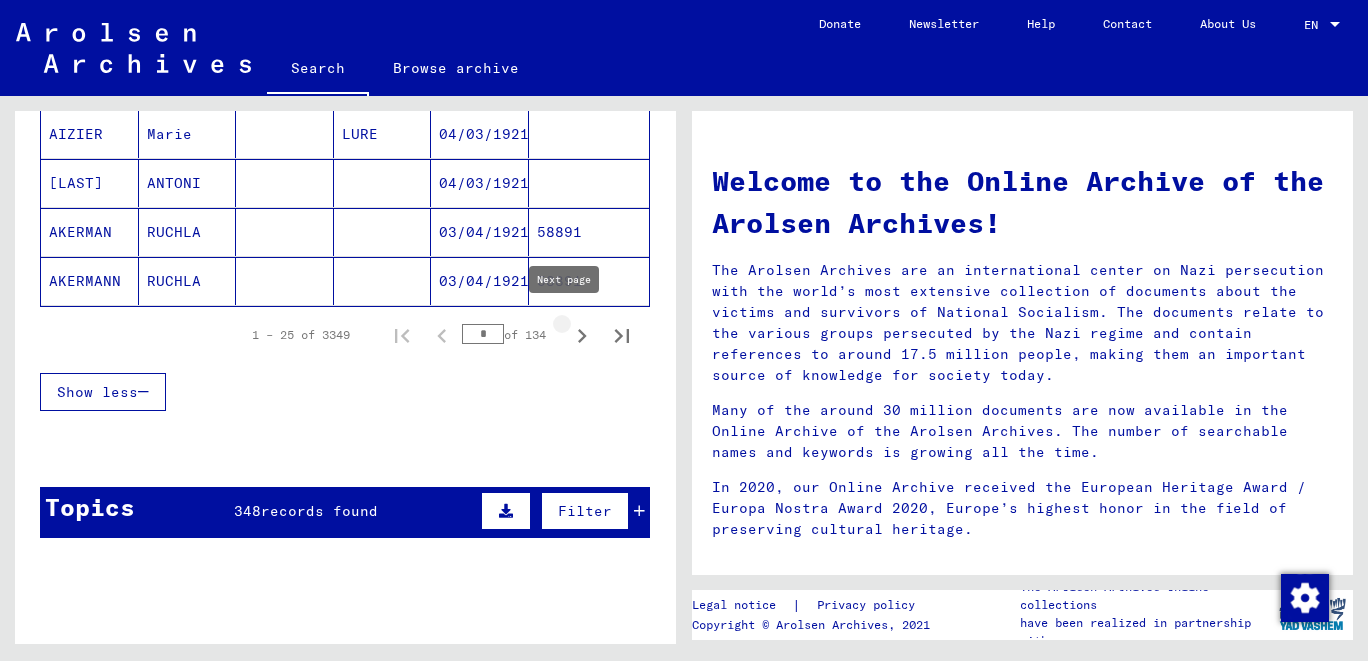 click 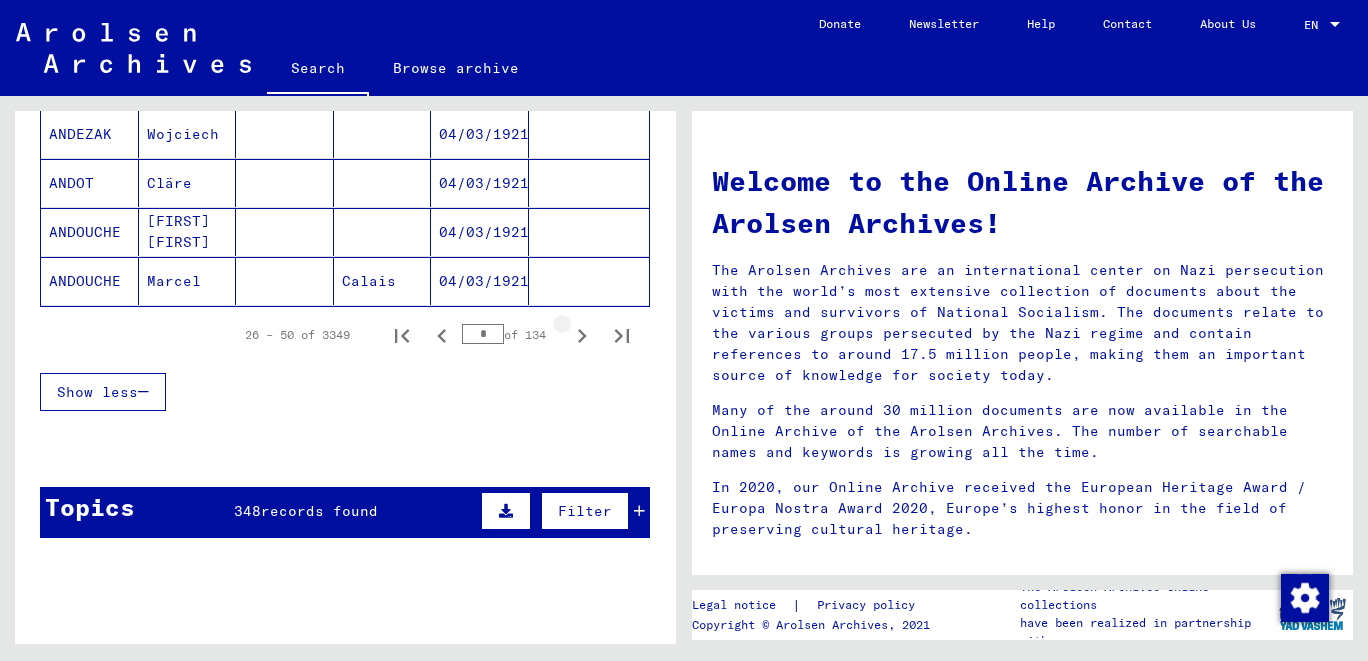 click 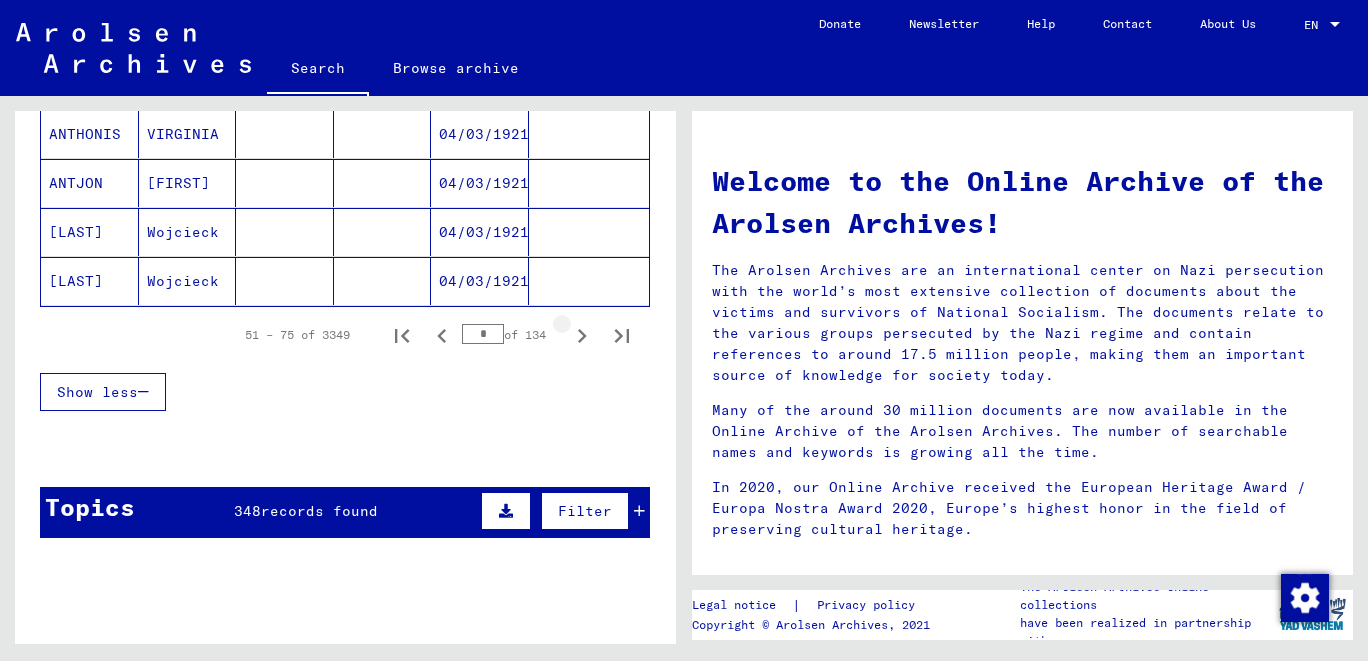 click 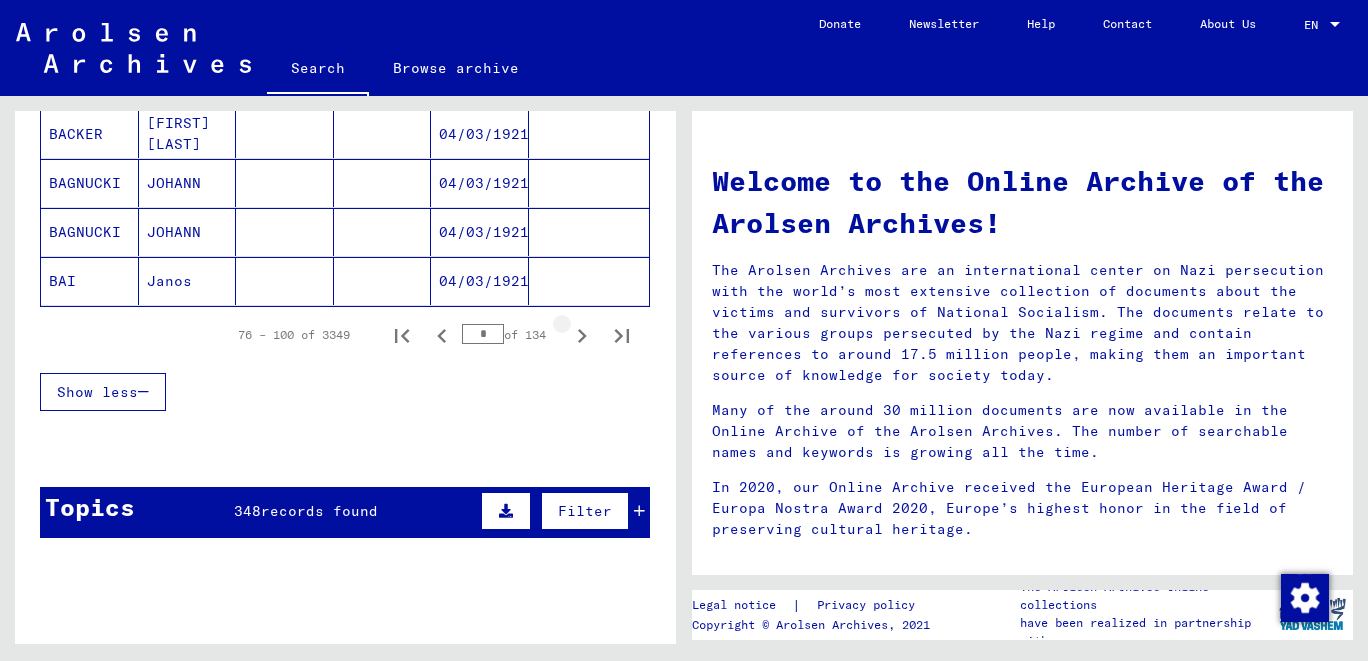 click 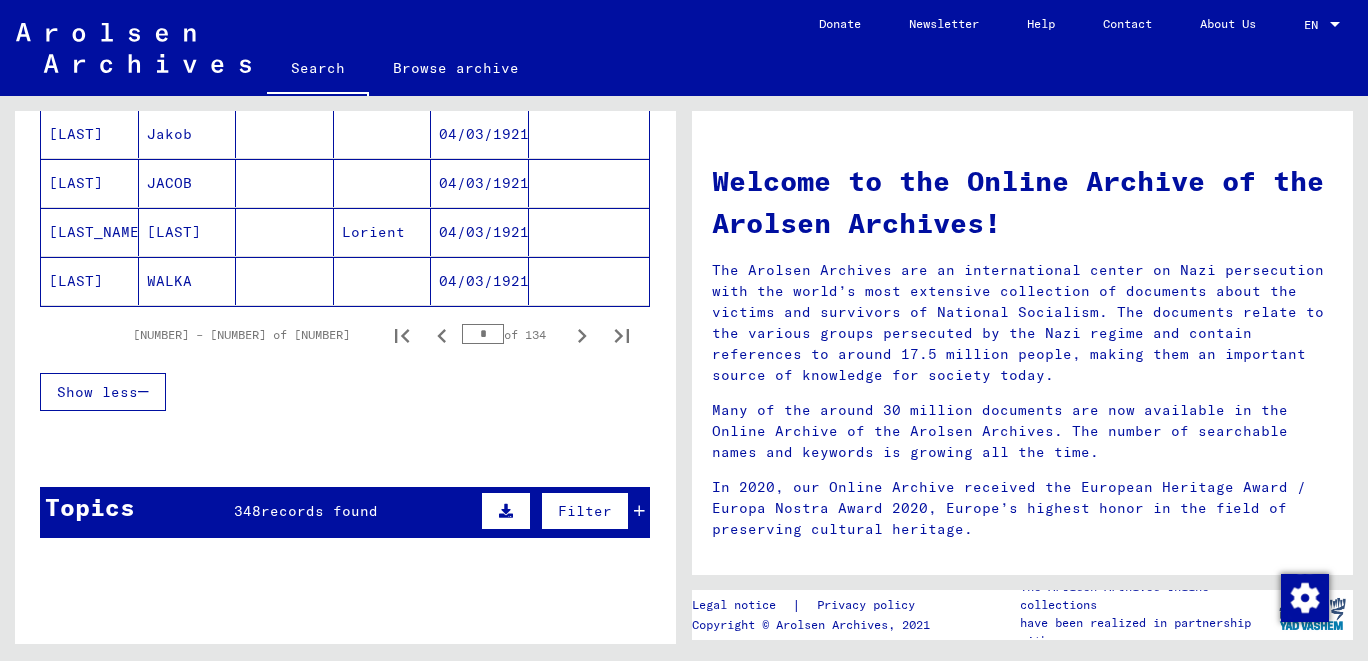 click 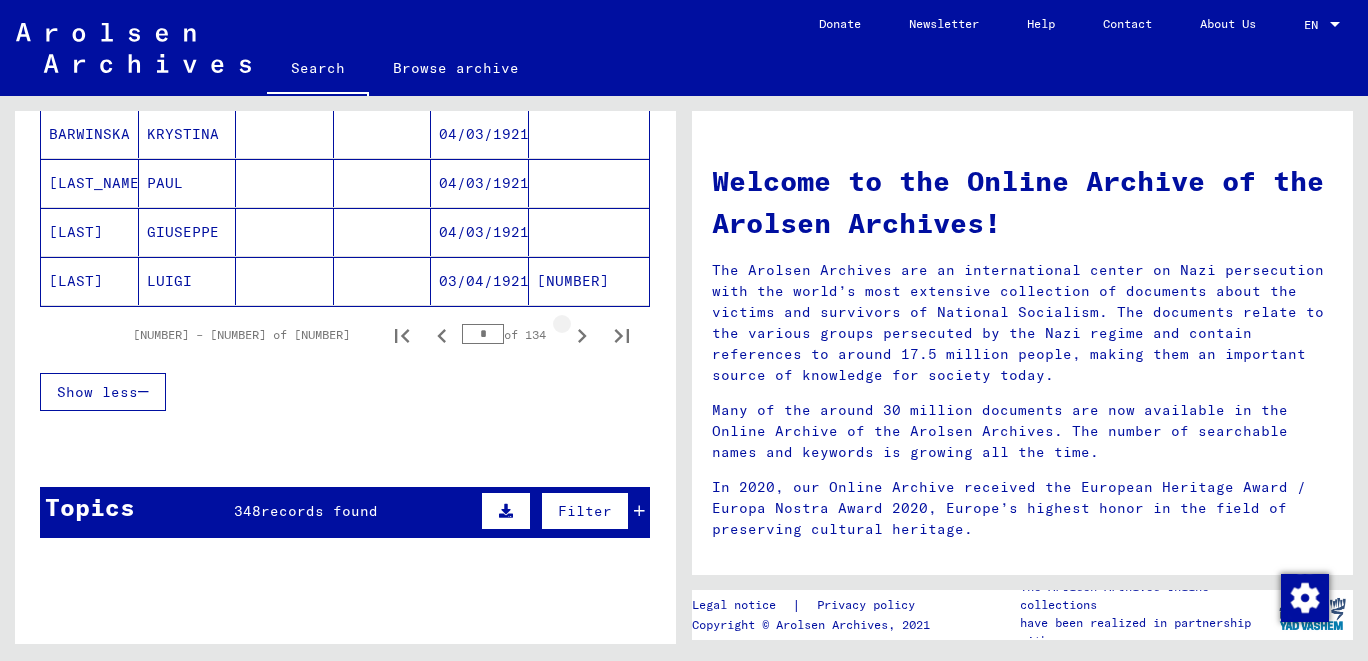 click 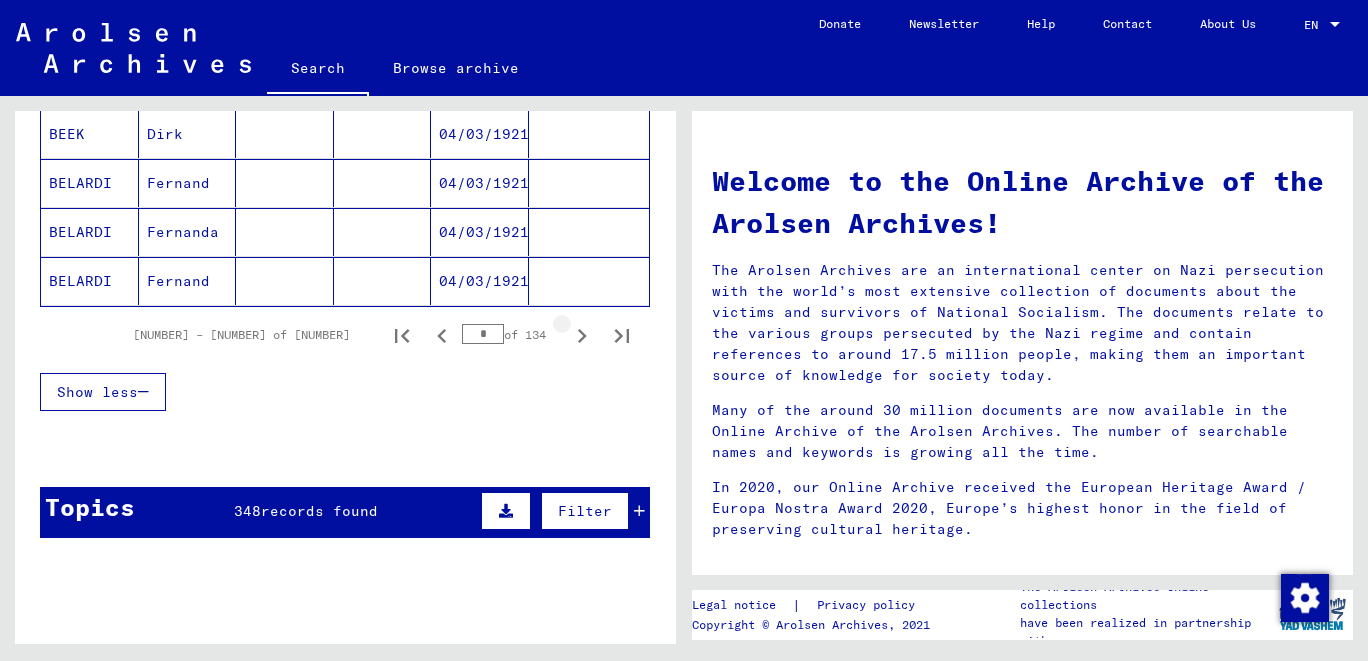 click 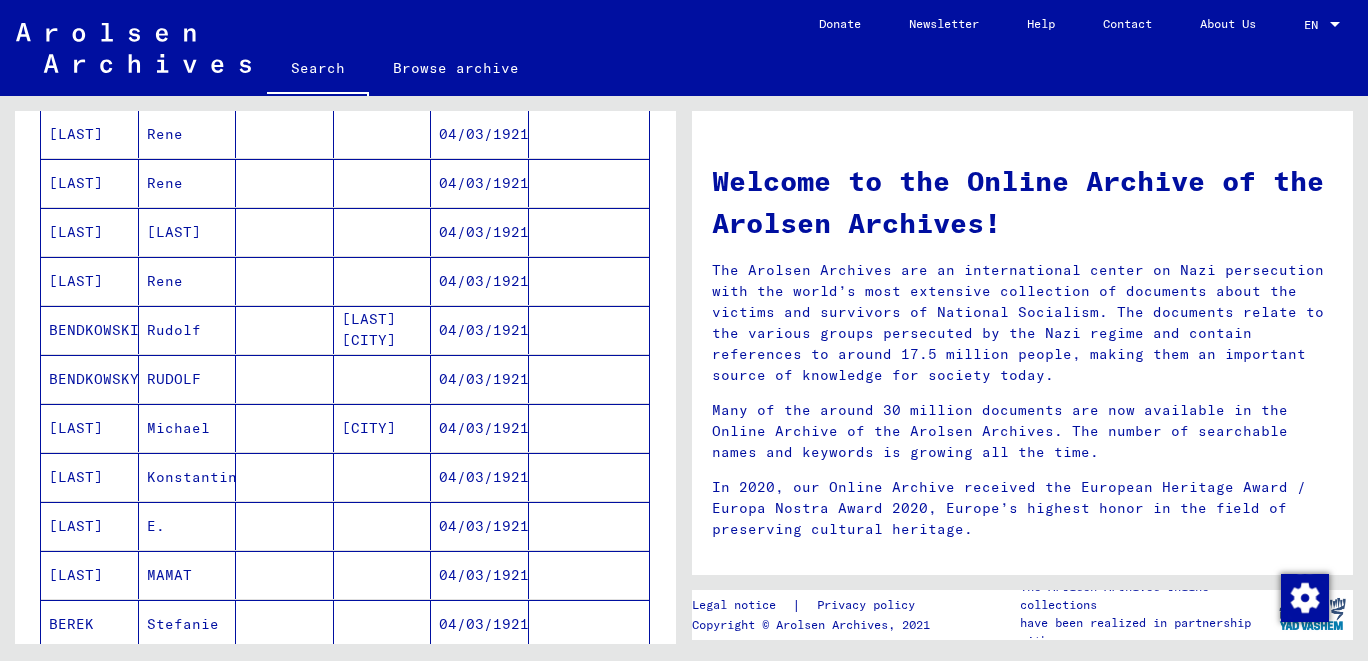 scroll, scrollTop: 1324, scrollLeft: 0, axis: vertical 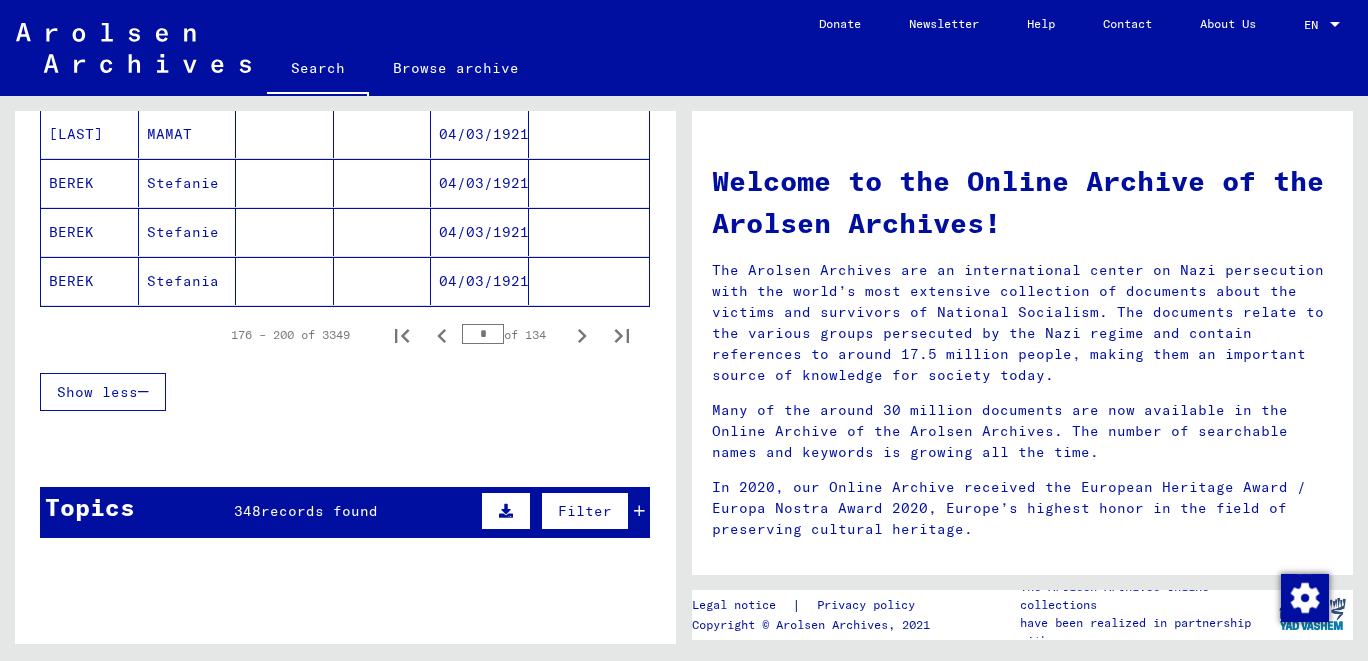 drag, startPoint x: 1131, startPoint y: 240, endPoint x: 1106, endPoint y: 242, distance: 25.079872 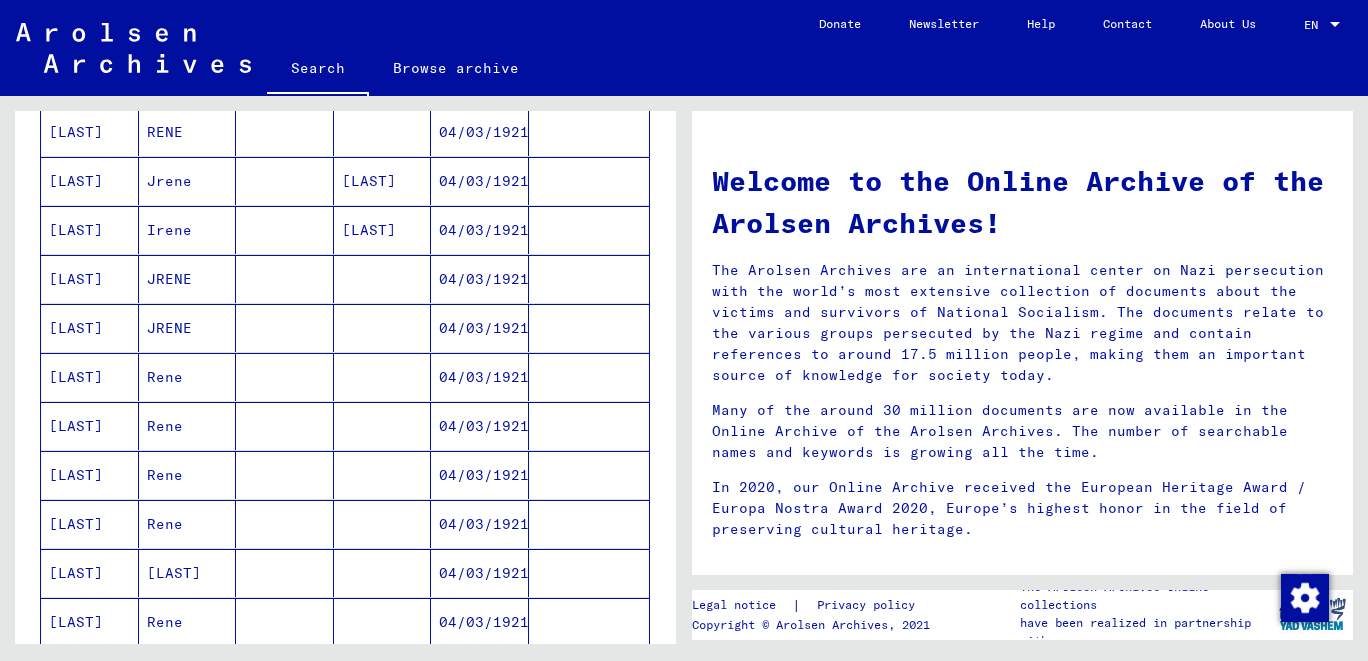 scroll, scrollTop: 0, scrollLeft: 0, axis: both 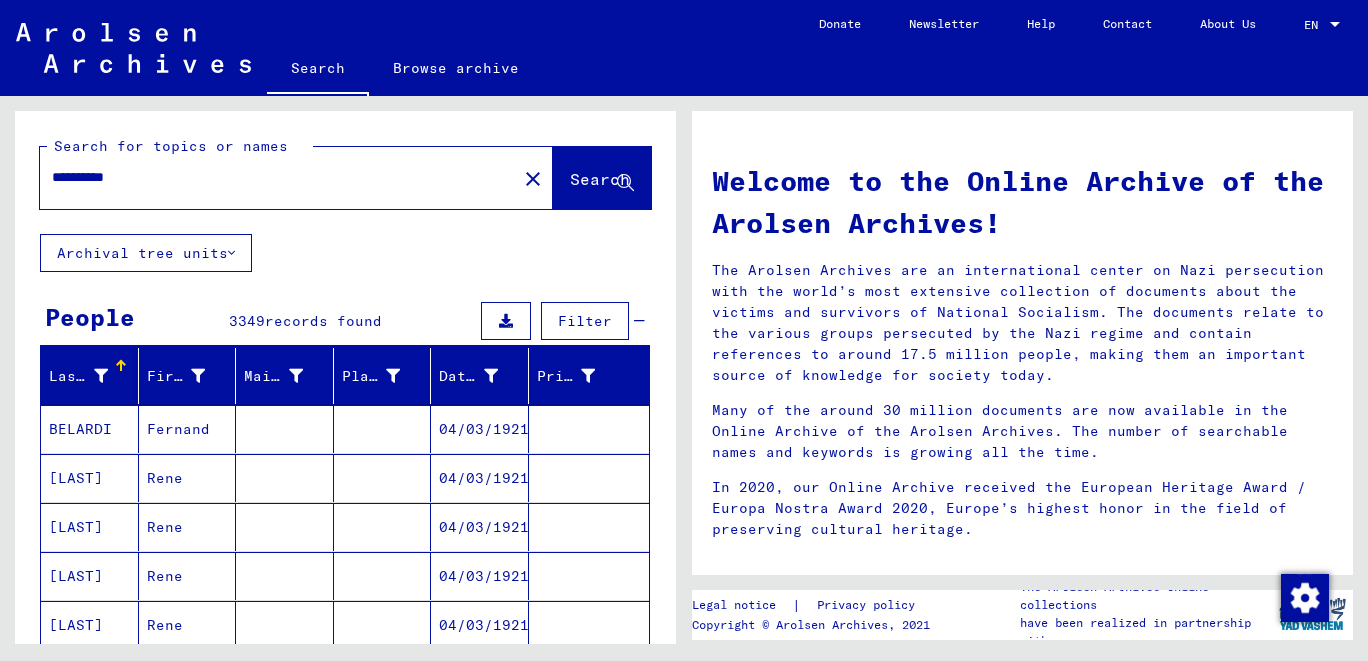 click on "**********" at bounding box center [272, 177] 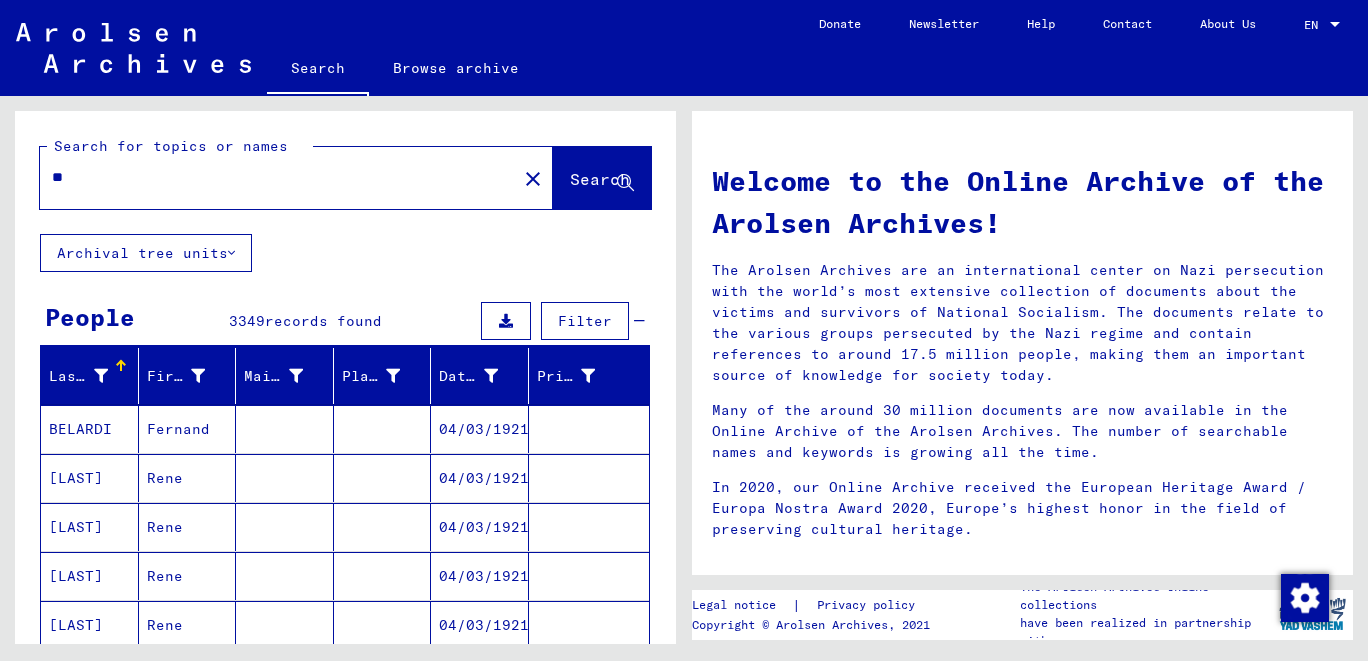 type on "*" 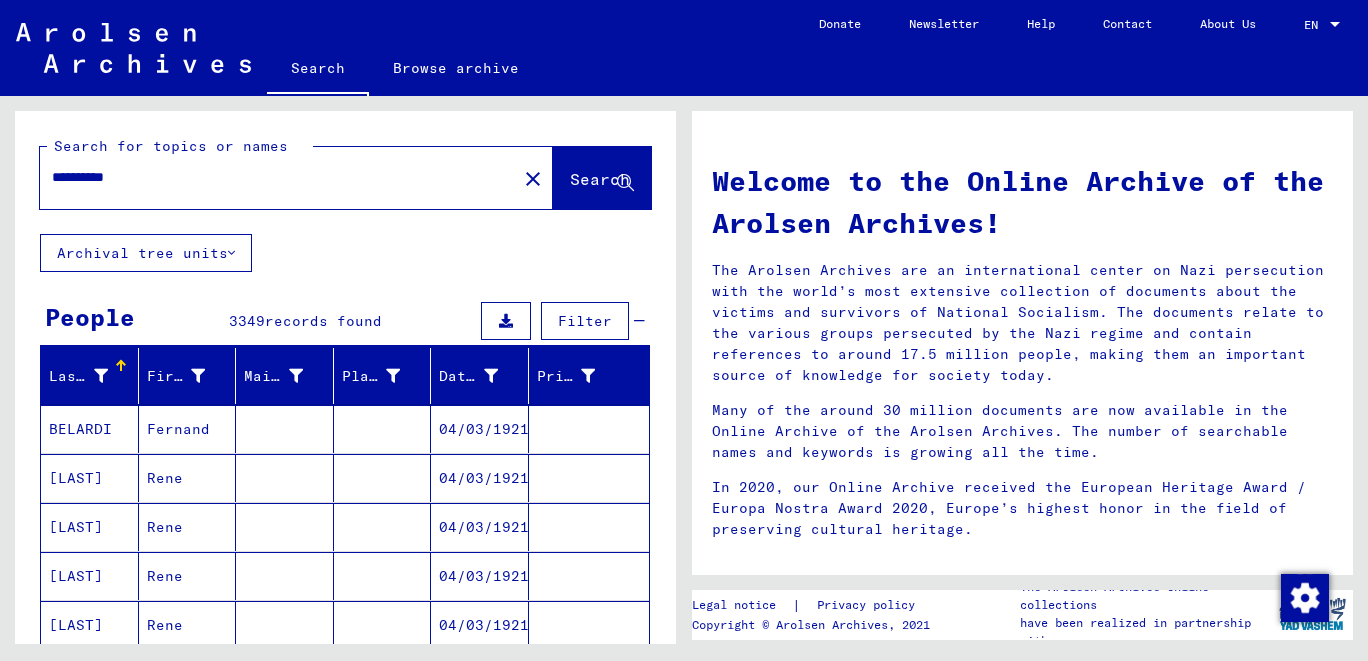 type on "**********" 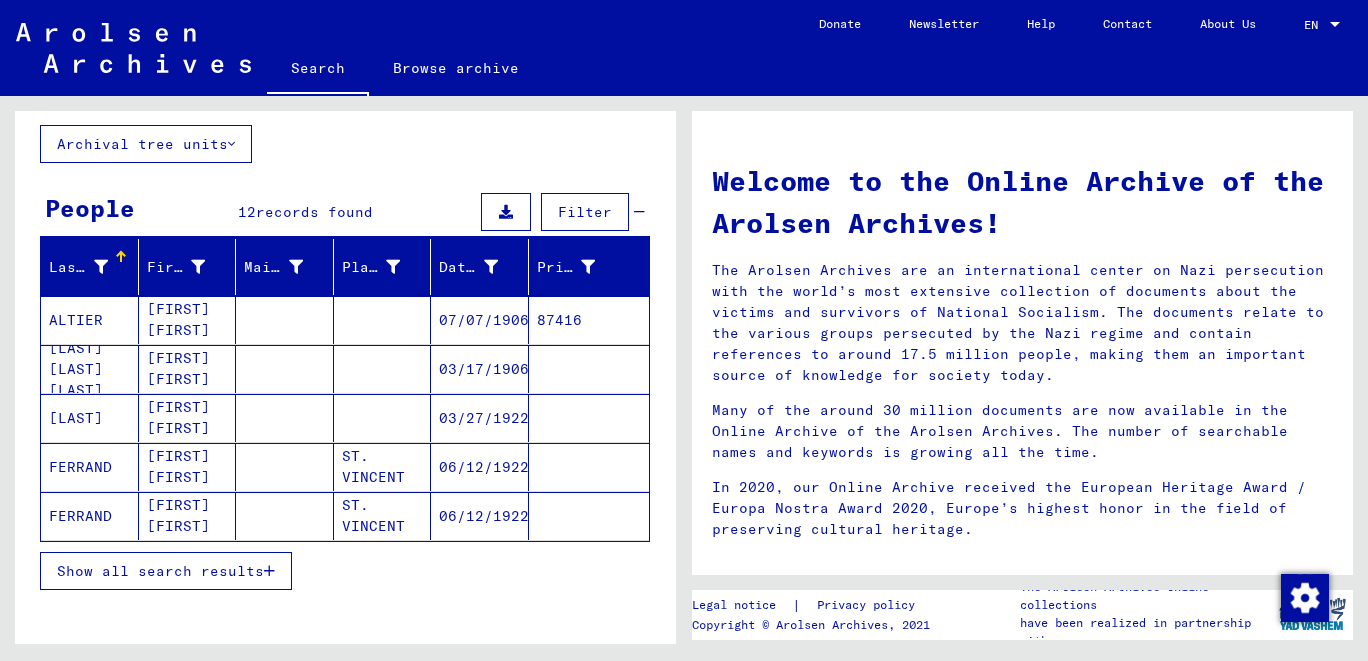 scroll, scrollTop: 198, scrollLeft: 0, axis: vertical 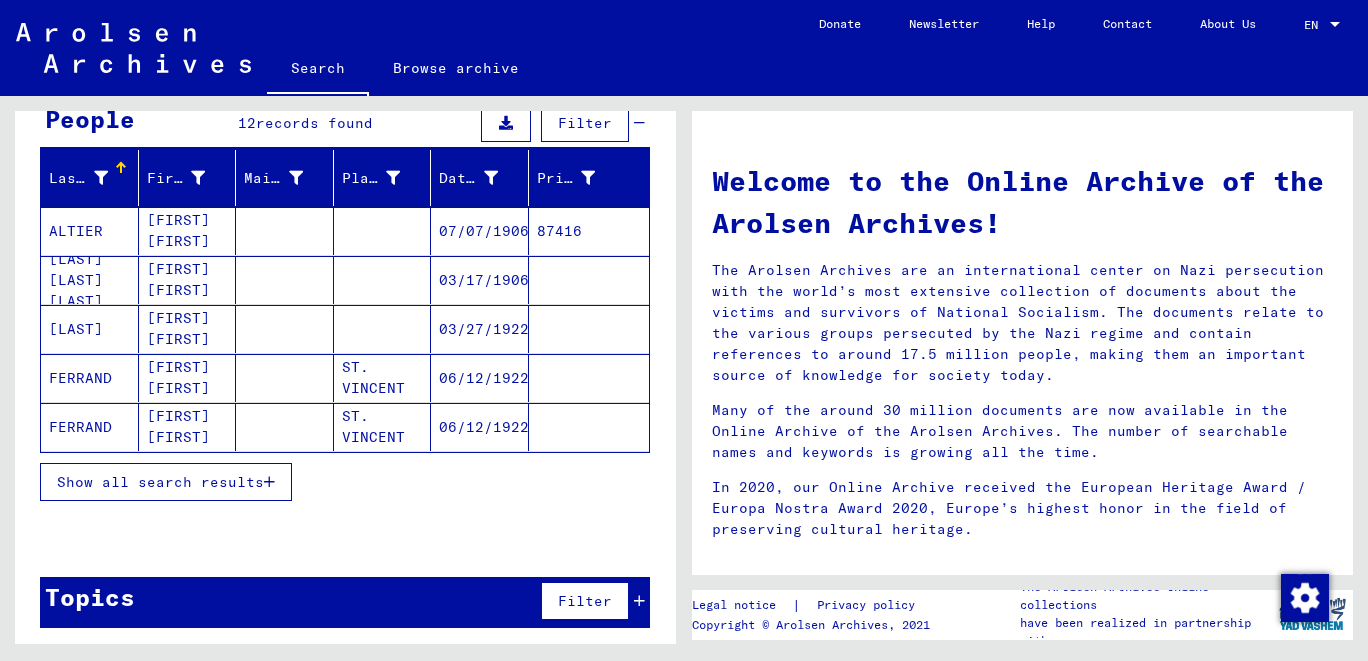 click on "Show all search results" at bounding box center [160, 482] 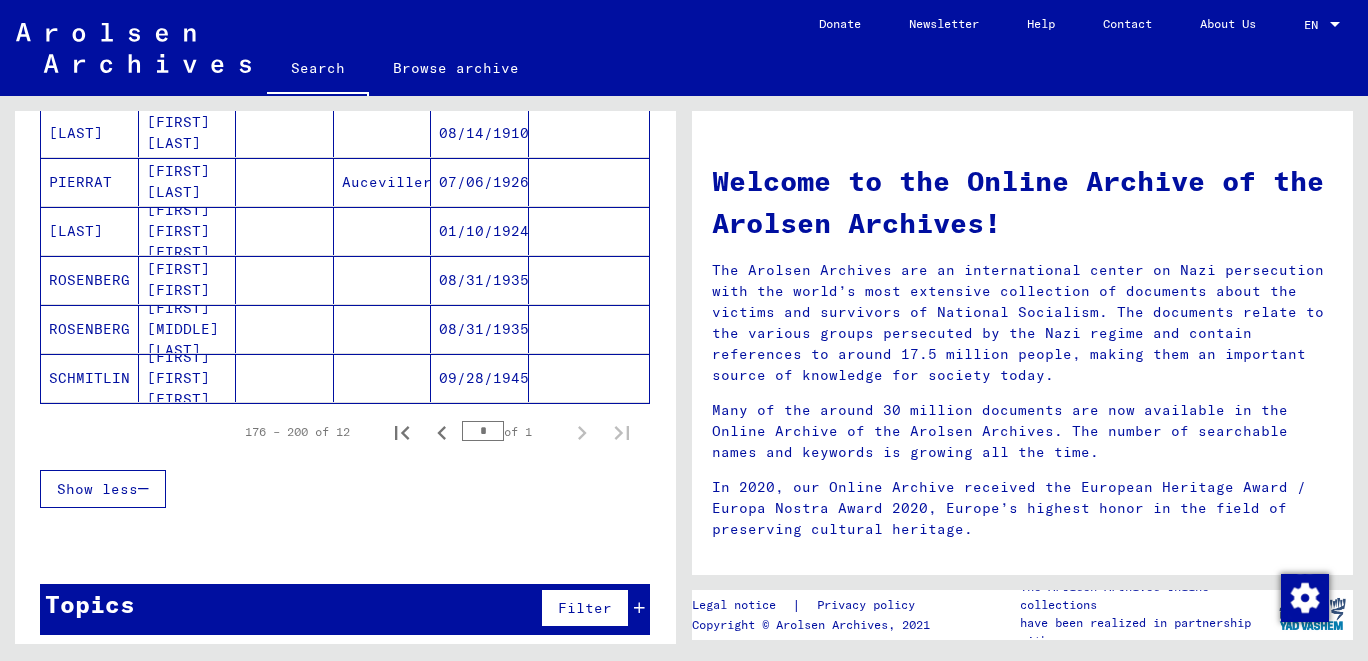 scroll, scrollTop: 596, scrollLeft: 0, axis: vertical 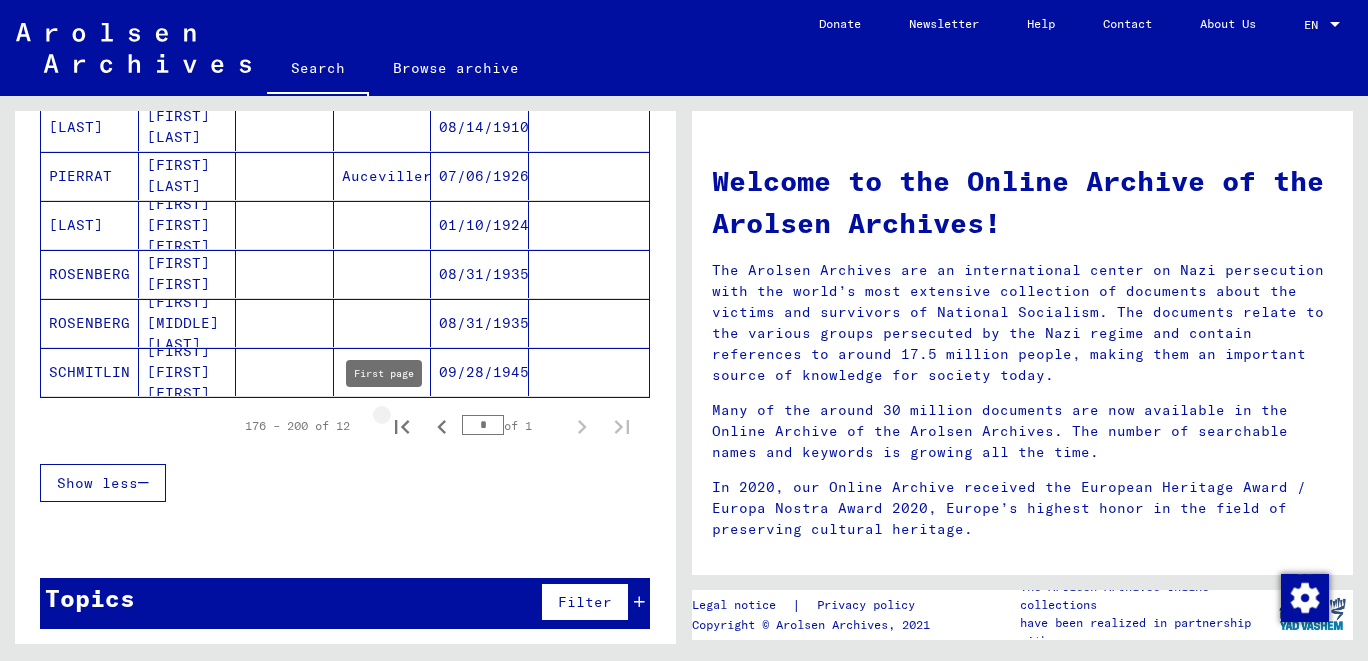 click 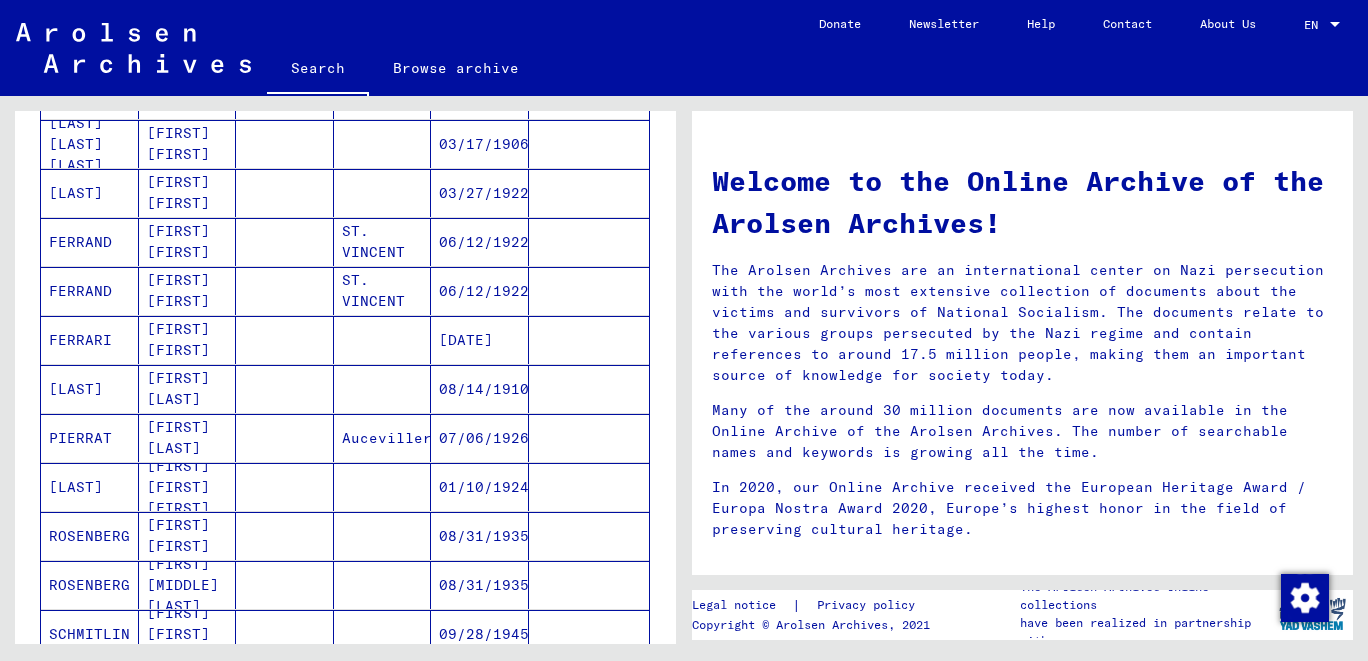 scroll, scrollTop: 154, scrollLeft: 0, axis: vertical 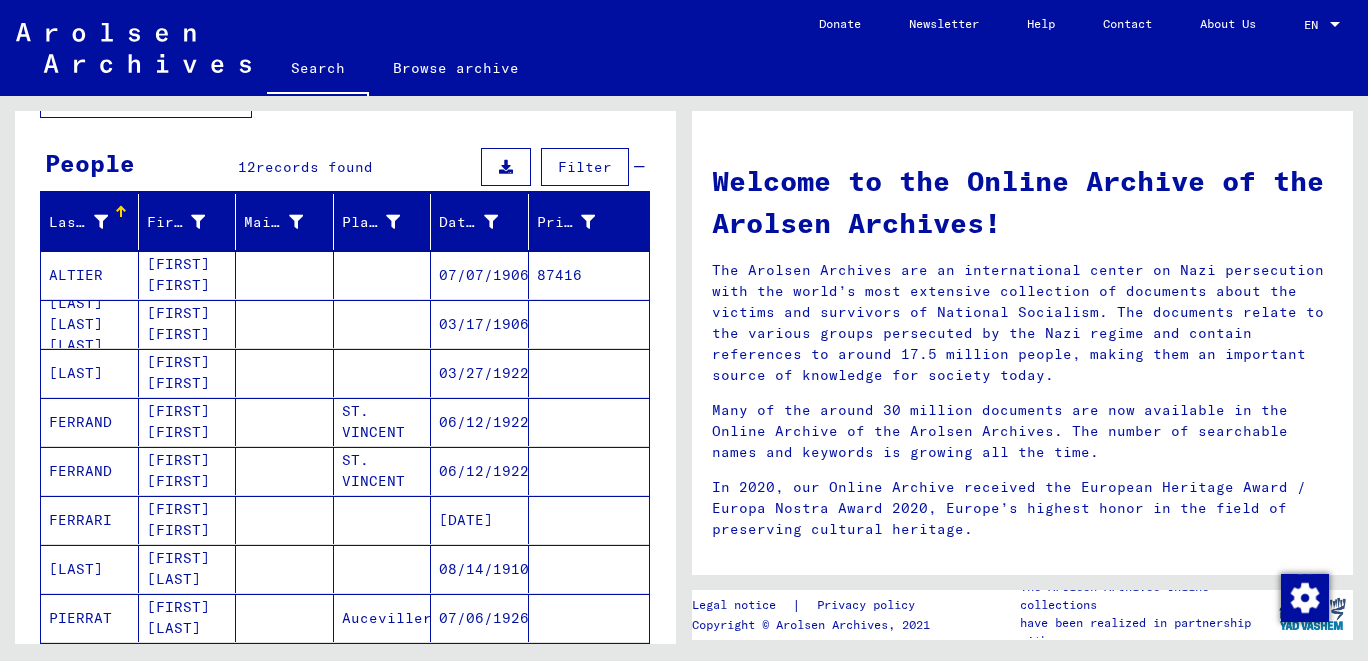 drag, startPoint x: 1079, startPoint y: 549, endPoint x: 751, endPoint y: 462, distance: 339.342 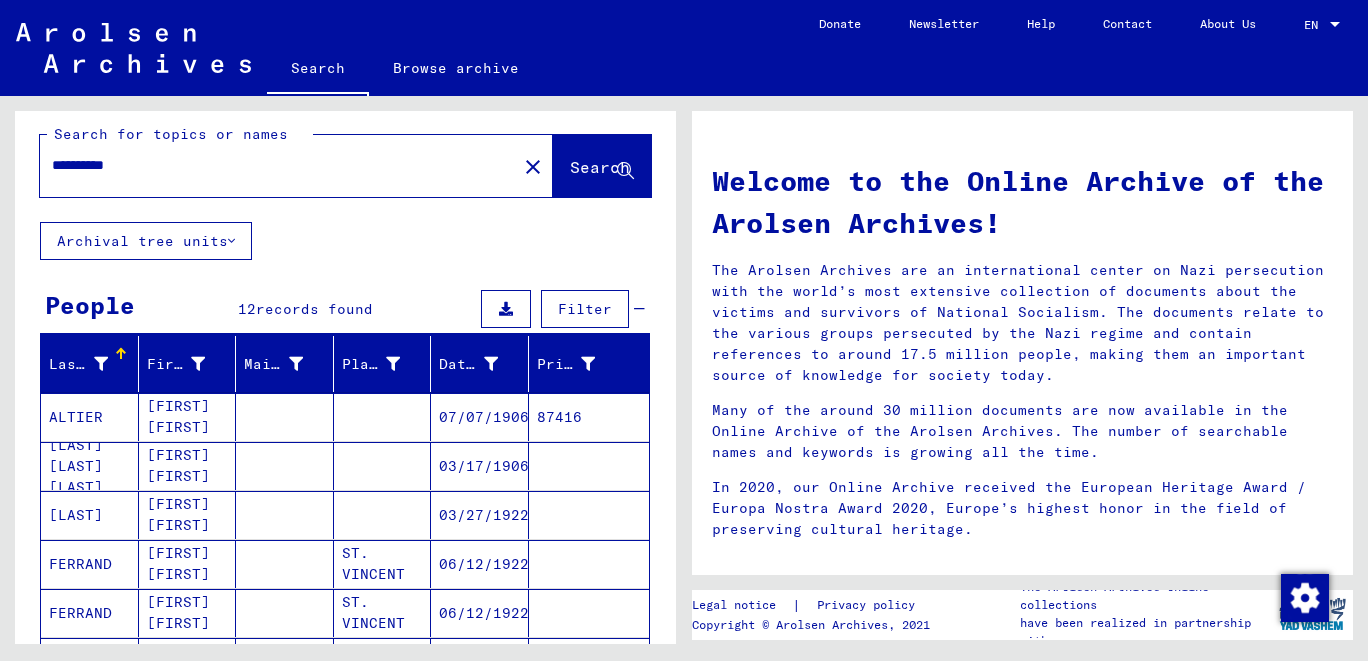 scroll, scrollTop: 0, scrollLeft: 0, axis: both 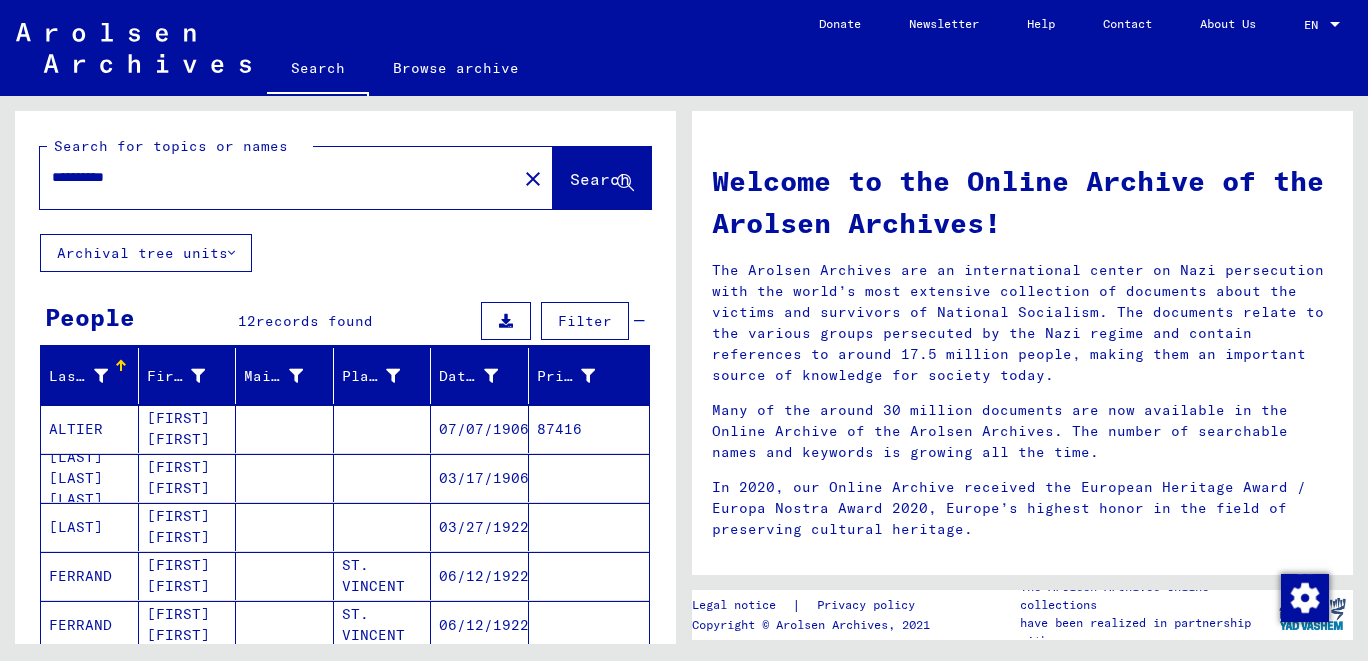 click on "**********" at bounding box center (272, 177) 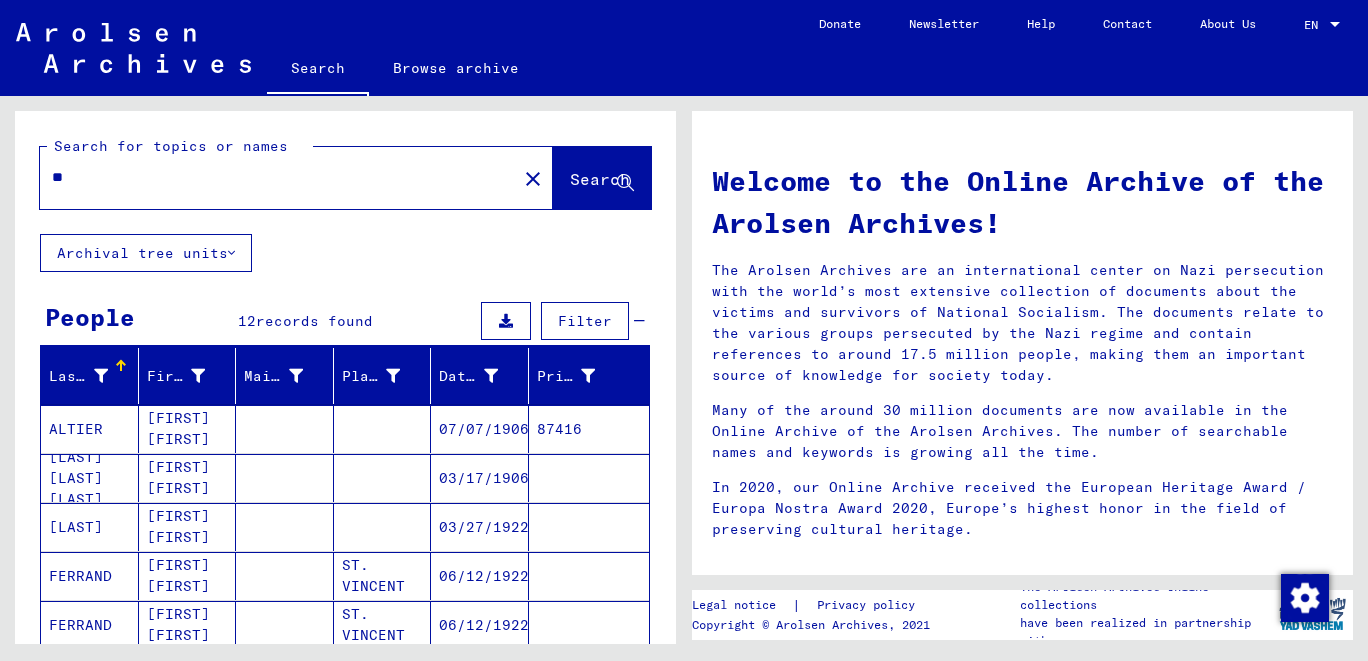 type on "*" 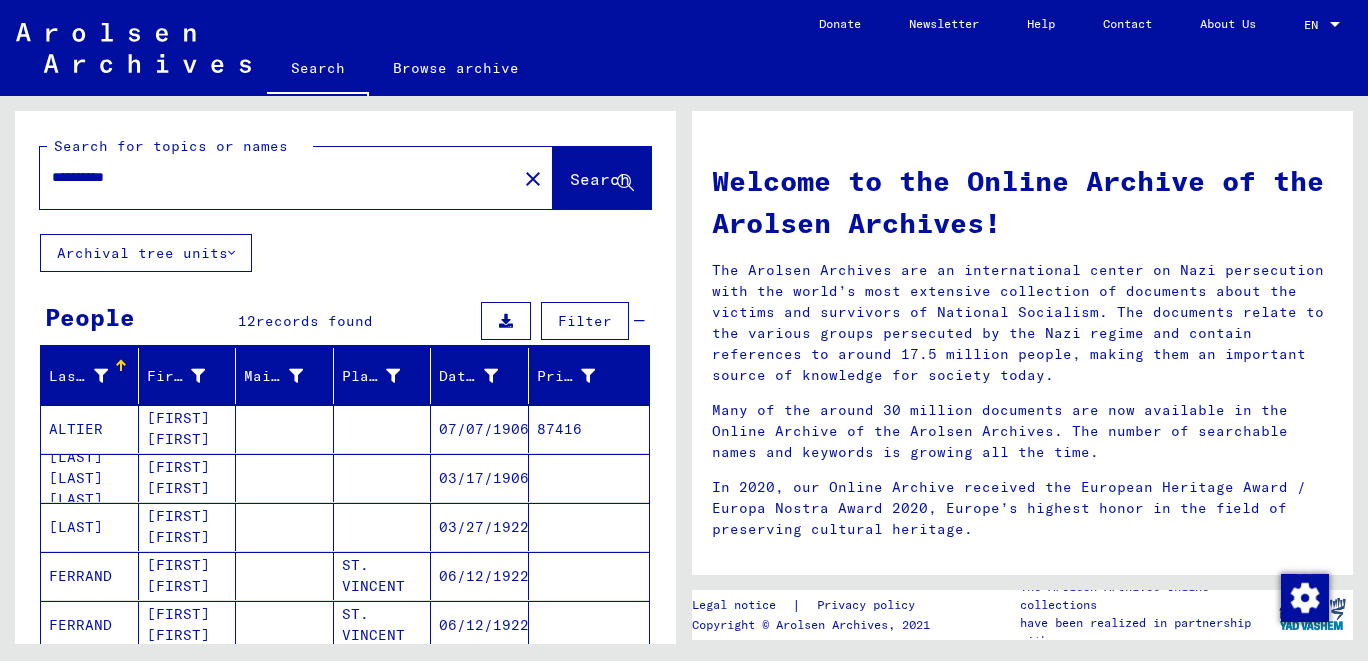 type on "**********" 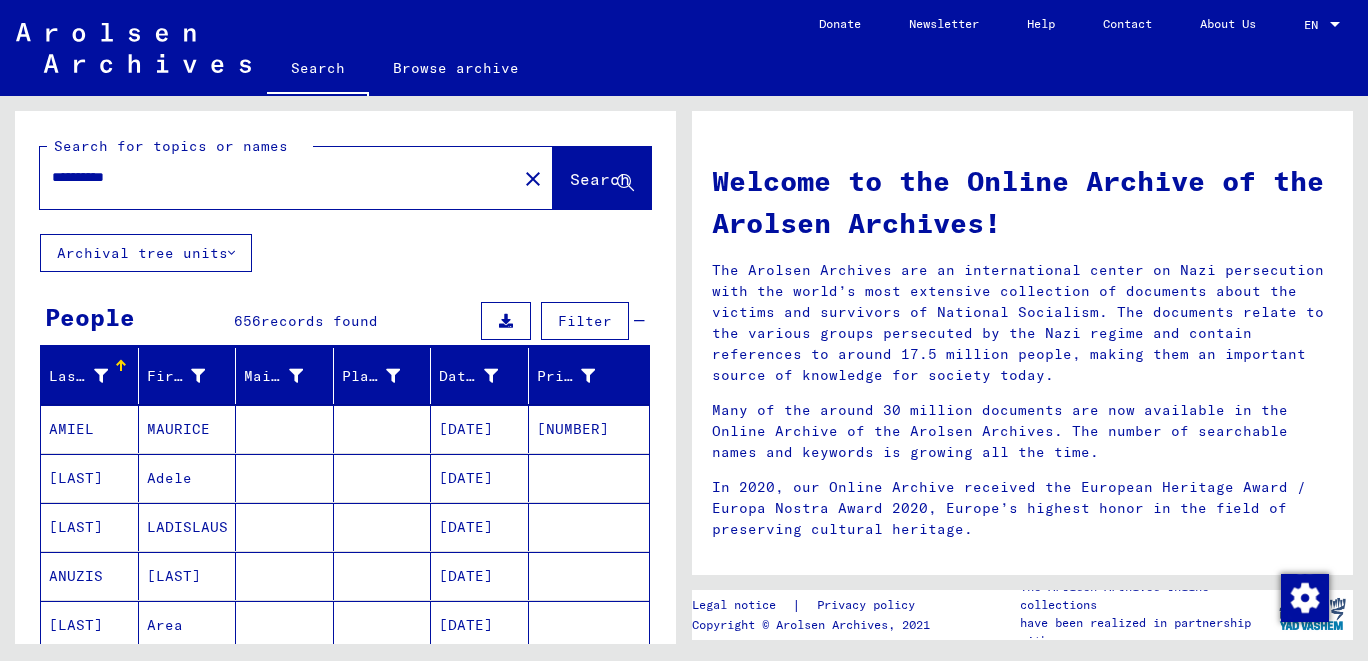 scroll, scrollTop: 348, scrollLeft: 0, axis: vertical 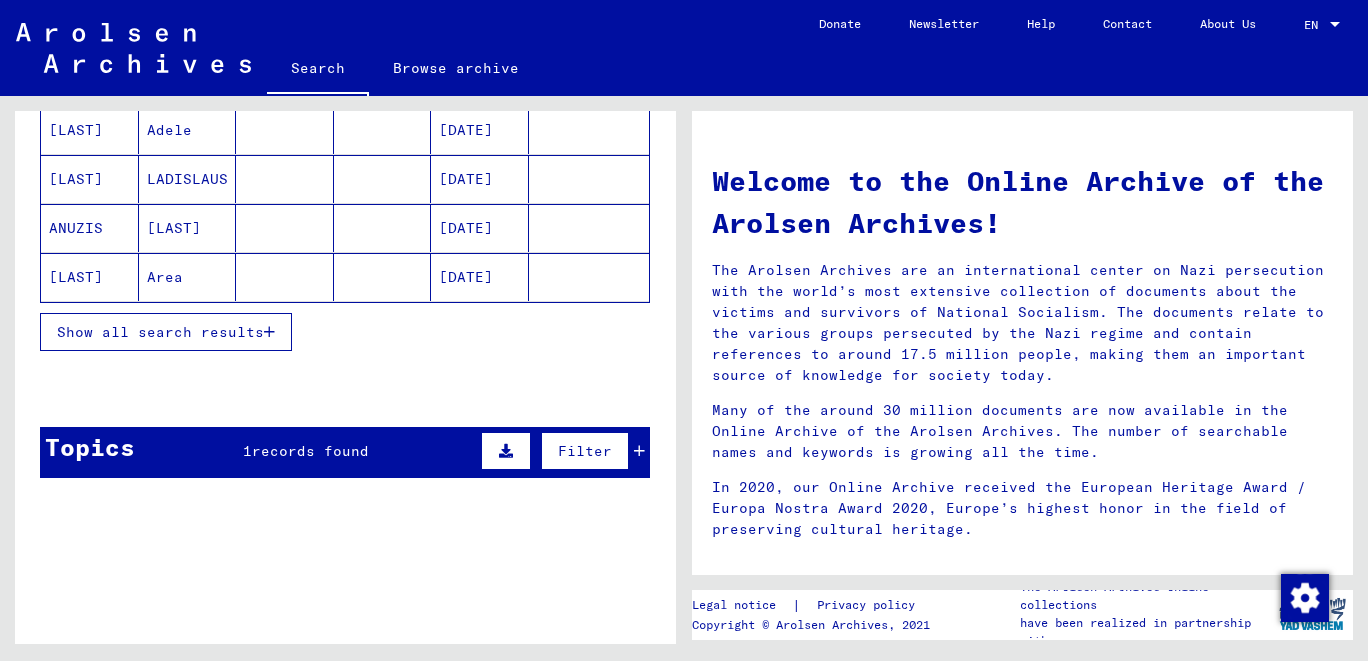 click on "Show all search results" at bounding box center (160, 332) 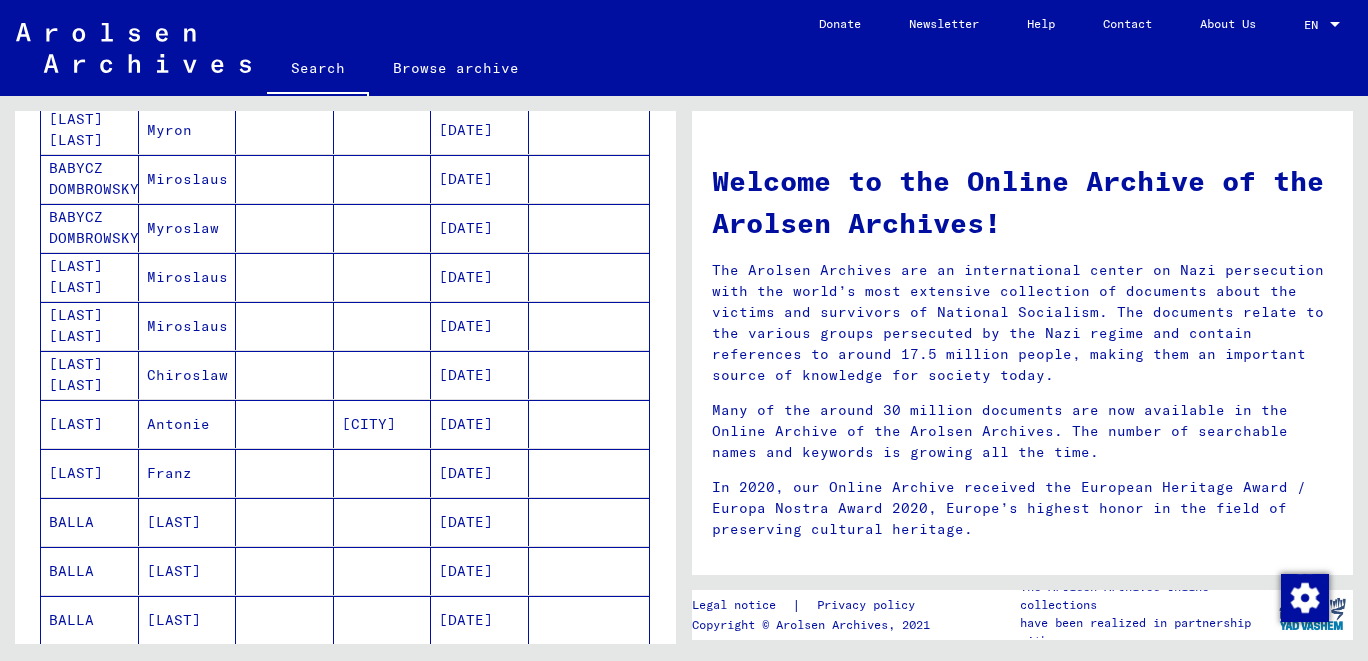 scroll, scrollTop: 1231, scrollLeft: 0, axis: vertical 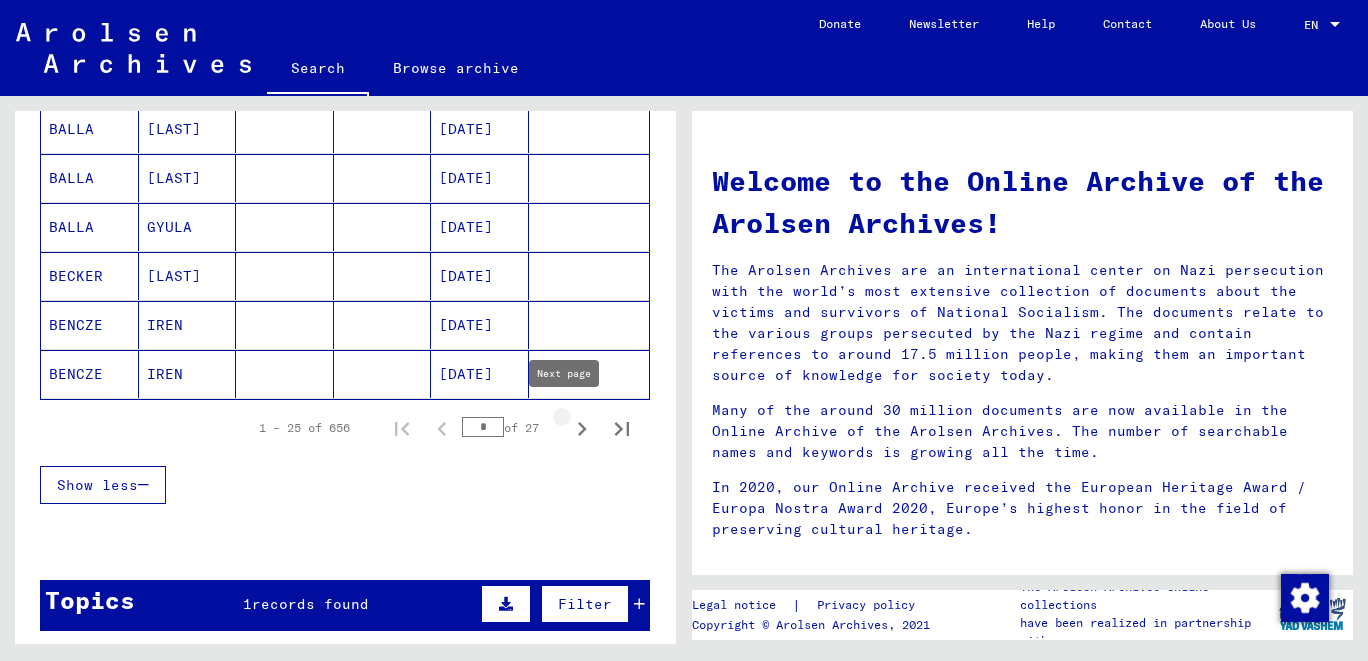 click 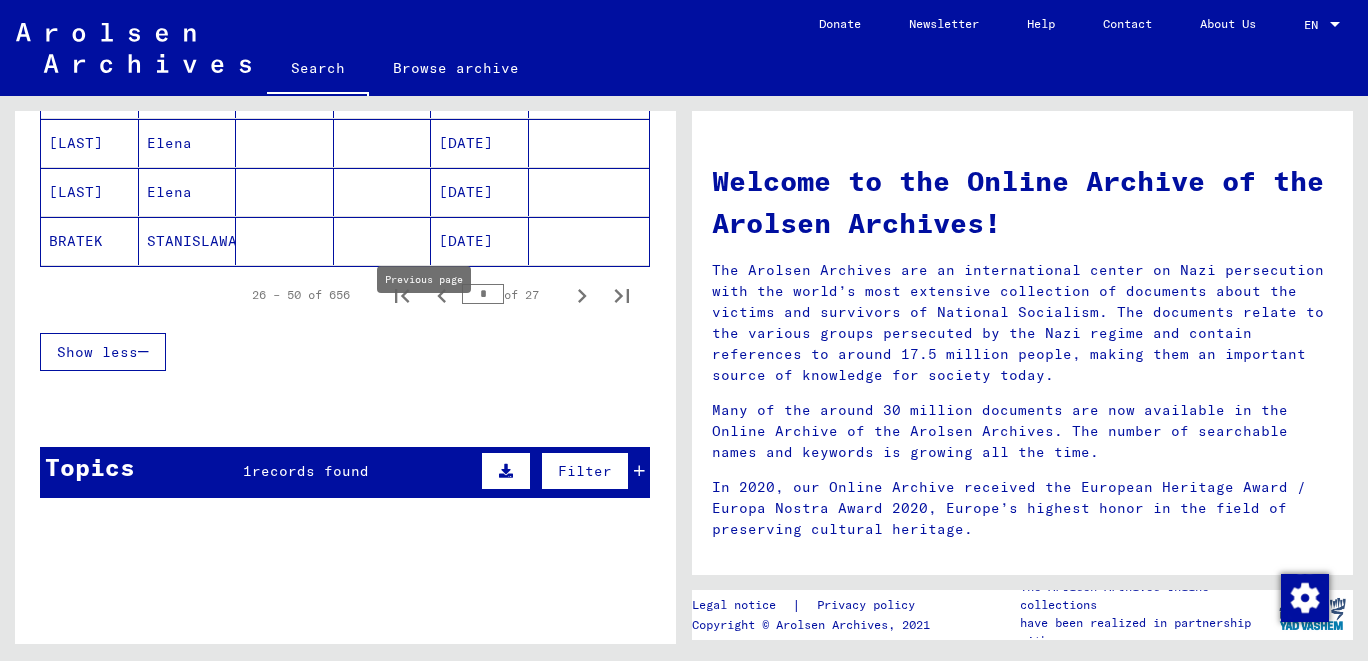 scroll, scrollTop: 1380, scrollLeft: 0, axis: vertical 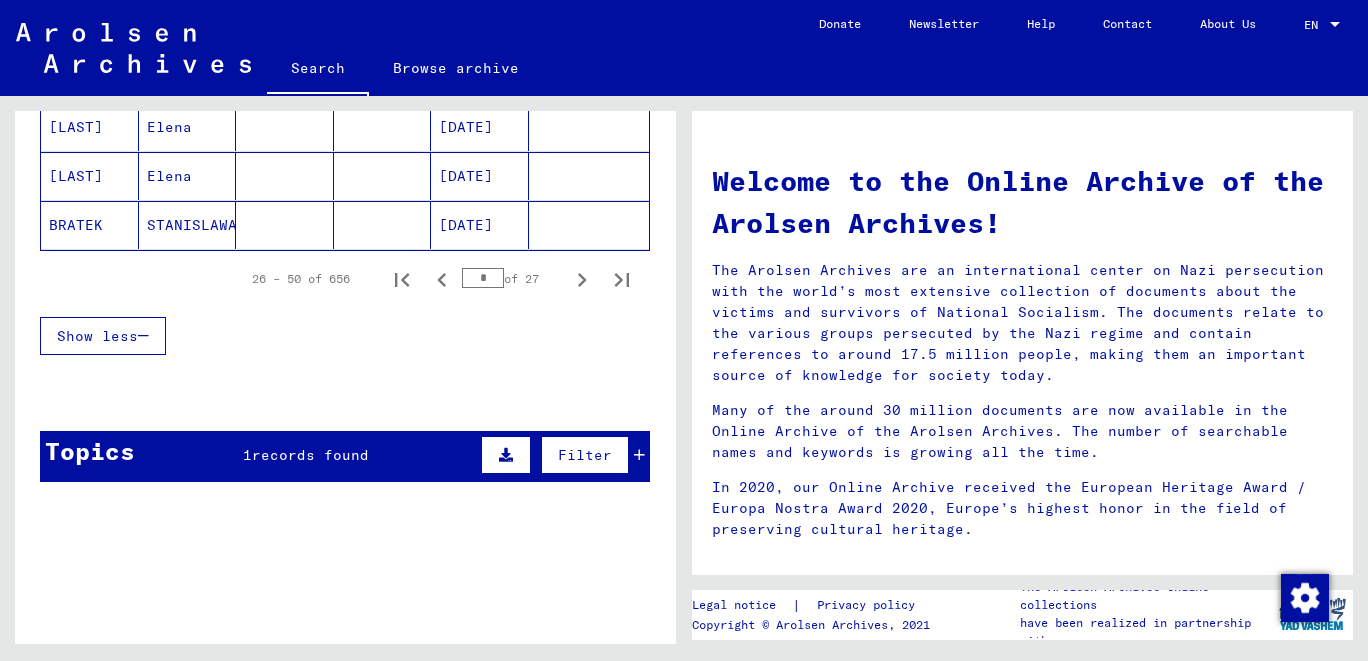 drag, startPoint x: 383, startPoint y: 432, endPoint x: 380, endPoint y: 419, distance: 13.341664 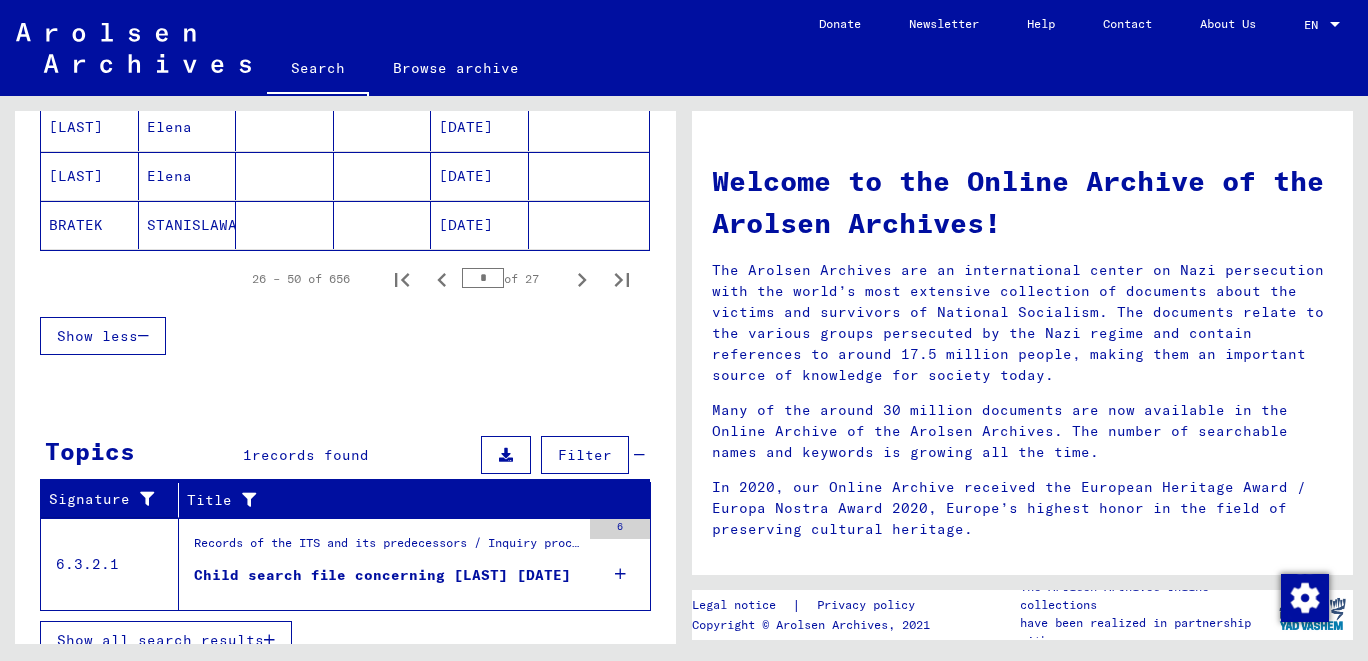 click on "Welcome to the Online Archive of the Arolsen Archives!" at bounding box center [1022, 202] 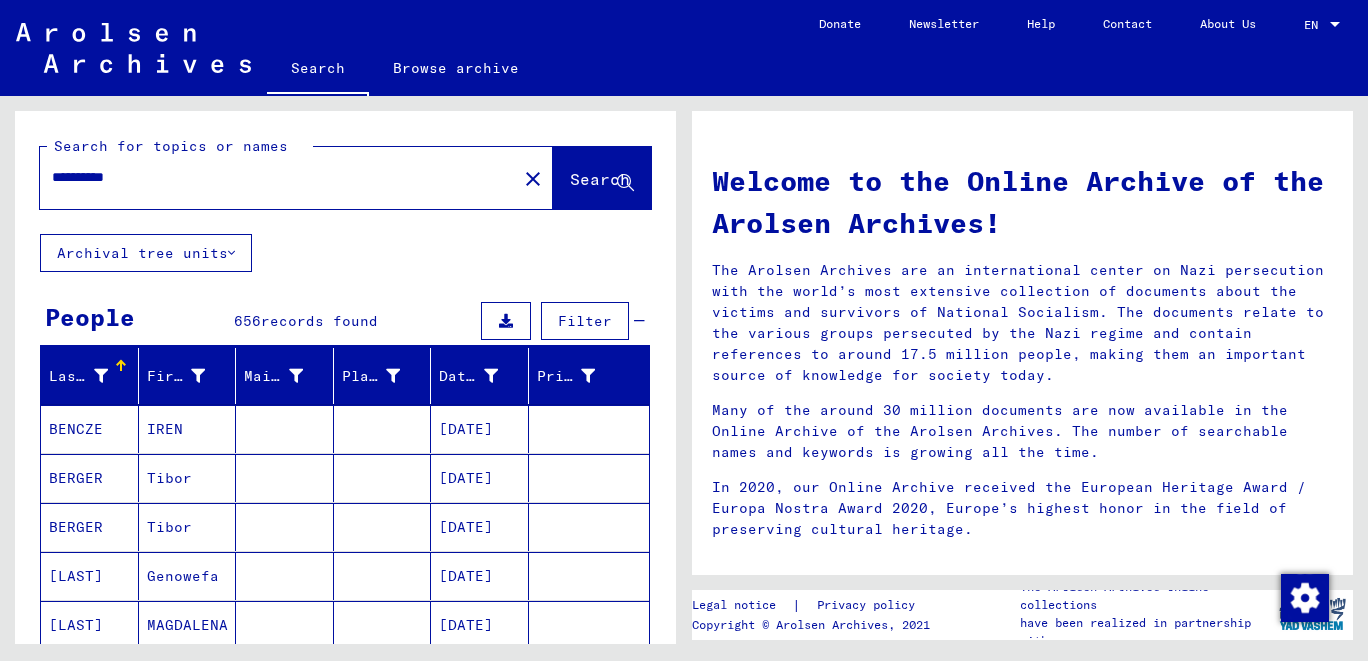 click on "**********" at bounding box center (272, 177) 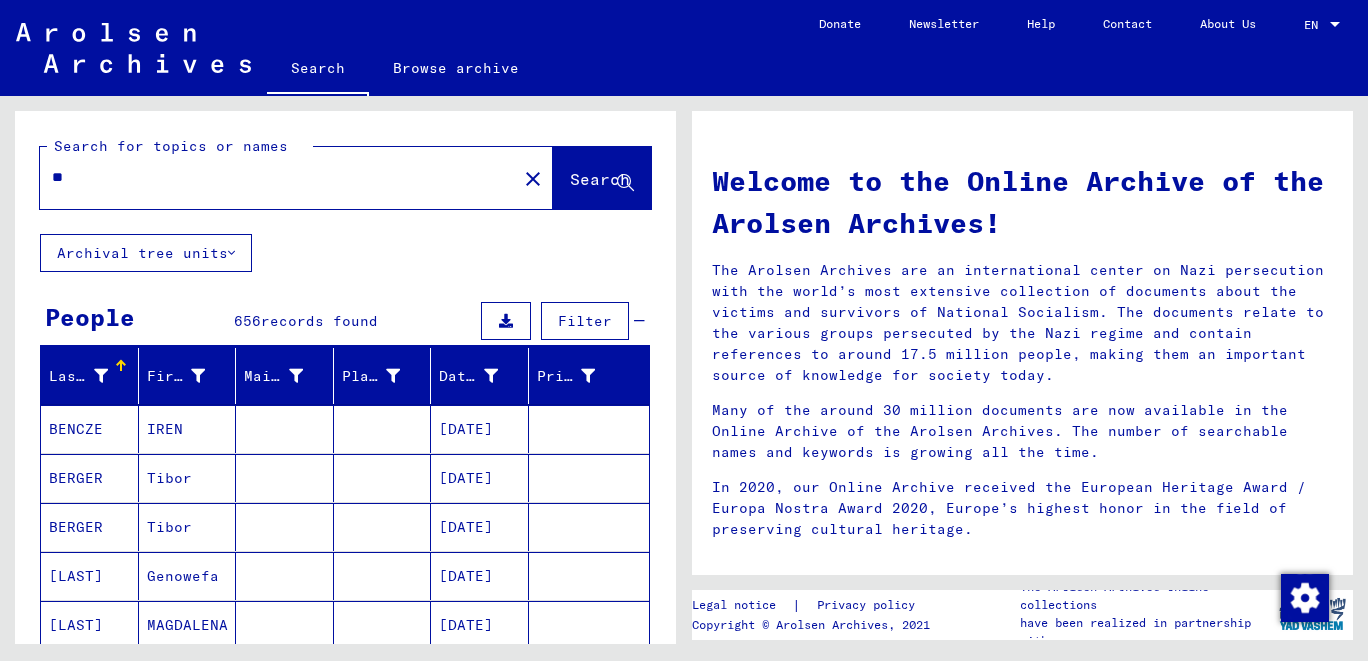 type on "*" 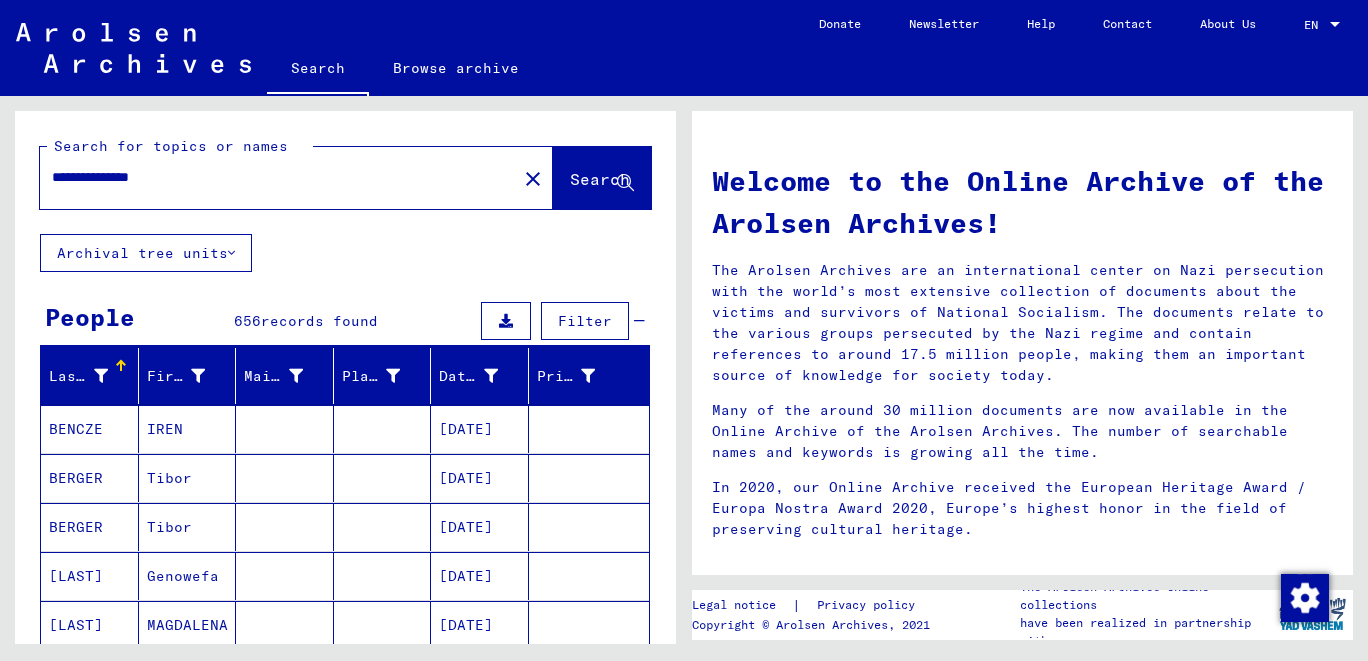 type on "**********" 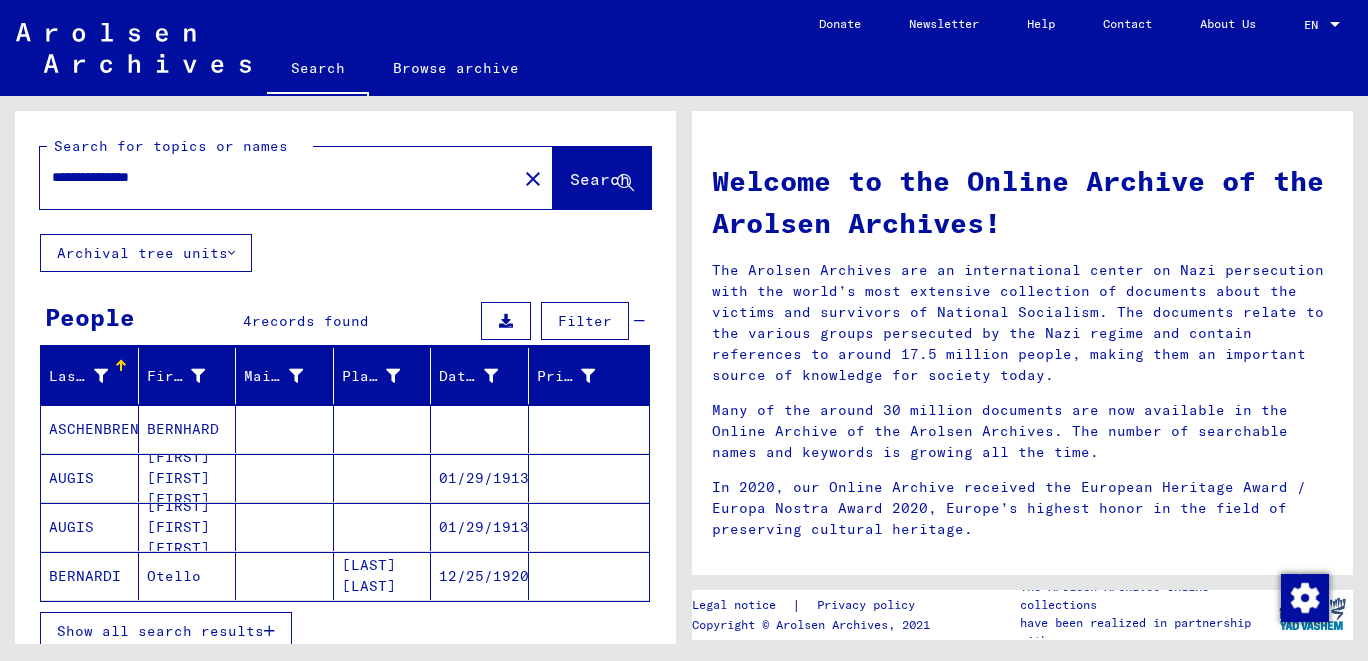drag, startPoint x: 1070, startPoint y: 544, endPoint x: 929, endPoint y: 518, distance: 143.37712 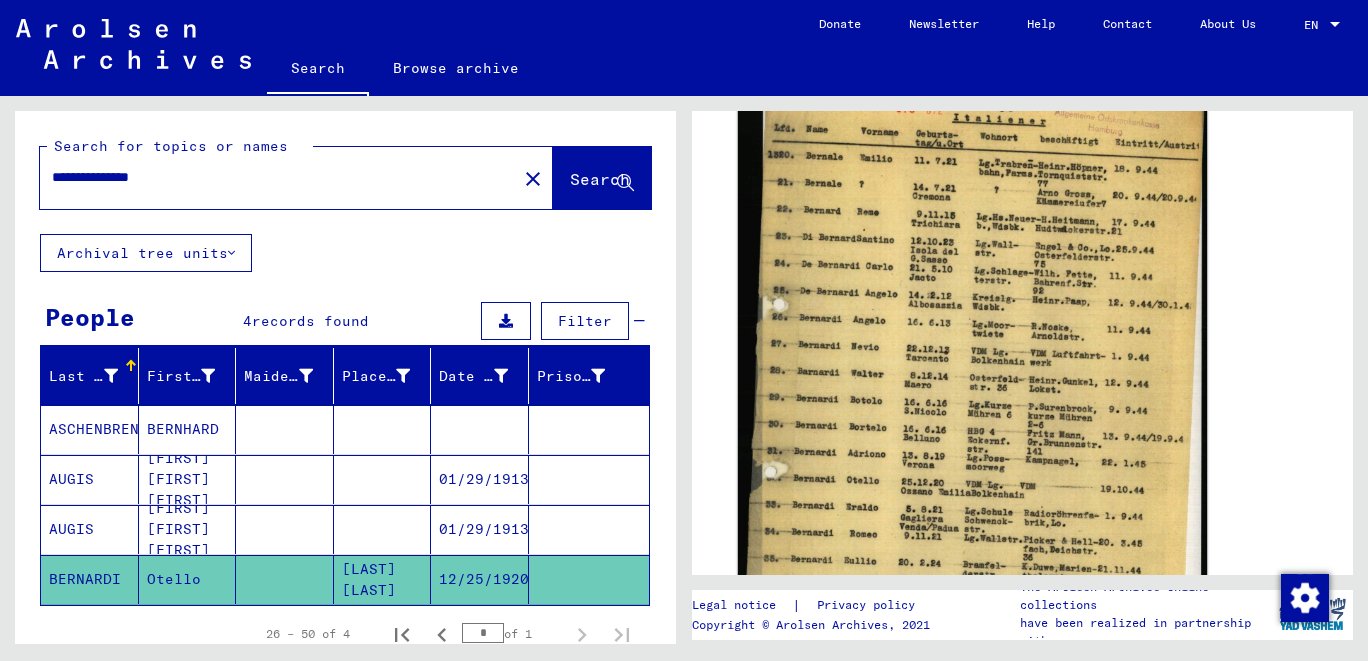 click 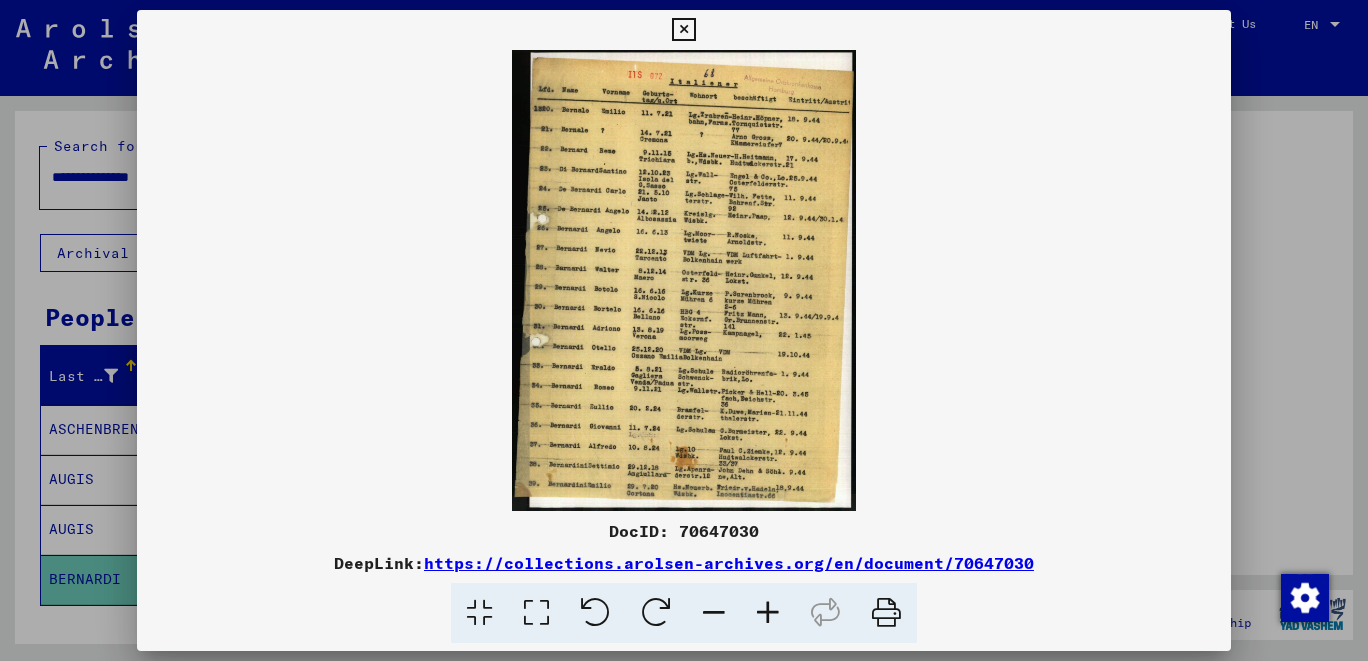click at bounding box center [768, 613] 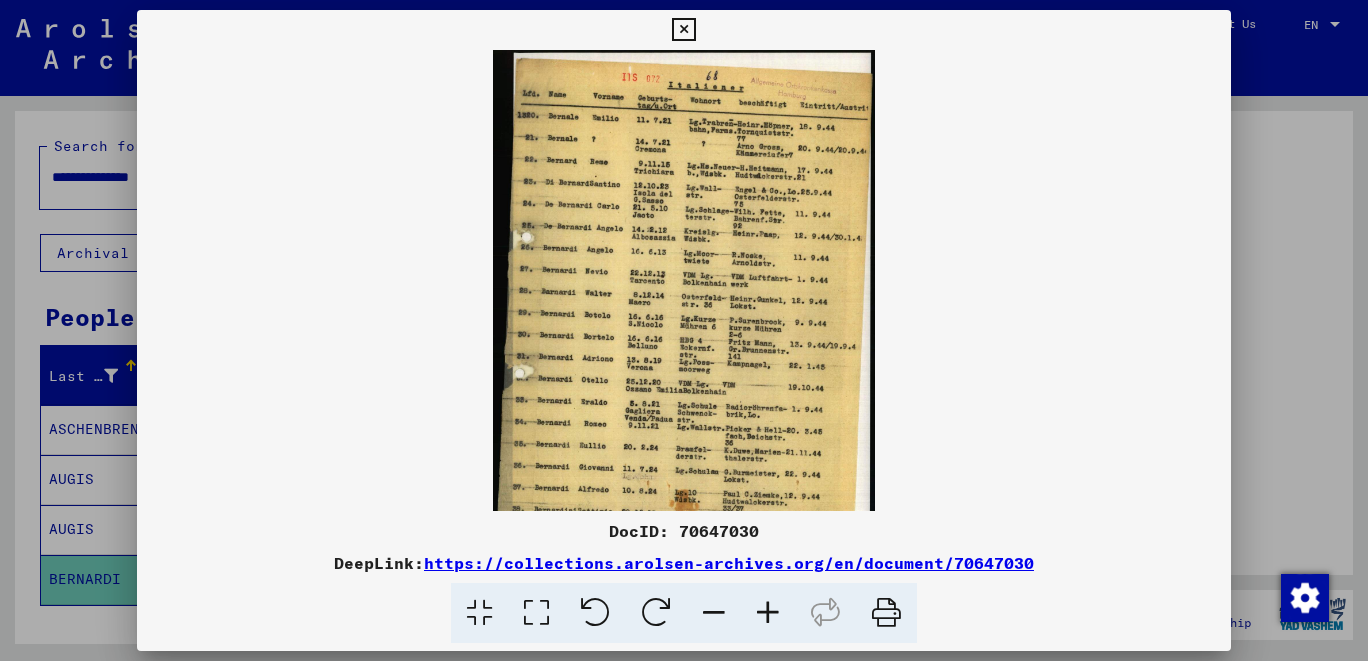click at bounding box center (768, 613) 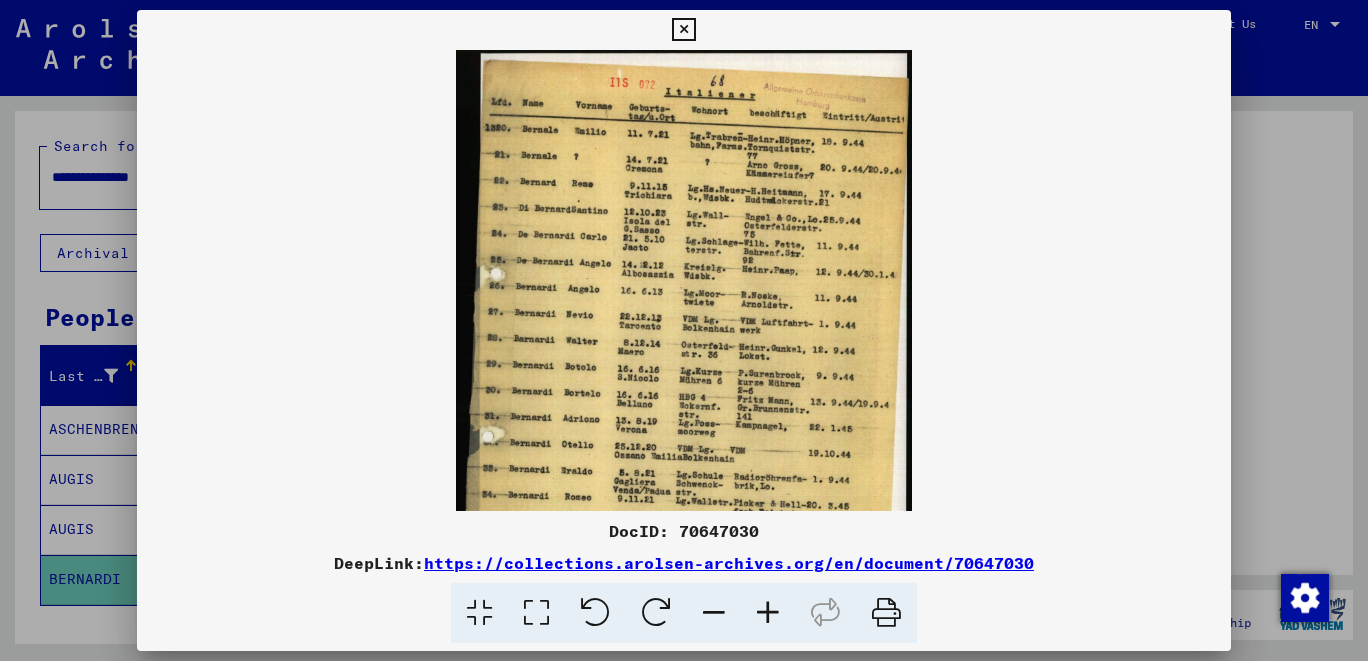 click at bounding box center (768, 613) 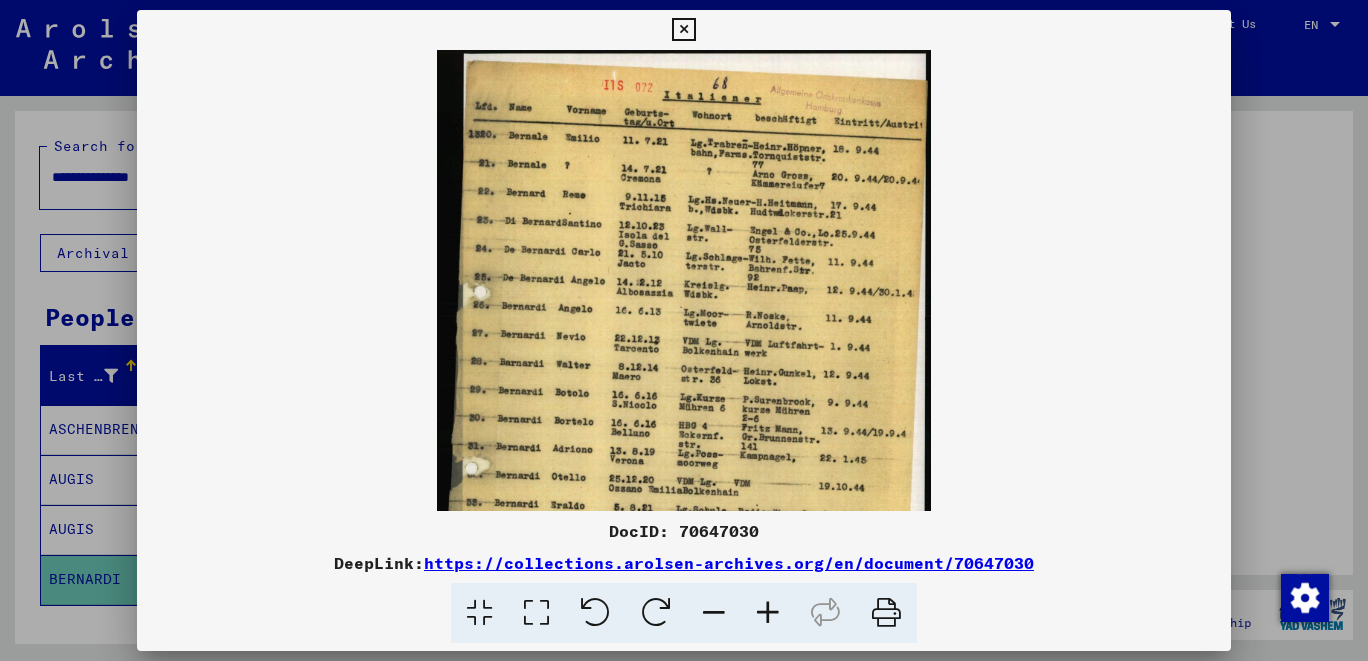 click at bounding box center (768, 613) 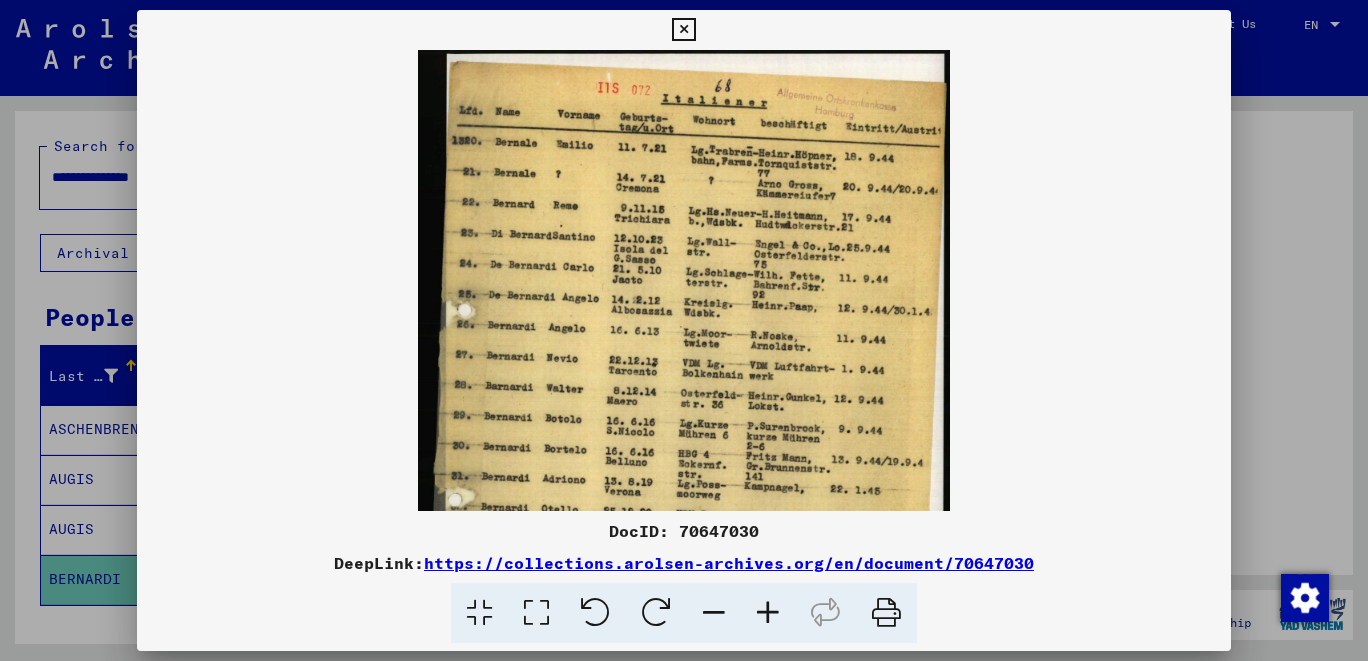 click at bounding box center (768, 613) 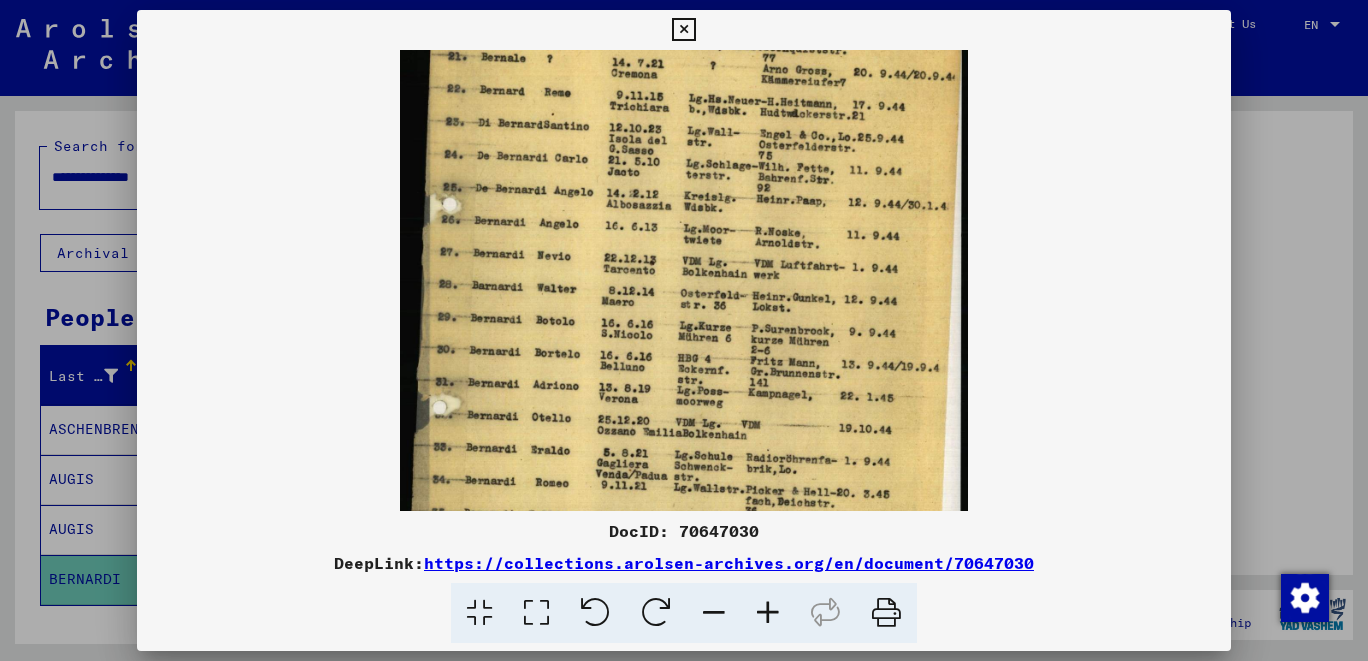 scroll, scrollTop: 126, scrollLeft: 0, axis: vertical 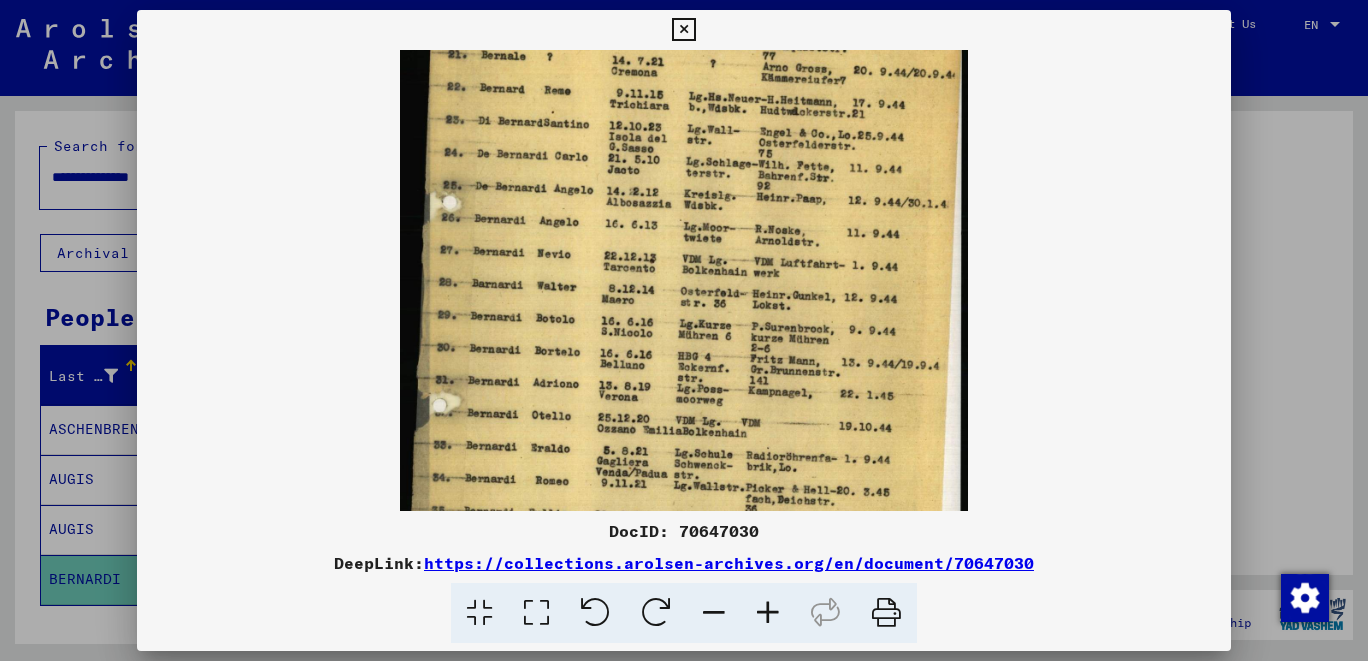 drag, startPoint x: 759, startPoint y: 462, endPoint x: 770, endPoint y: 339, distance: 123.49089 